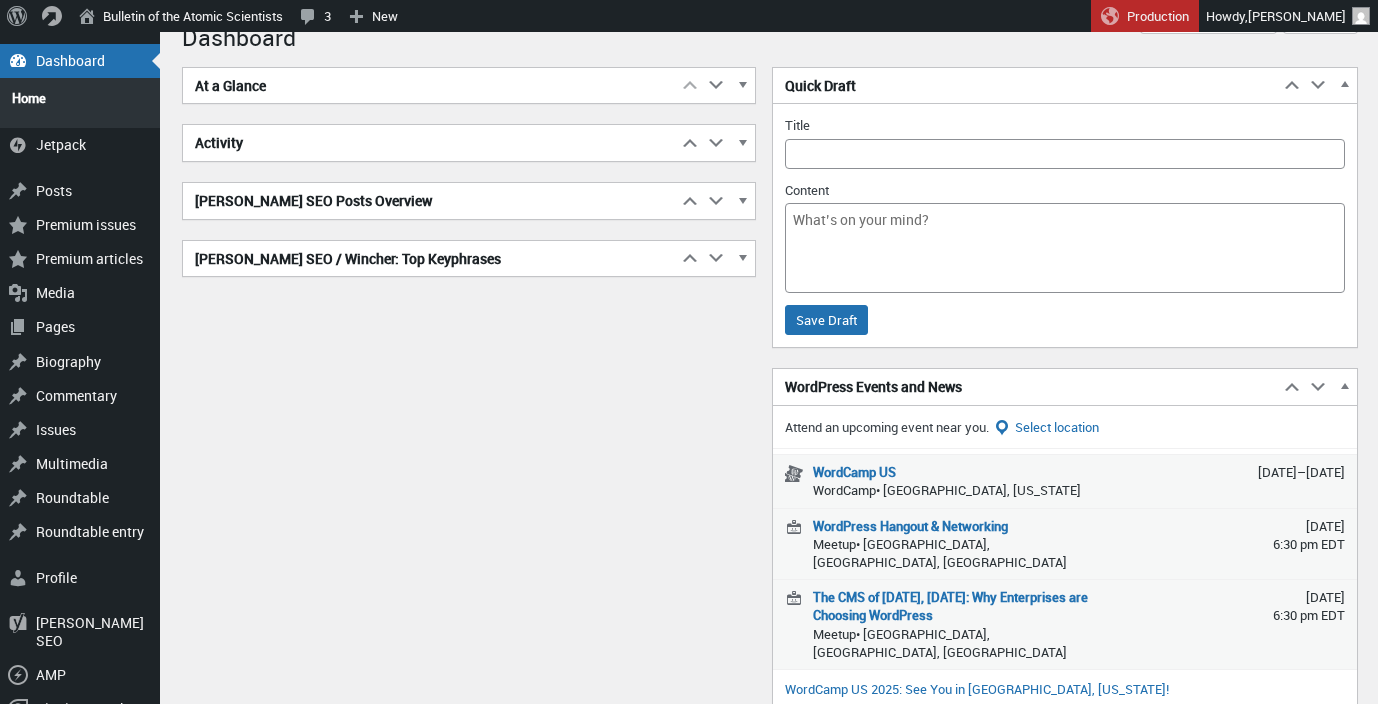 scroll, scrollTop: 0, scrollLeft: 0, axis: both 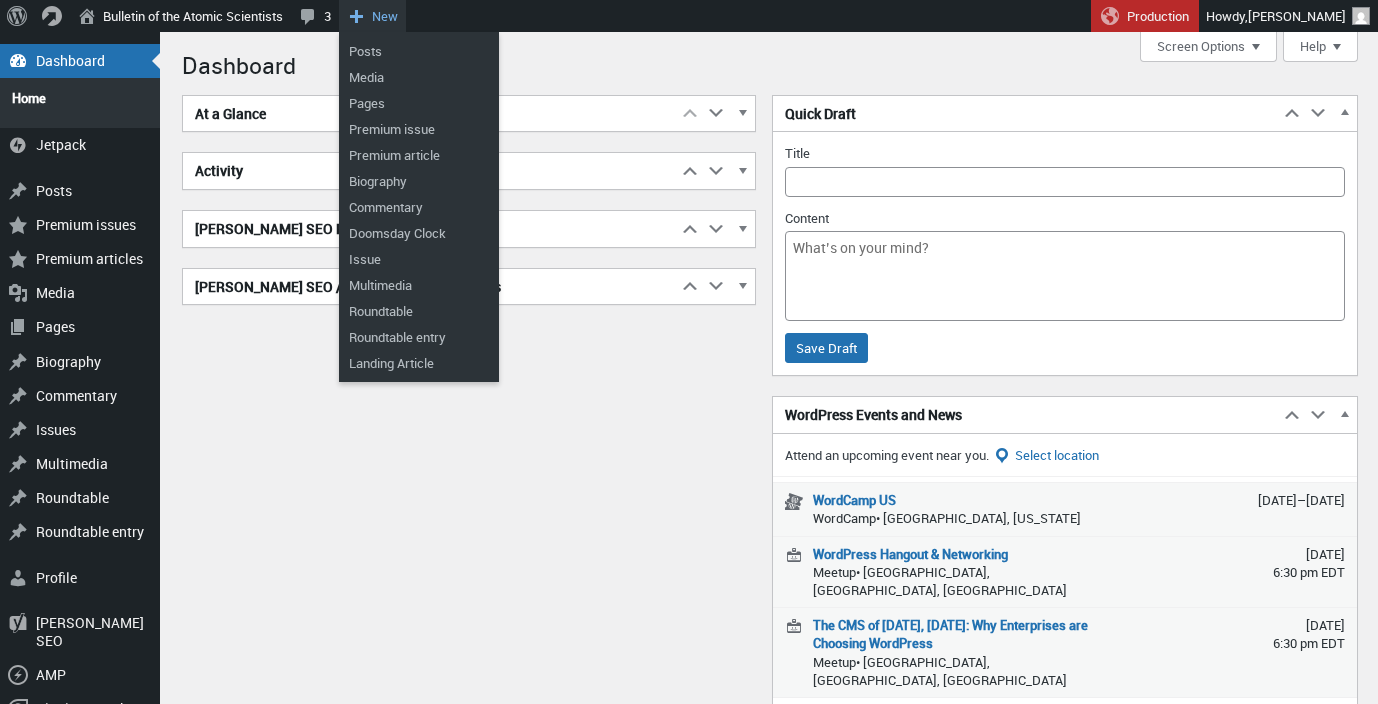 click on "New" at bounding box center [385, 16] 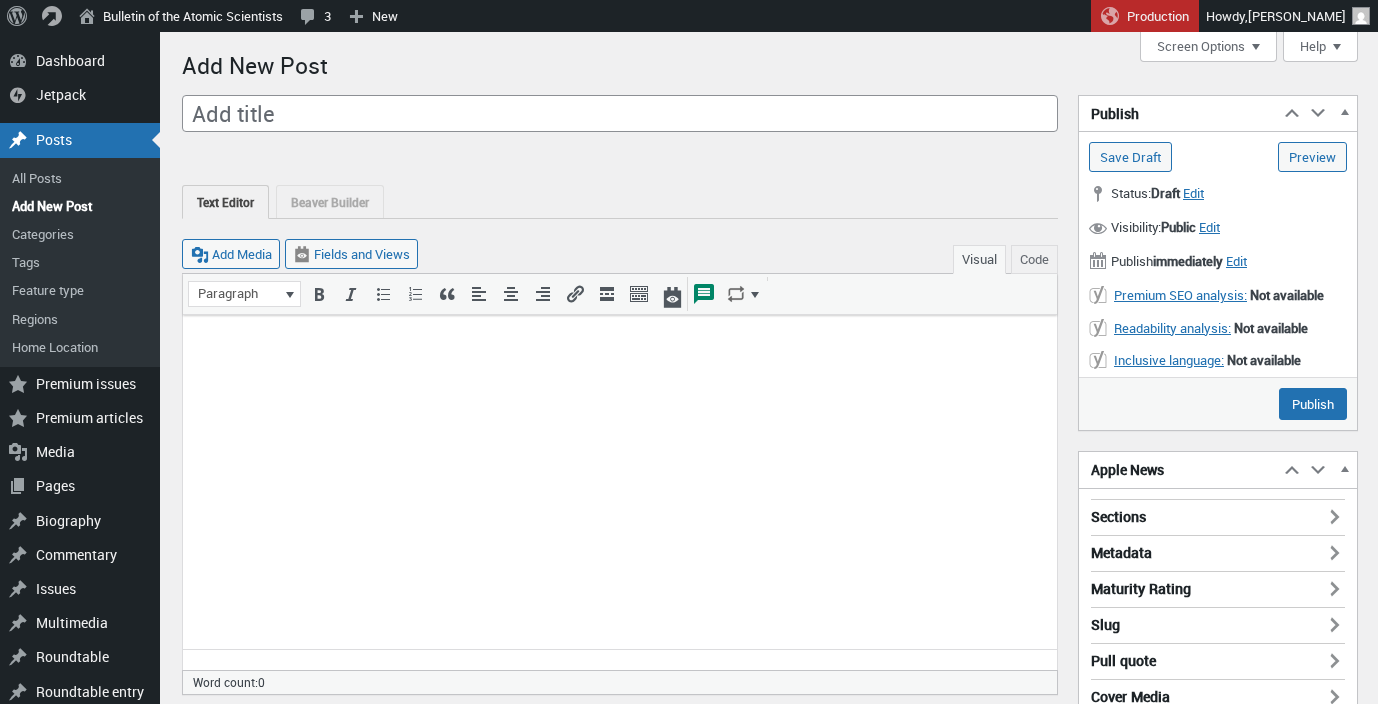 scroll, scrollTop: 0, scrollLeft: 0, axis: both 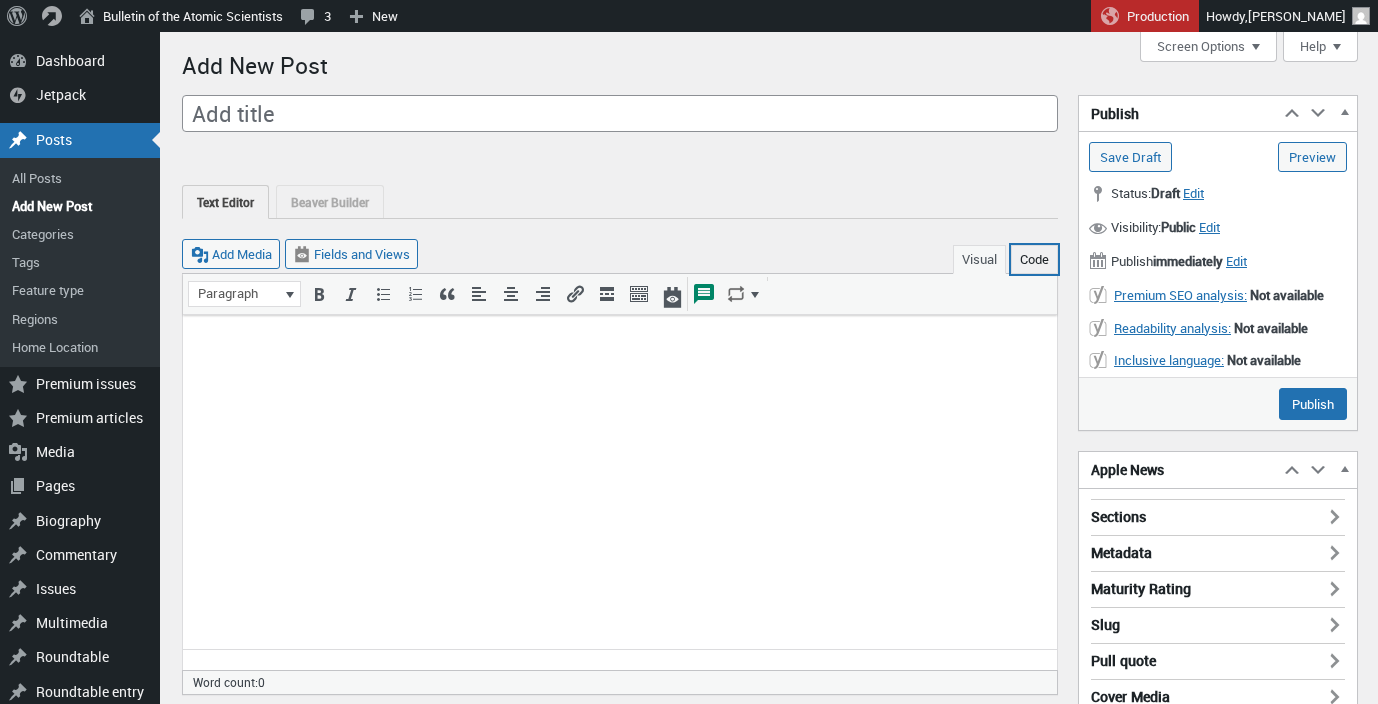 click on "Code" at bounding box center (1034, 259) 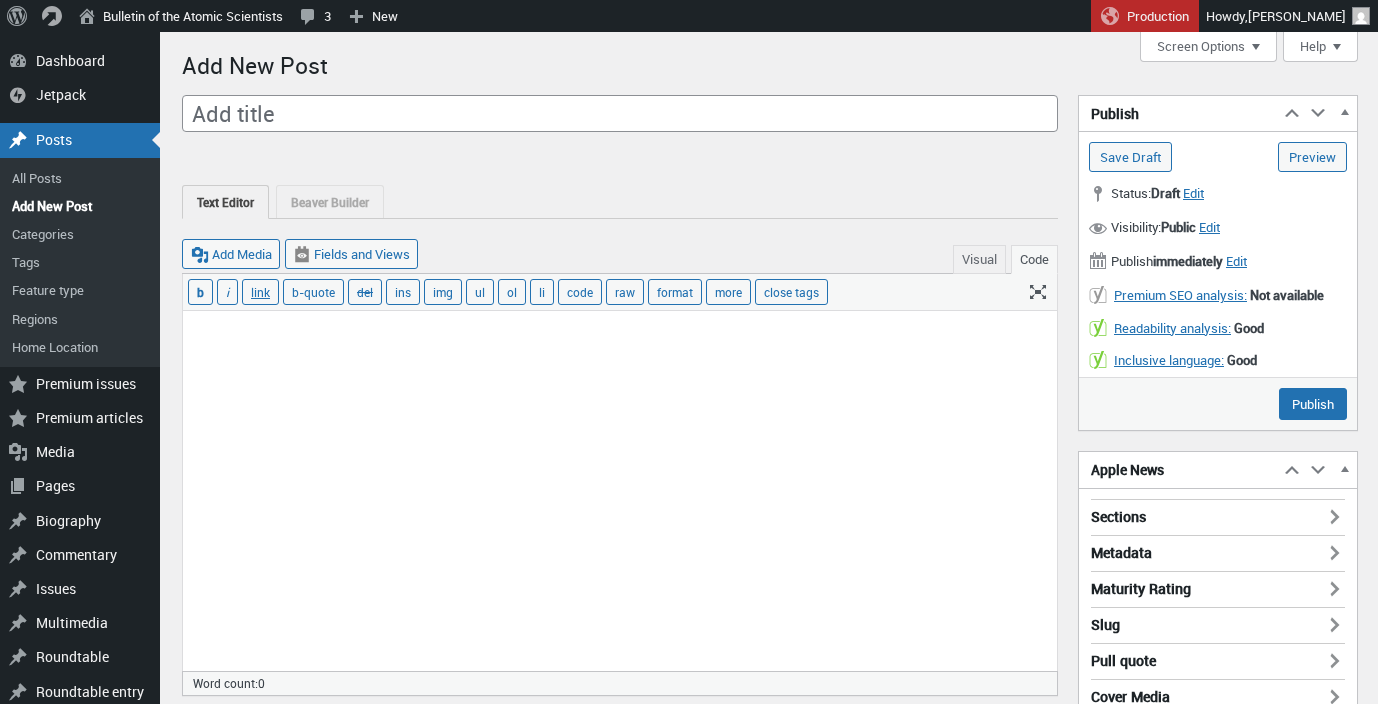 click at bounding box center (620, 491) 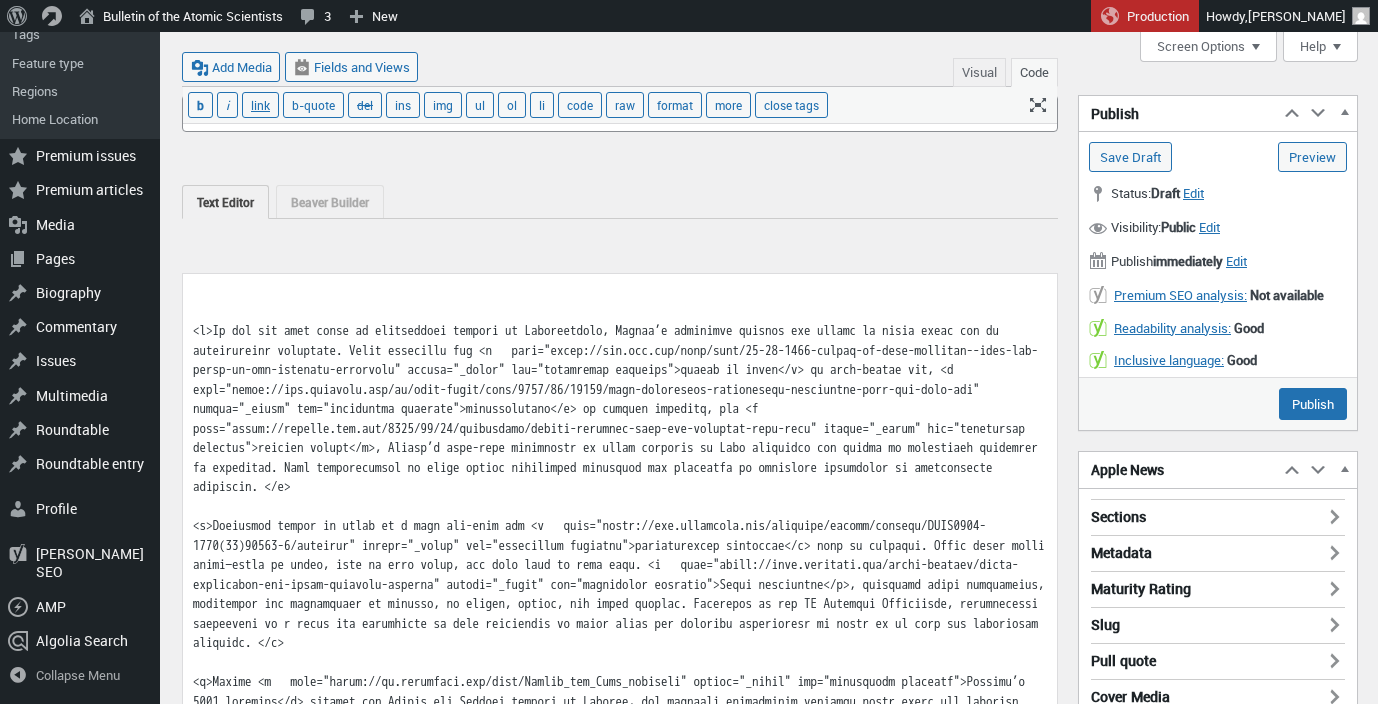 scroll, scrollTop: 1217, scrollLeft: 0, axis: vertical 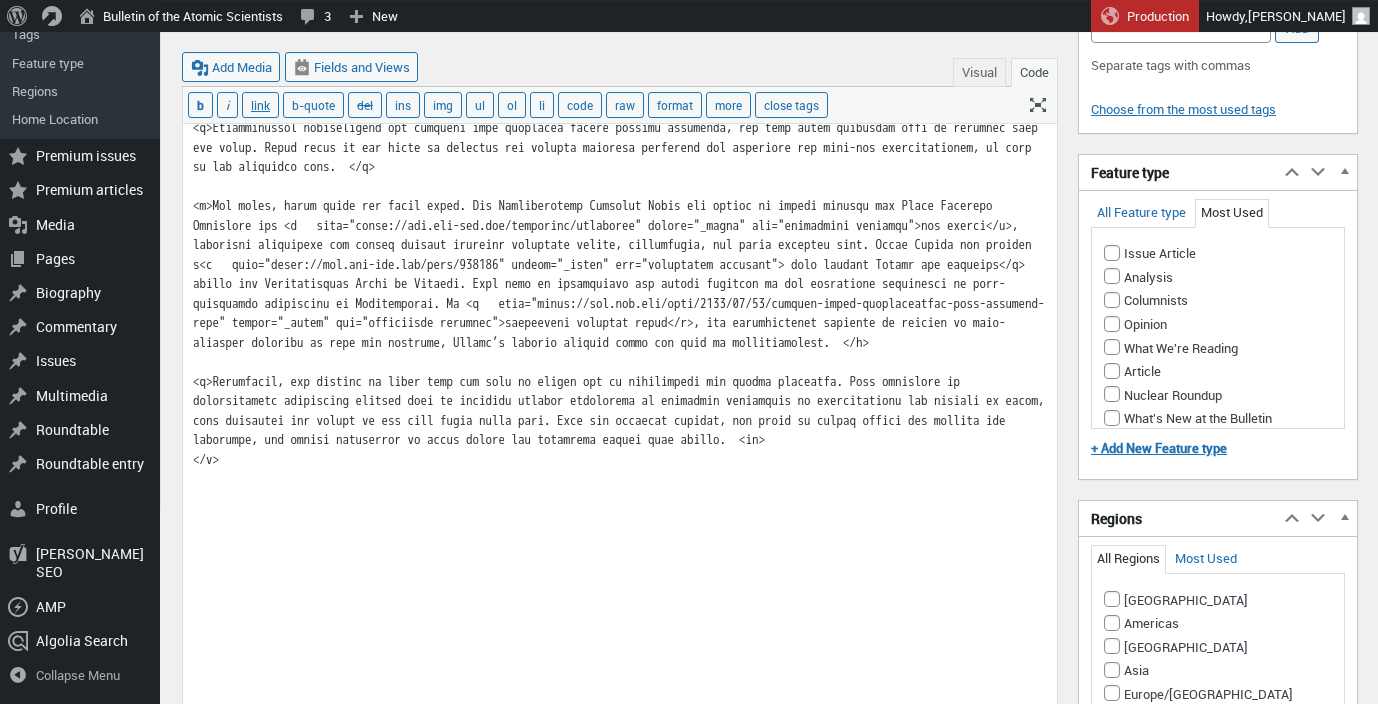 type on "<p>Of all the many forms of deprivation imposed on Palestinians, Israel’s strategic control and denial of water stand out as particularly insidious. Taken alongside the <a   href="https://www.who.int/news/item/12-05-2025-people-in-gaza-starving--sick-and-dying-as-aid-blockade-continues" target="_blank" rel="noreferrer noopener">denial of entry</a> of life-saving aid, <a   href="https://www.ungeneva.org/en/news-media/news/2024/04/92282/gaza-systematic-dismantling-healthcare-must-end-says-who" target="_blank" rel="noreferrer noopener">dismantlement</a> of medical services, and <a   href="https://edition.cnn.com/2025/06/04/middleeast/israel-military-gaza-aid-shooting-intl-invs" target="_blank" rel="noreferrer noopener">imposed hunger</a>, Israel’s long-term disruption of water services in Gaza redefines the limits of acceptable suffering of civilians. This weaponization of water echoes historical genocides and threatens to normalize violations of humanitarian standards. </p>
<p>Depriving people of water is a..." 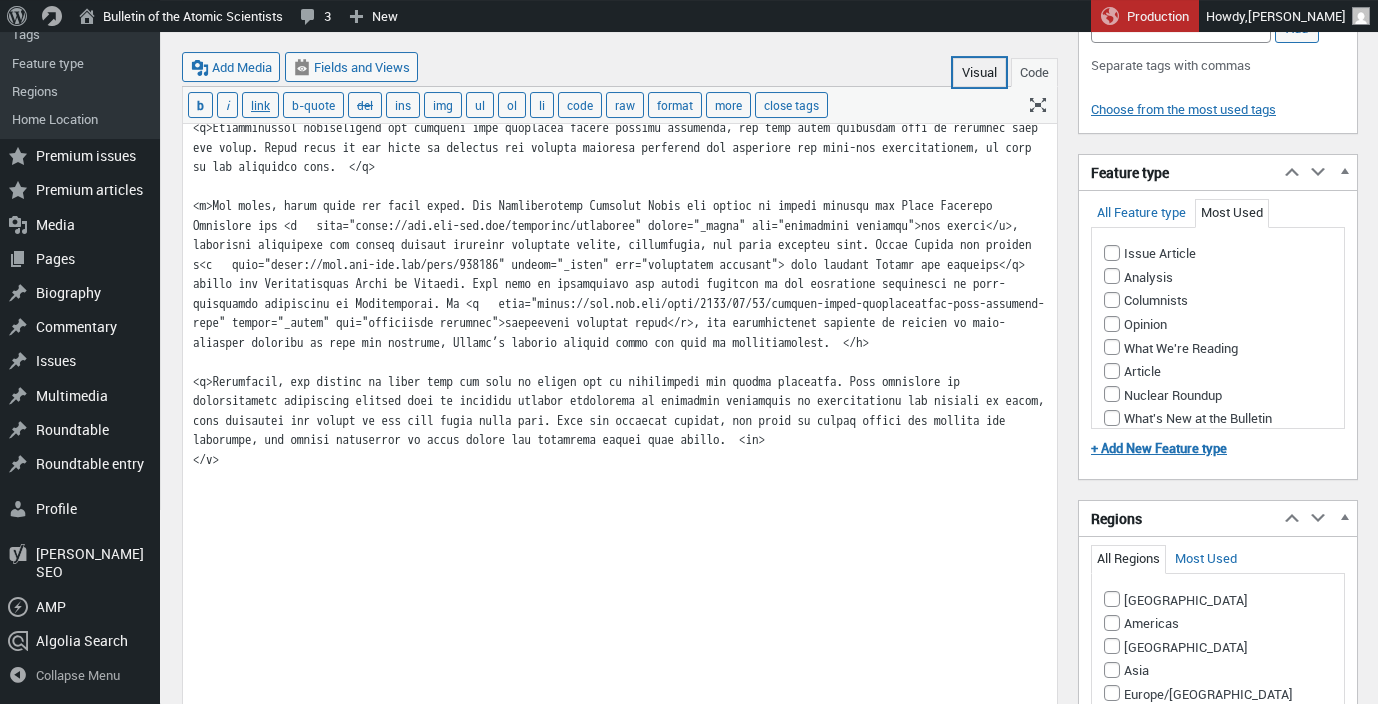 click on "Visual" at bounding box center [979, 72] 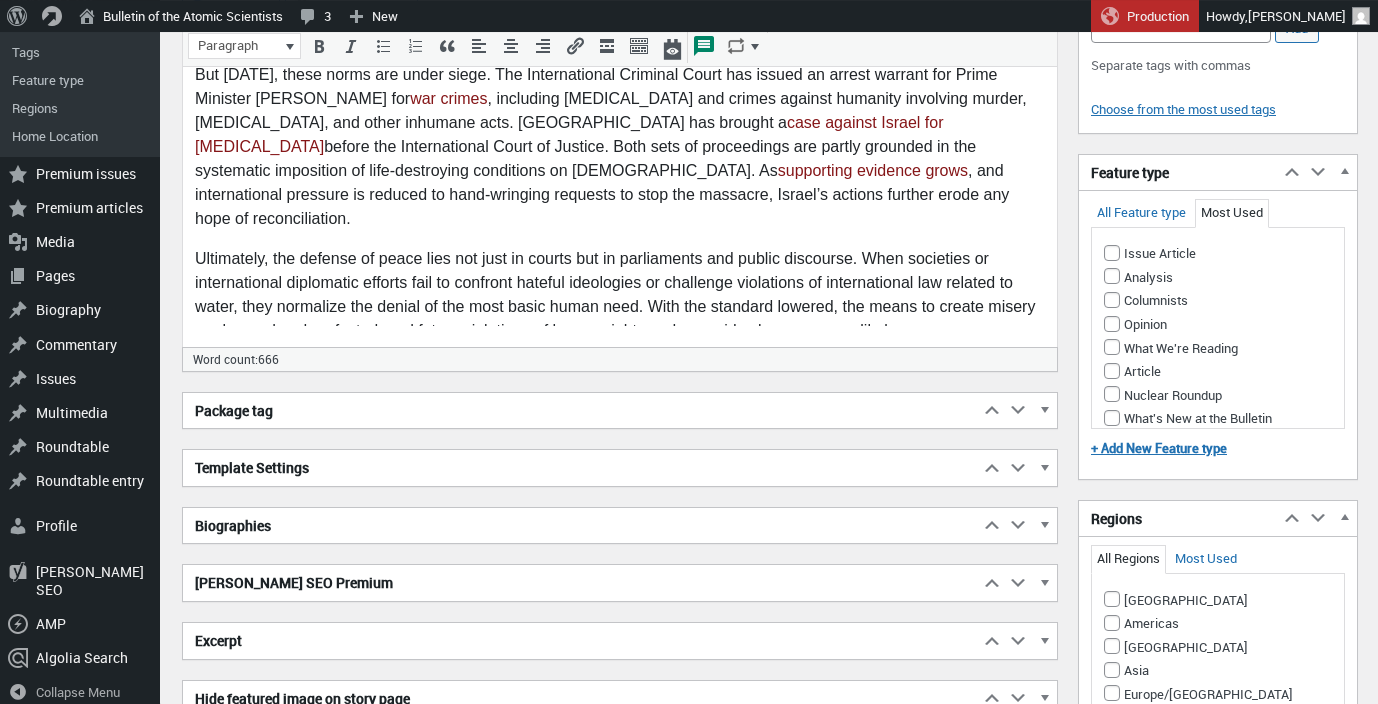 scroll, scrollTop: 1188, scrollLeft: 0, axis: vertical 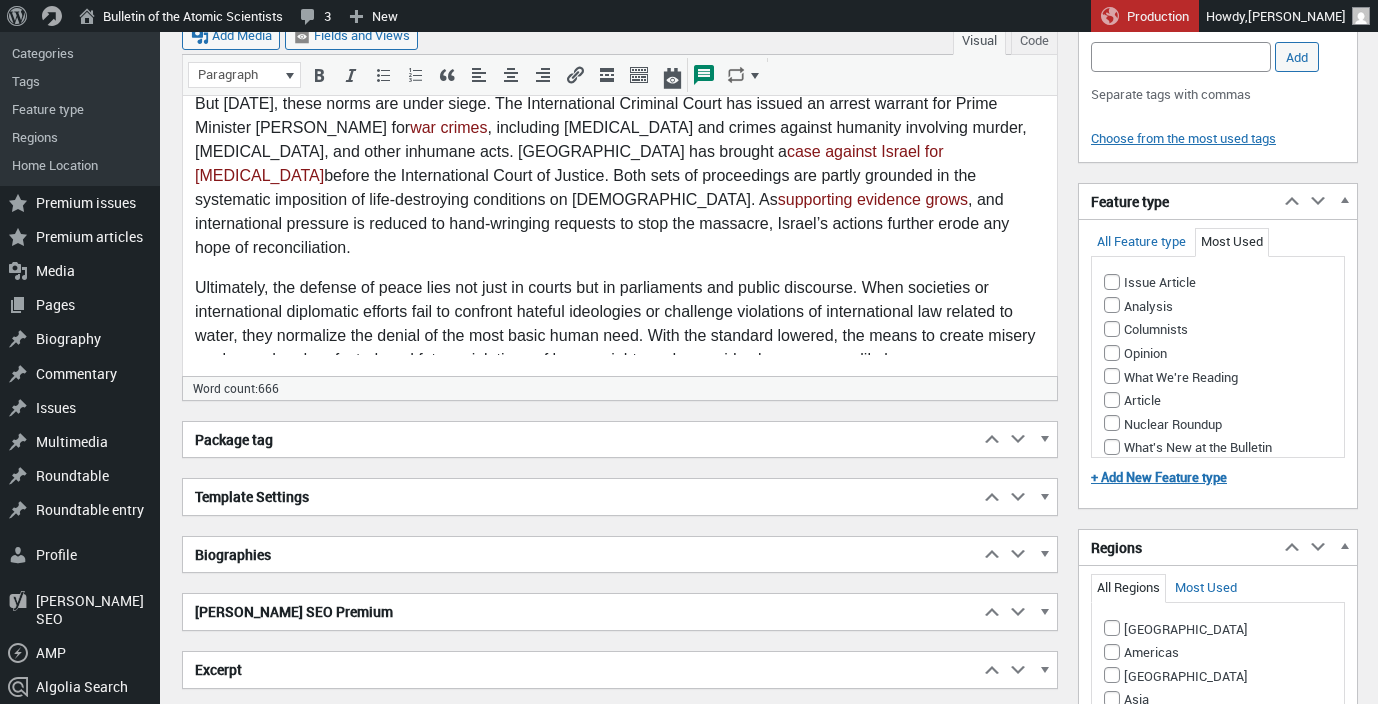 type 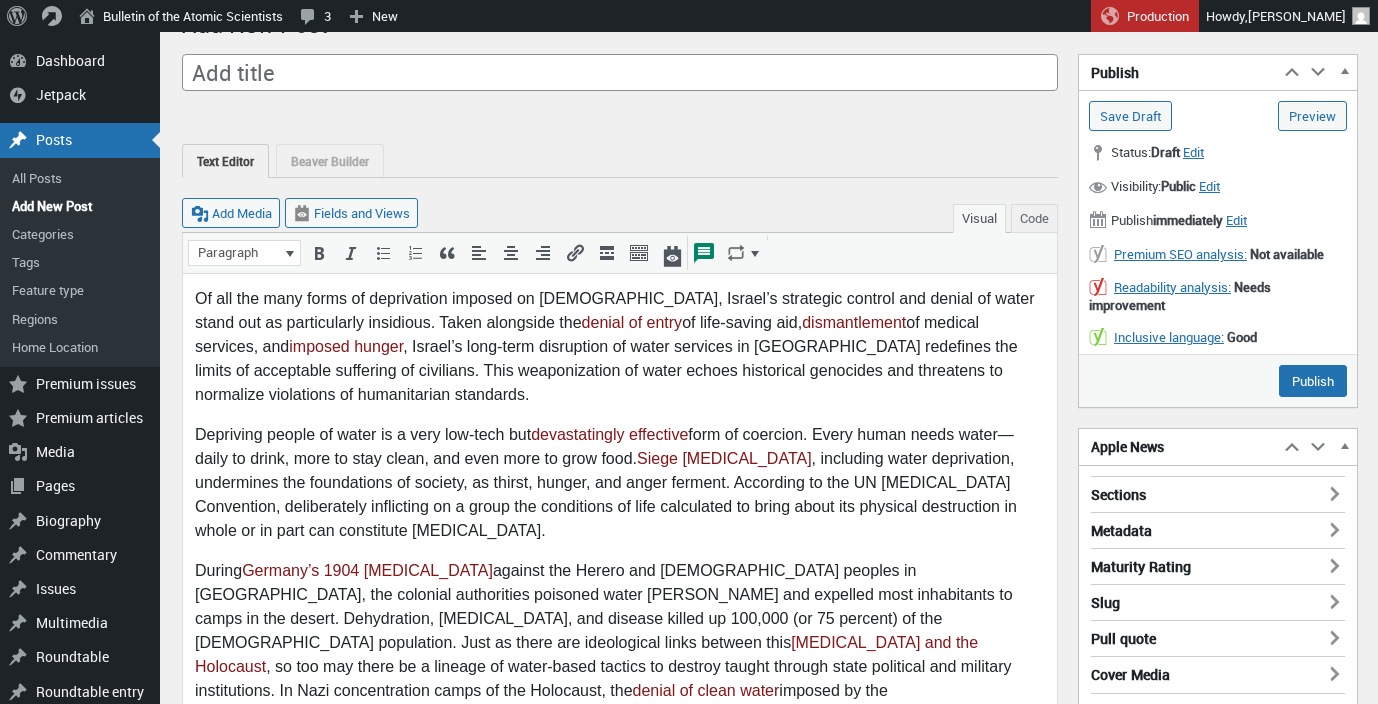 scroll, scrollTop: 0, scrollLeft: 0, axis: both 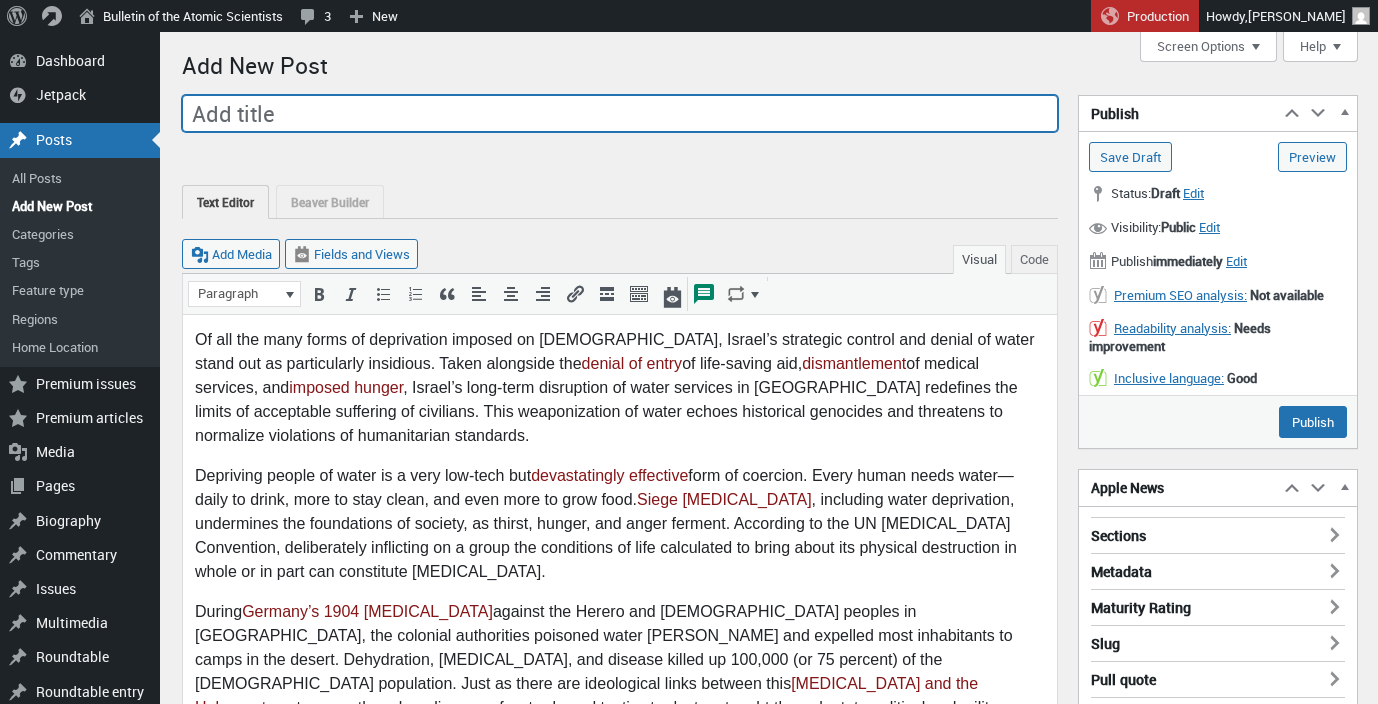 click on "Add title" at bounding box center (620, 114) 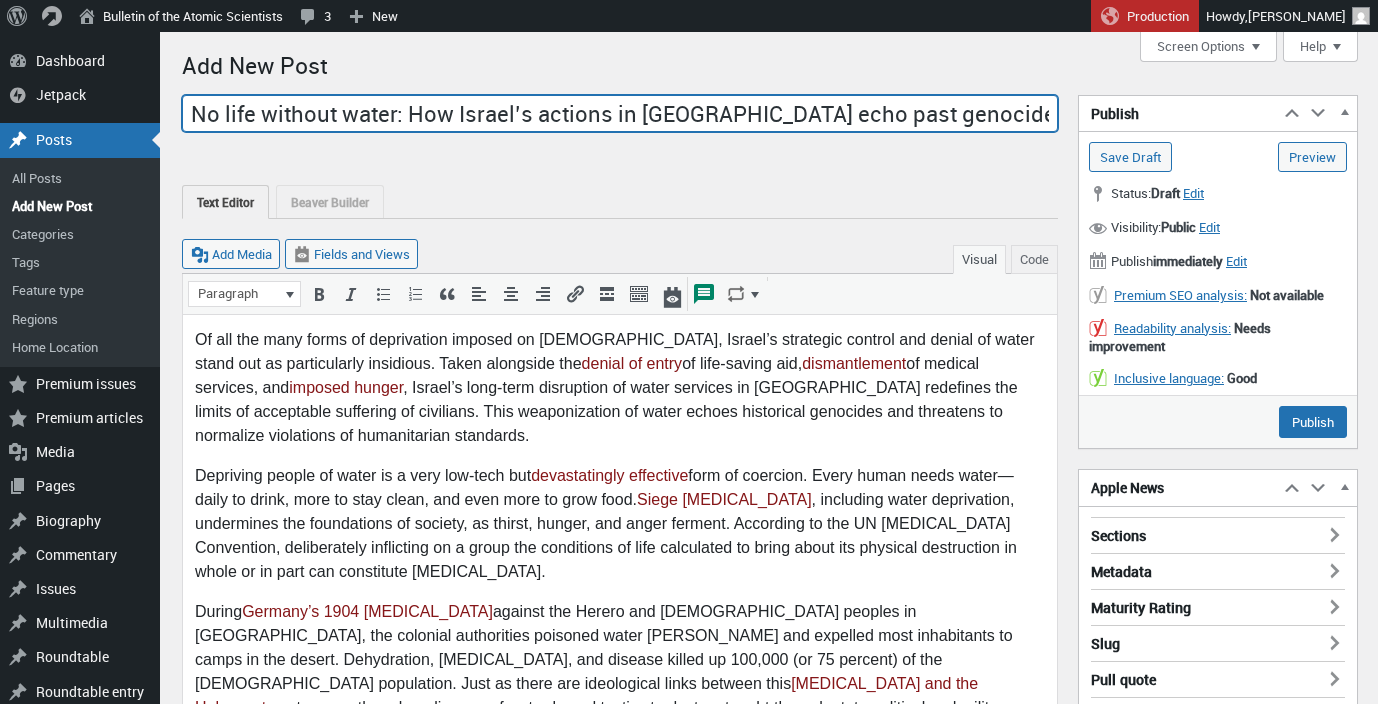 type on "No life without water: How Israel’s actions in Gaza echo past genocides" 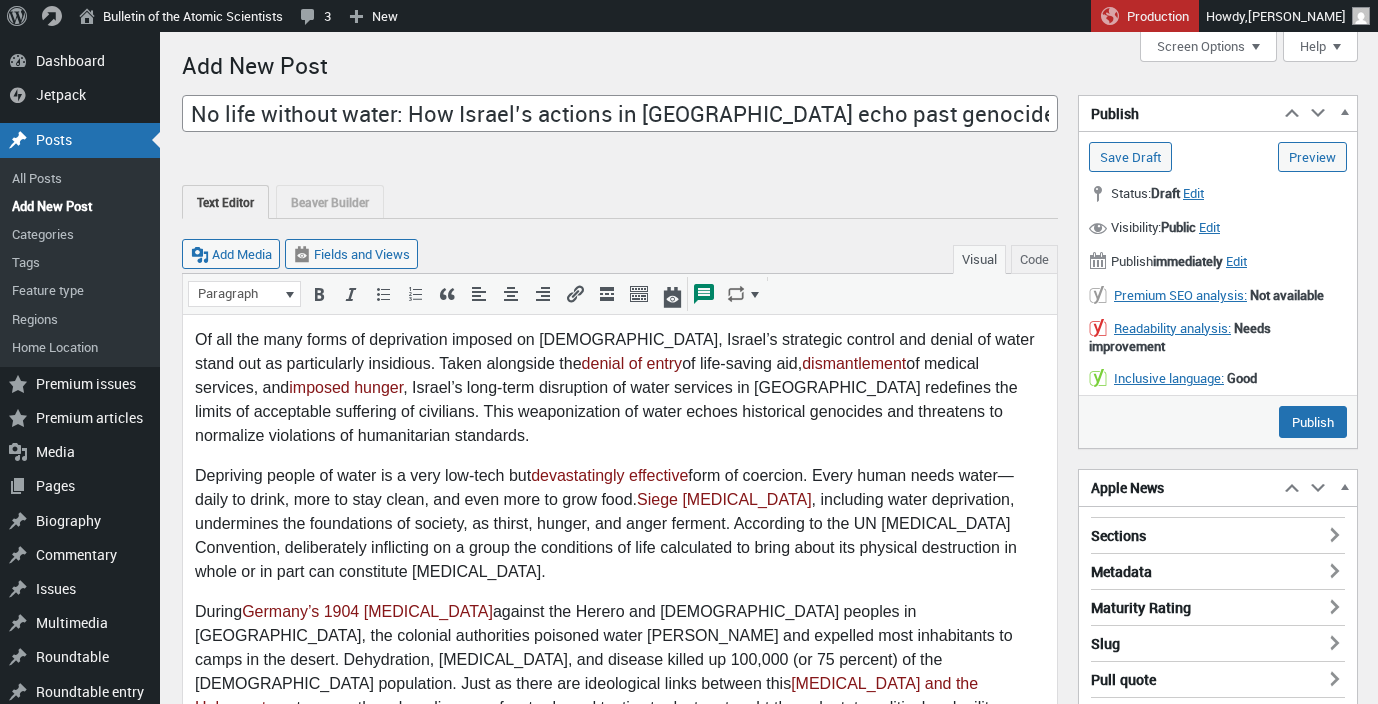 click on "Sections" at bounding box center [1218, 530] 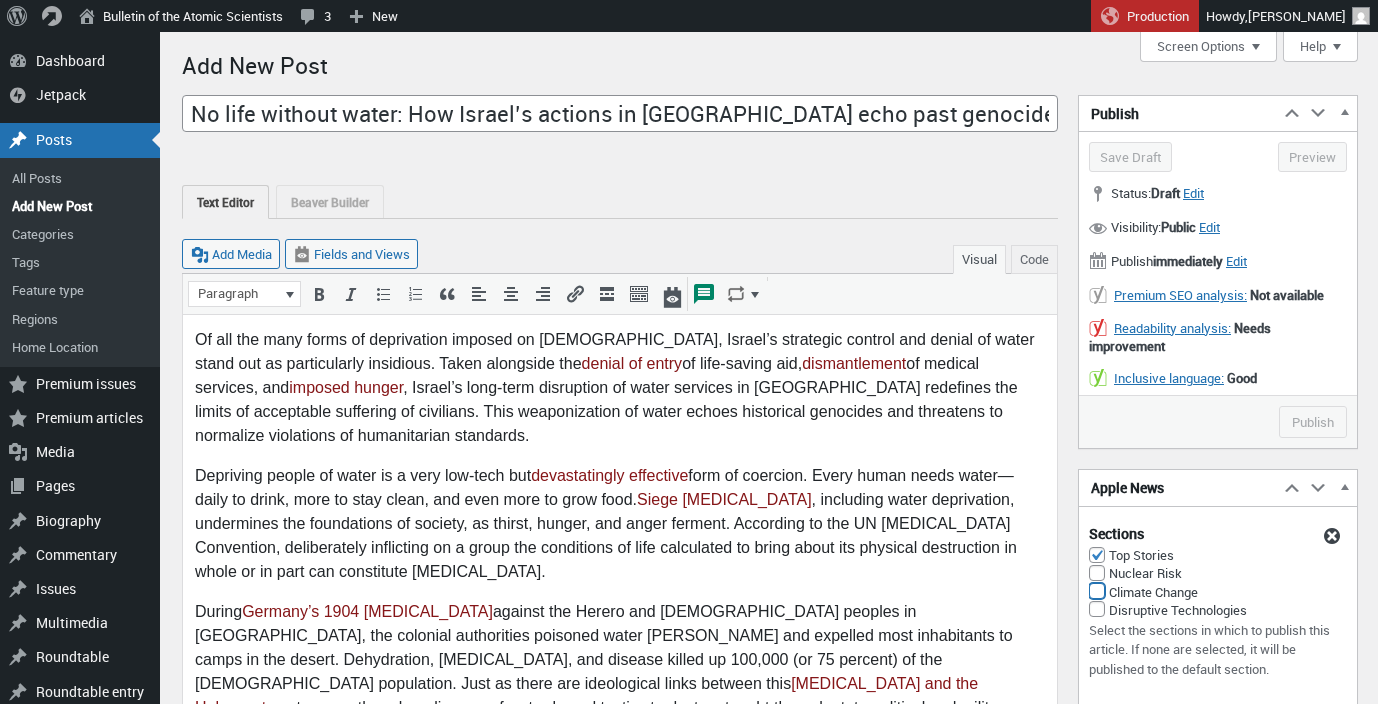 click on "Climate Change" at bounding box center (1097, 591) 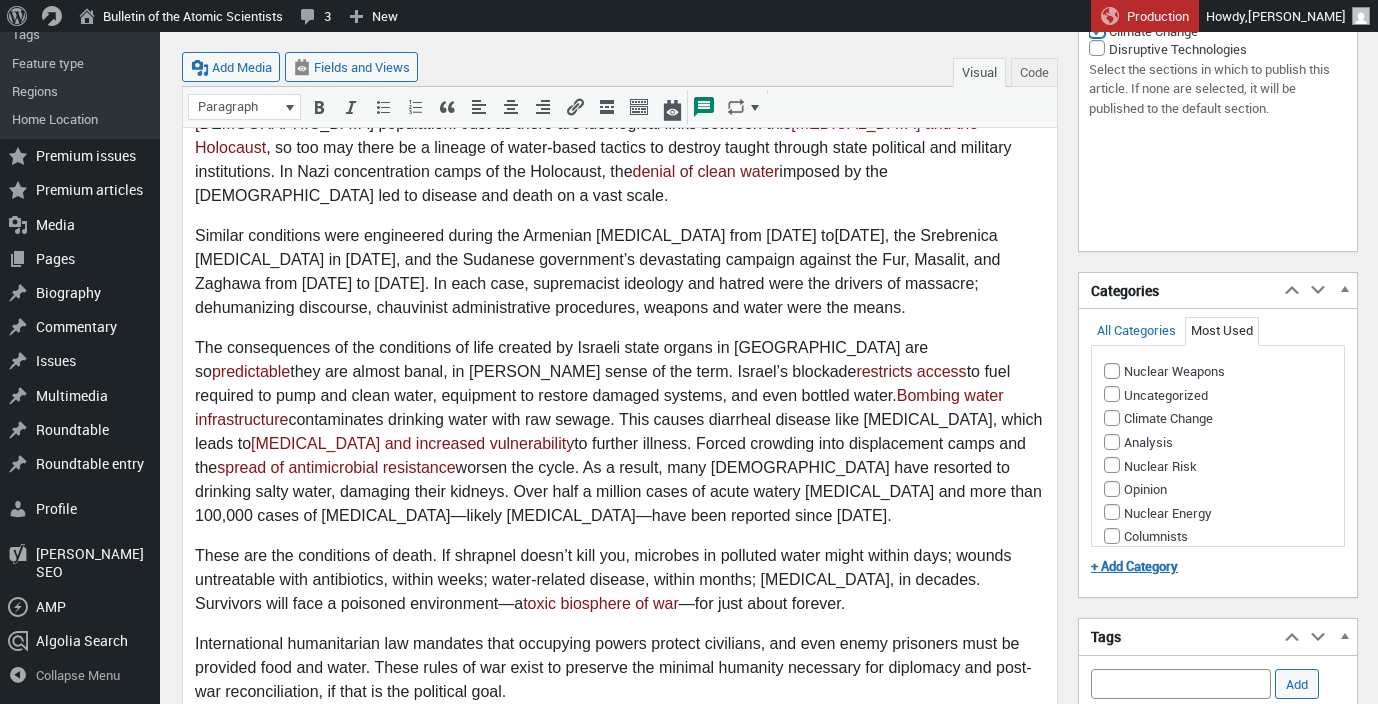 scroll, scrollTop: 562, scrollLeft: 0, axis: vertical 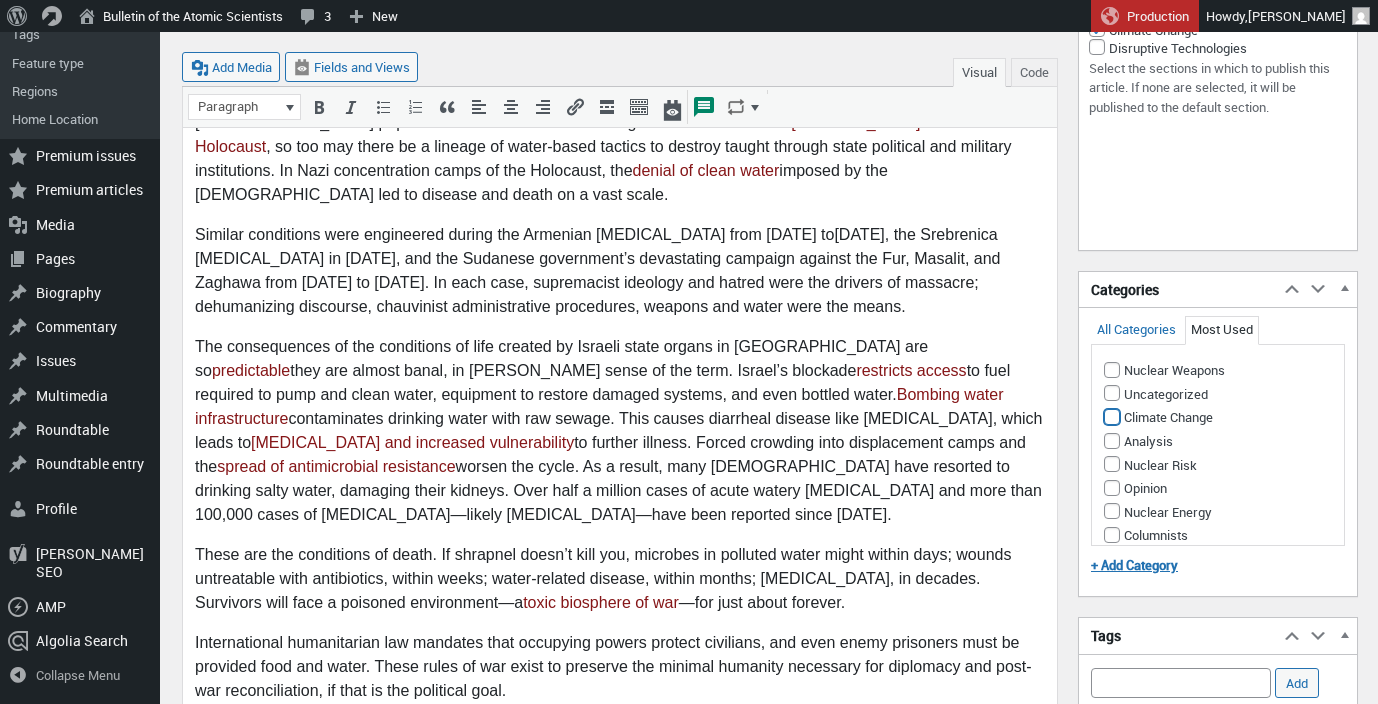 click on "Climate Change" at bounding box center (1112, 417) 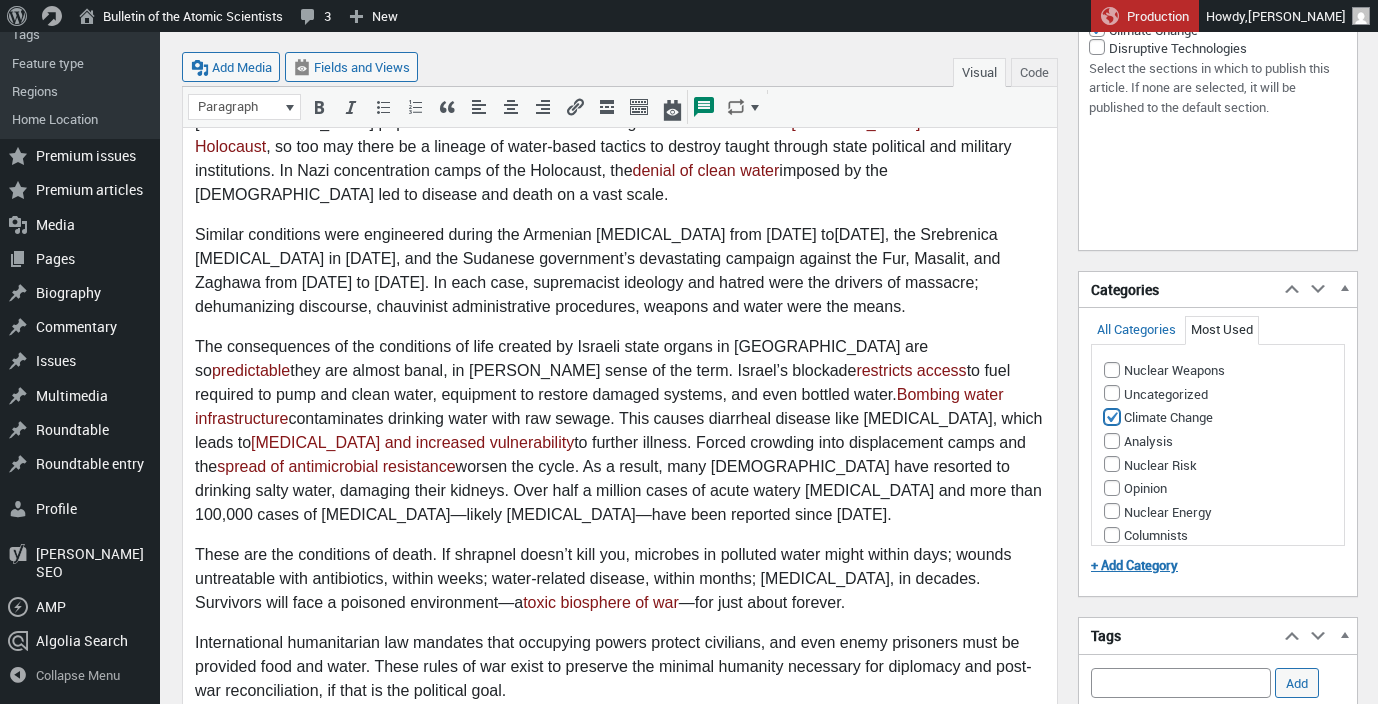 checkbox on "true" 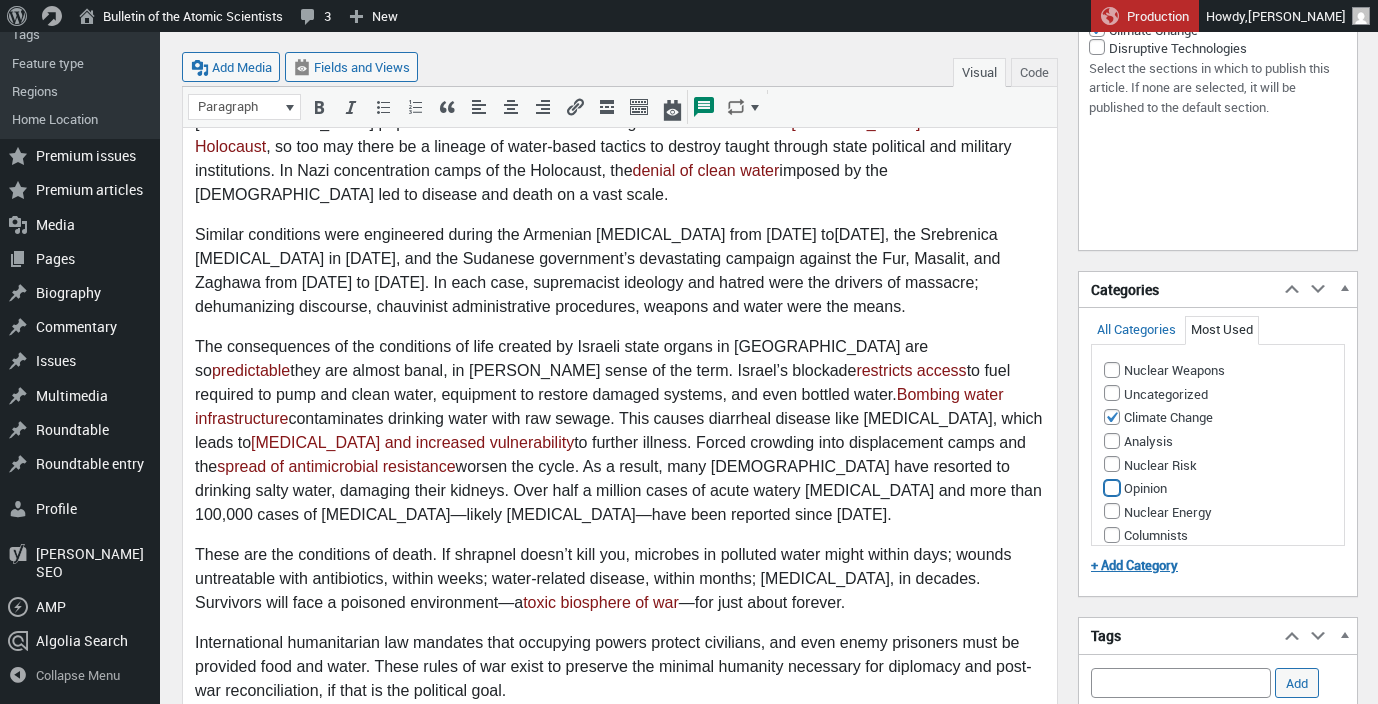 click on "Opinion" at bounding box center [1112, 488] 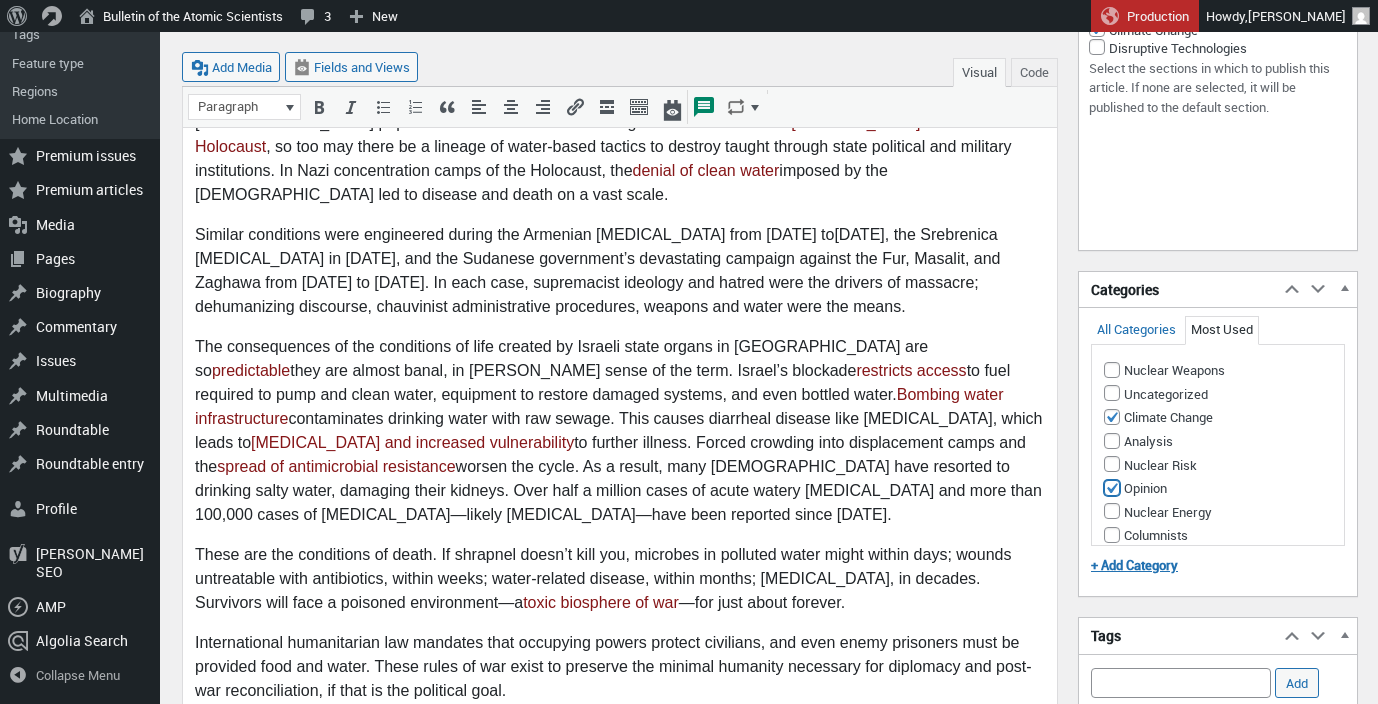 checkbox on "true" 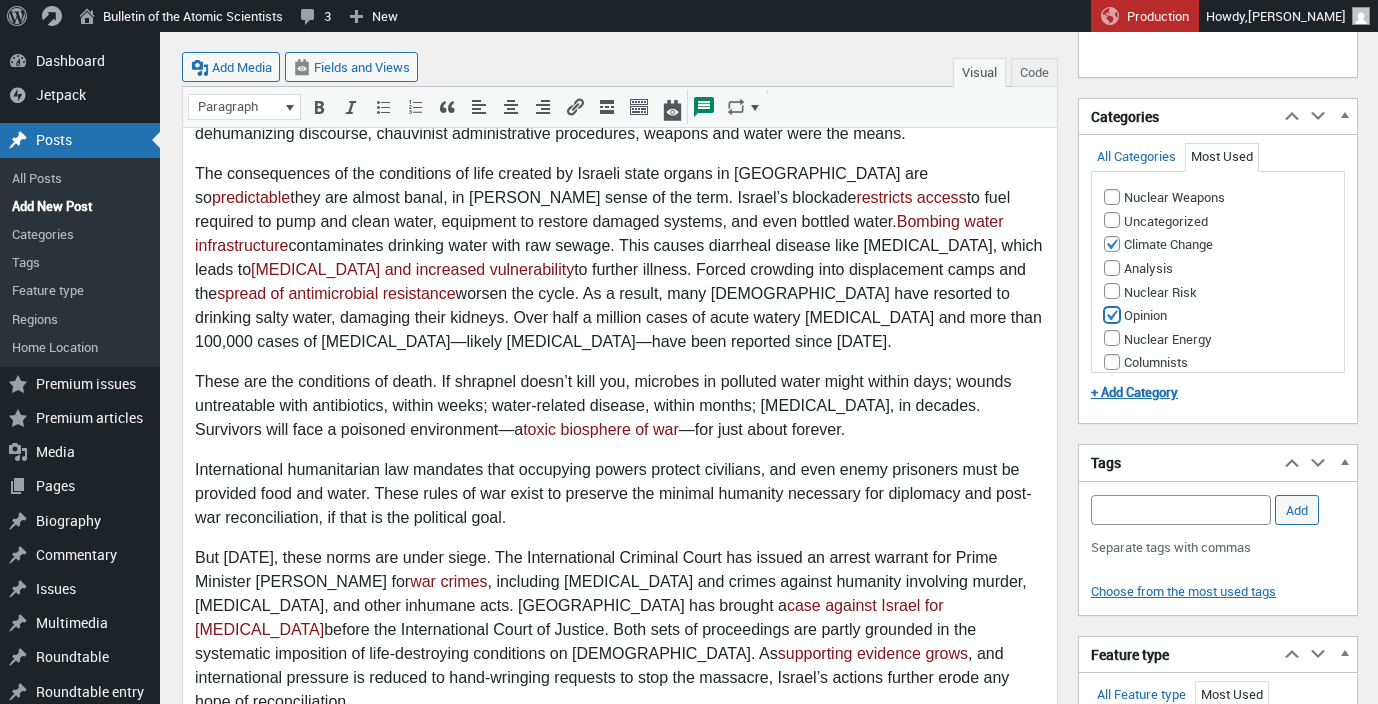 scroll, scrollTop: 737, scrollLeft: 0, axis: vertical 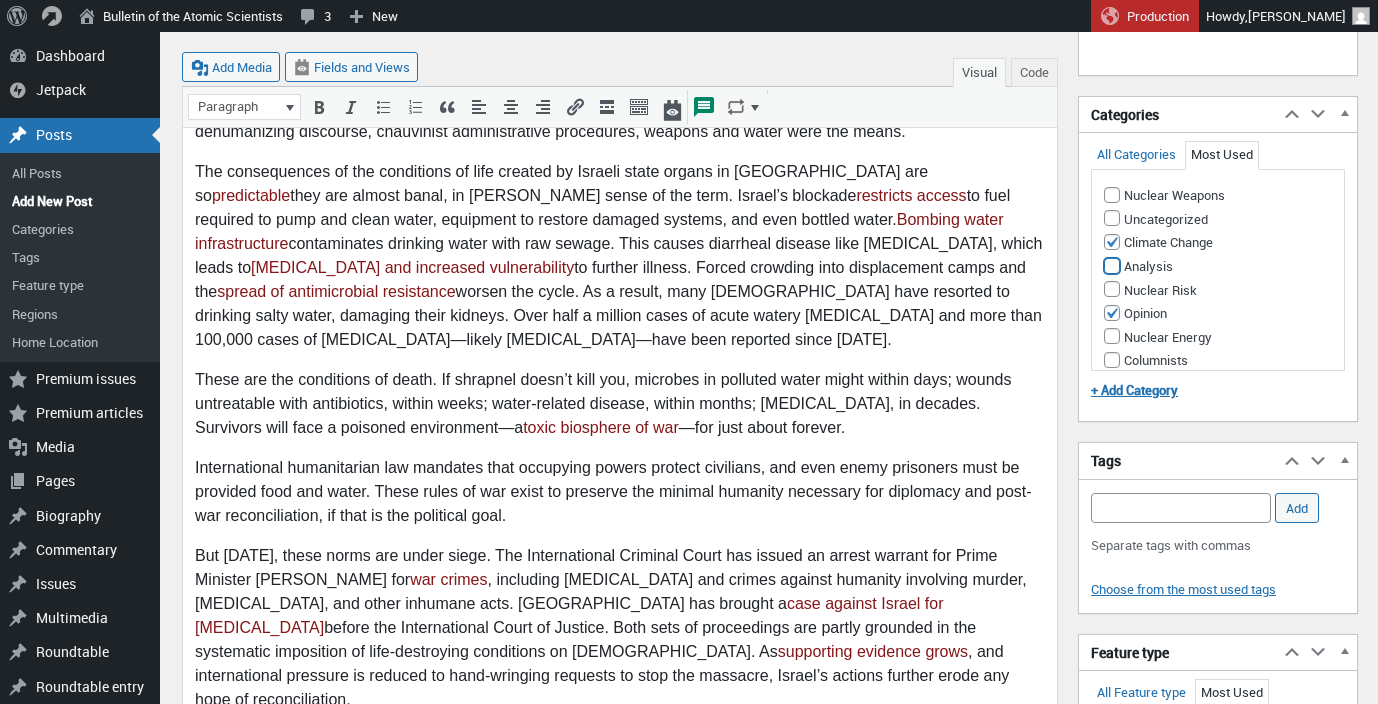 click on "Analysis" at bounding box center [1112, 266] 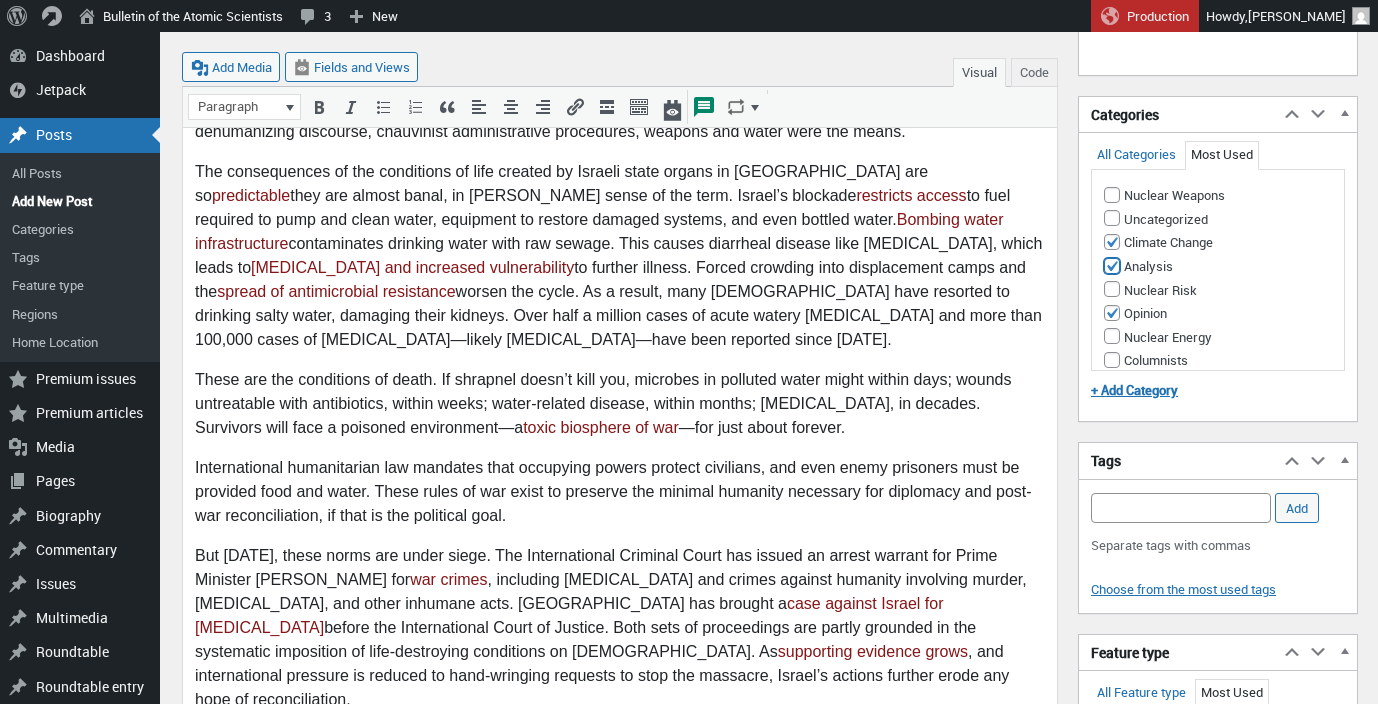 checkbox on "true" 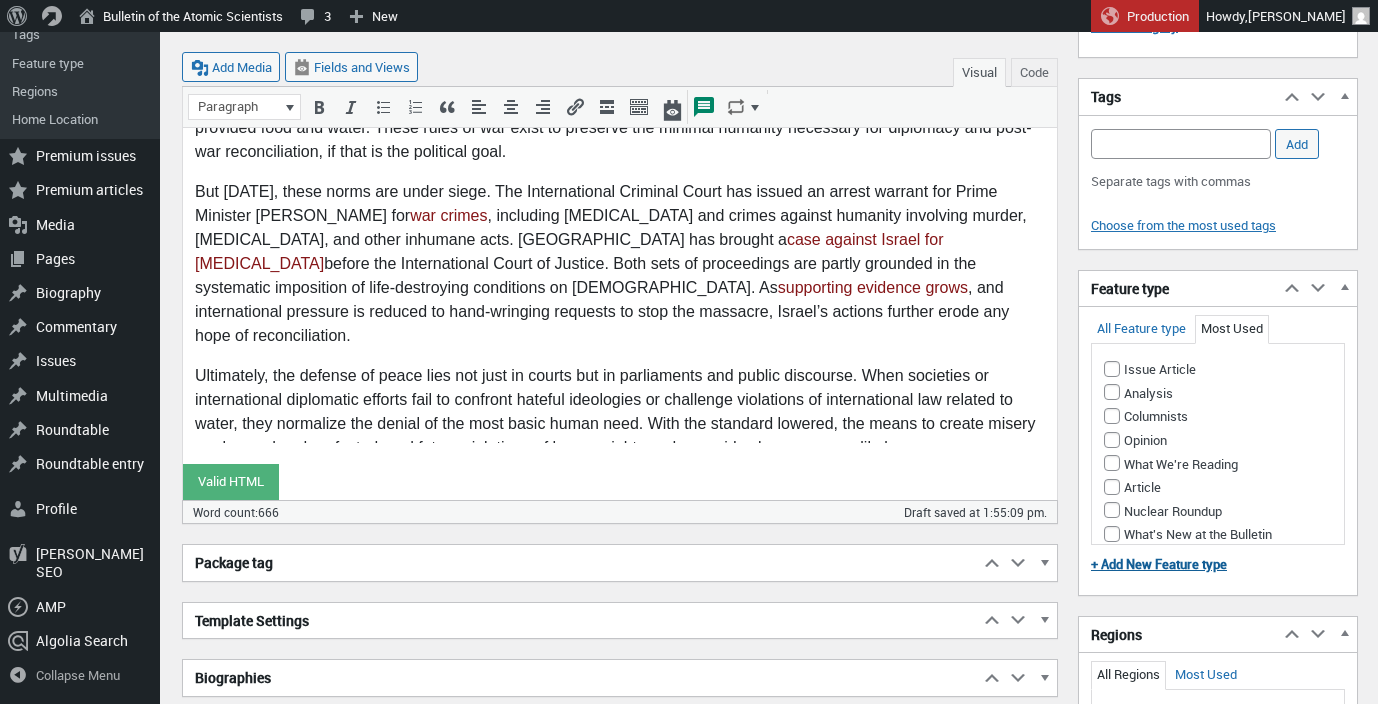 scroll, scrollTop: 1102, scrollLeft: 0, axis: vertical 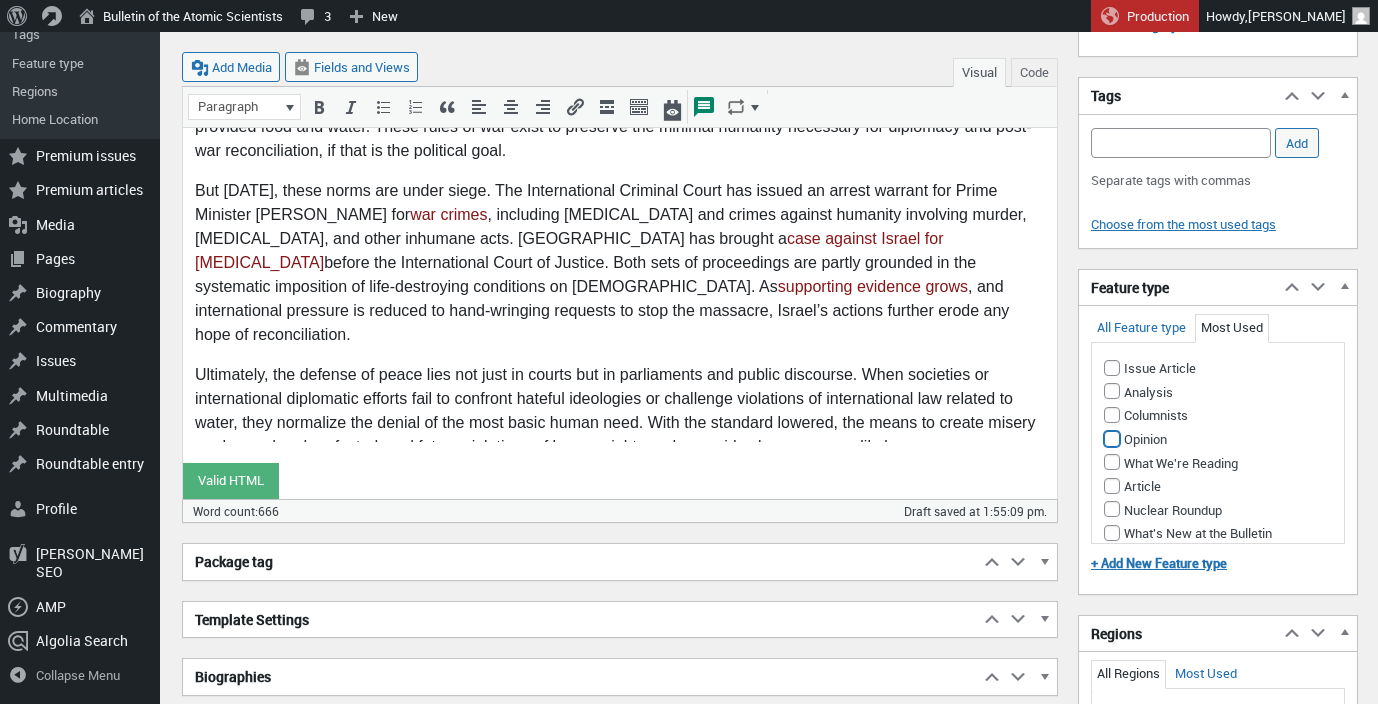 click on "Opinion" at bounding box center (1112, 439) 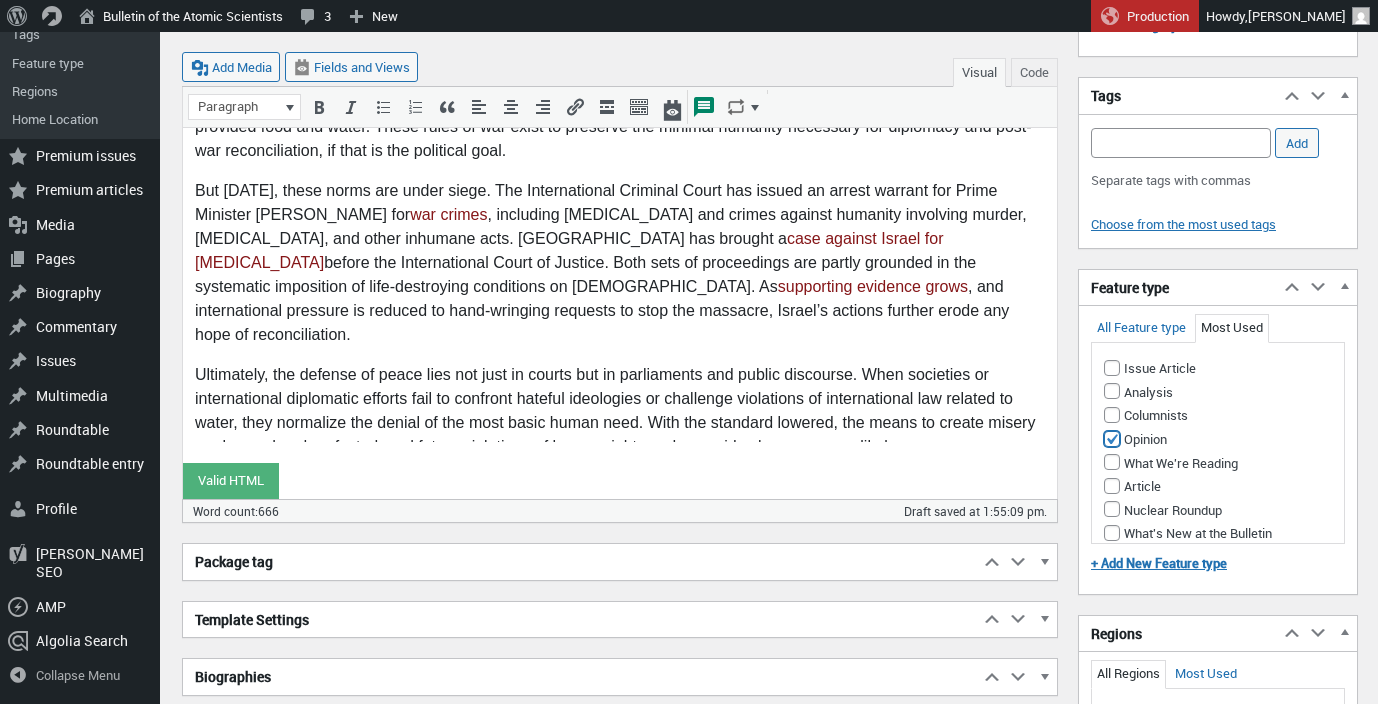 checkbox on "true" 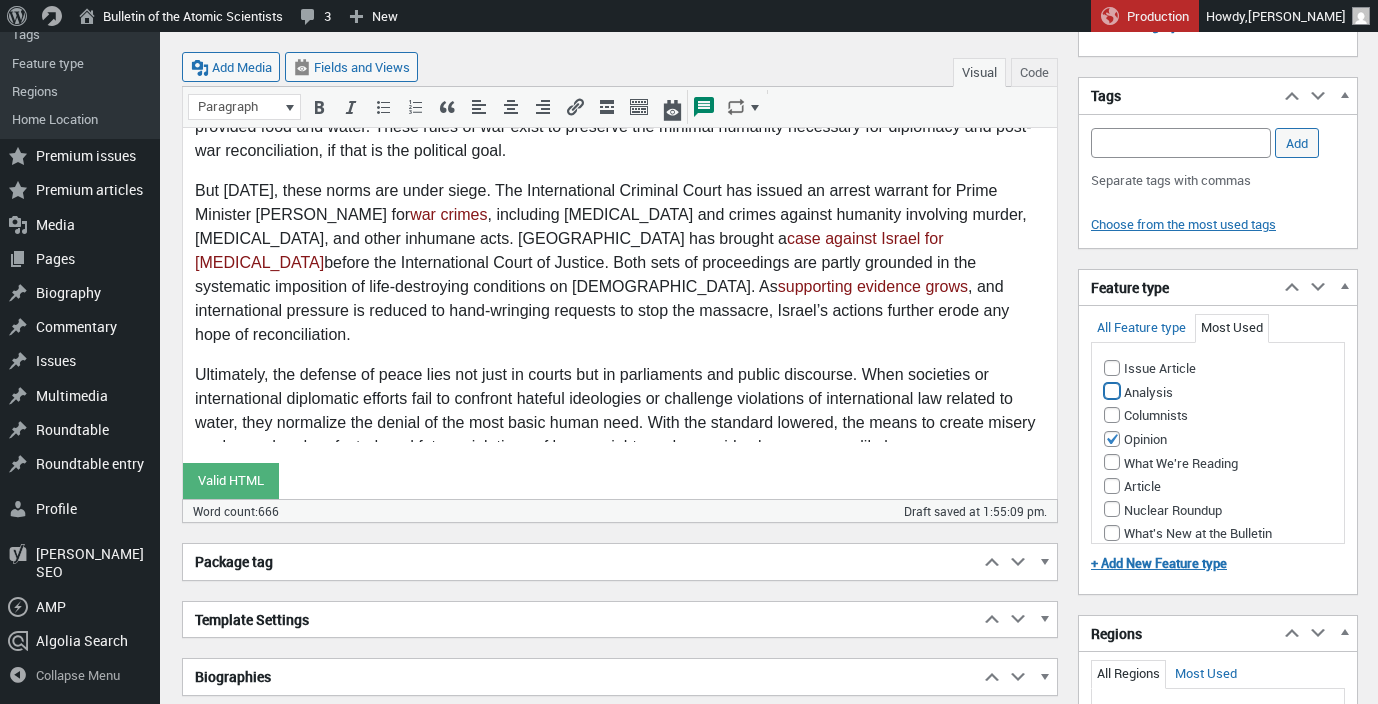 click on "Analysis" at bounding box center [1112, 391] 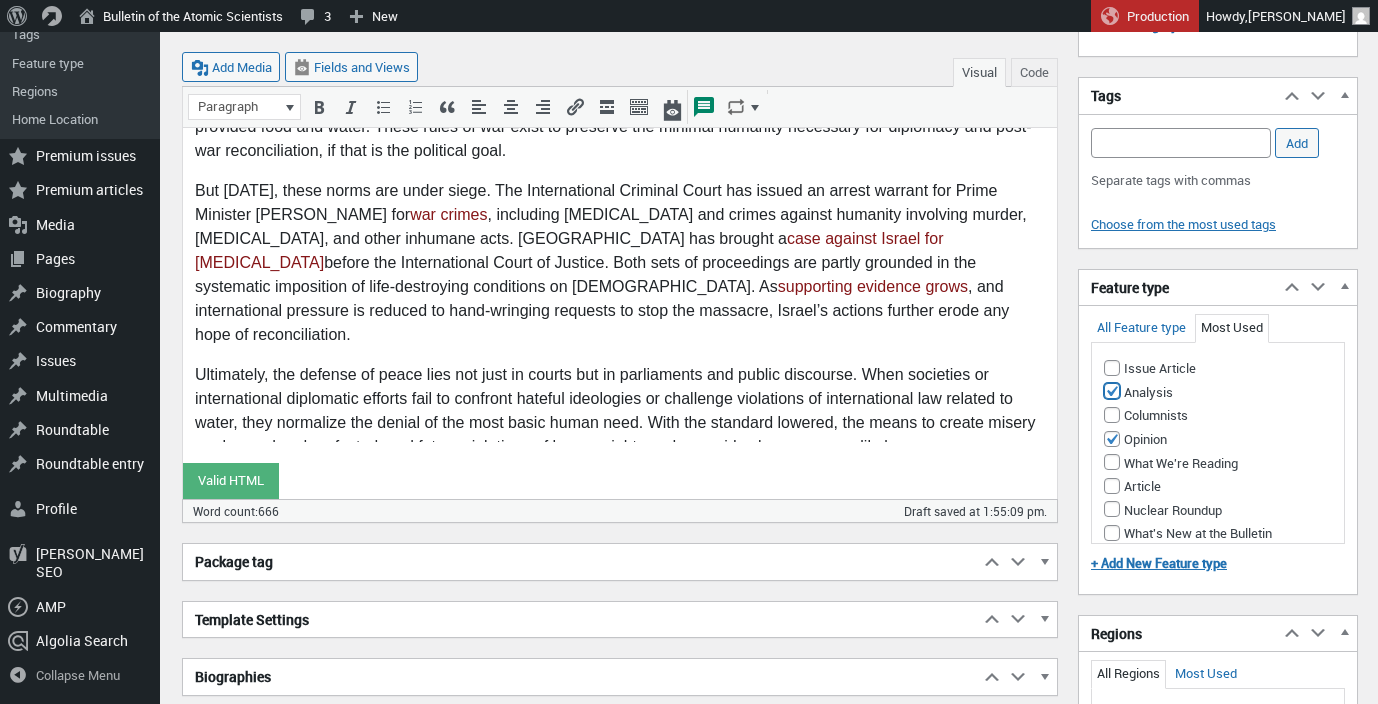 checkbox on "true" 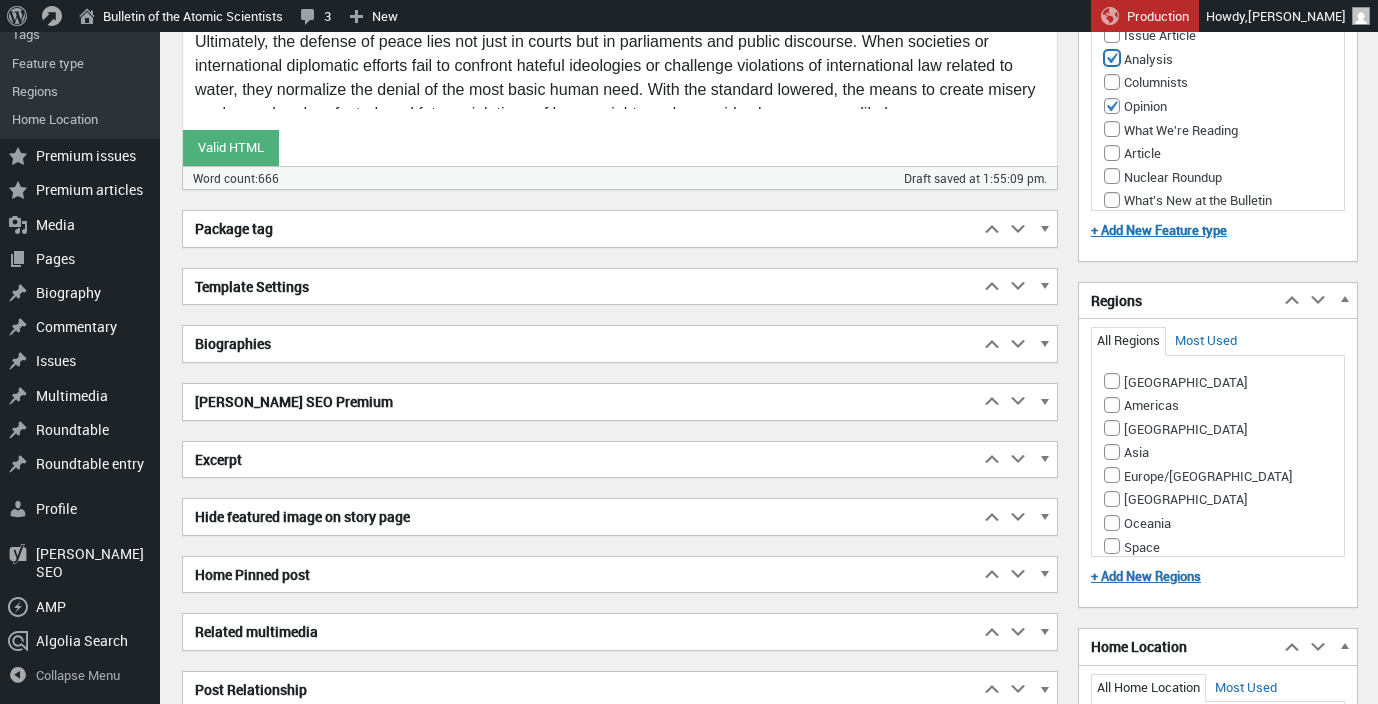 scroll, scrollTop: 1439, scrollLeft: 0, axis: vertical 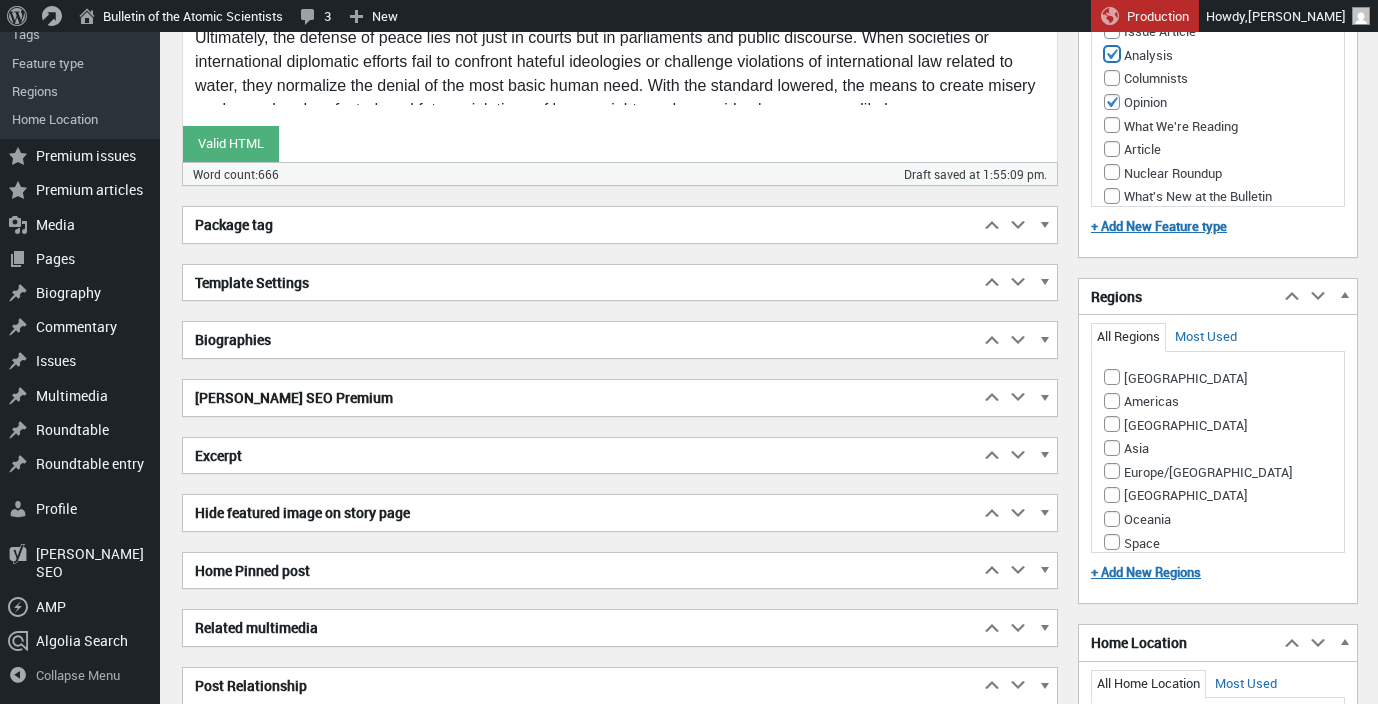 click on "Biographies" at bounding box center (581, 340) 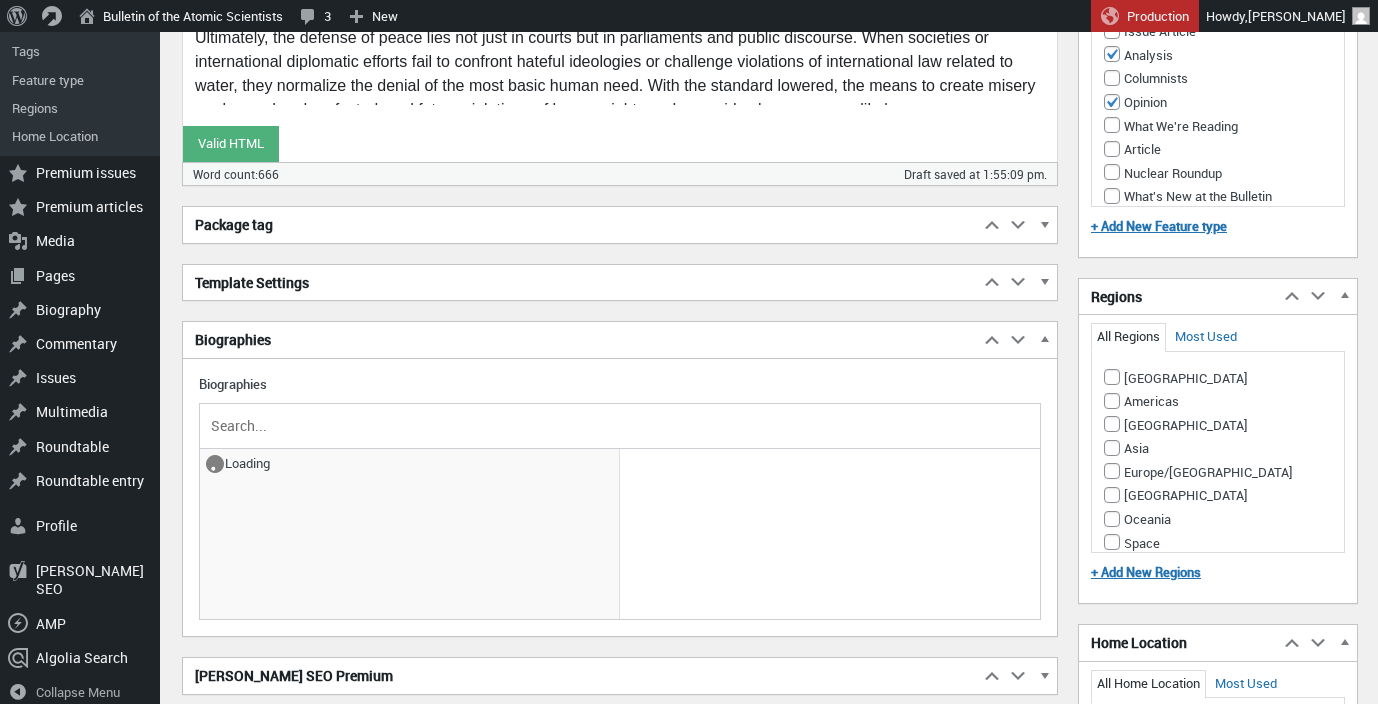 click at bounding box center (620, 426) 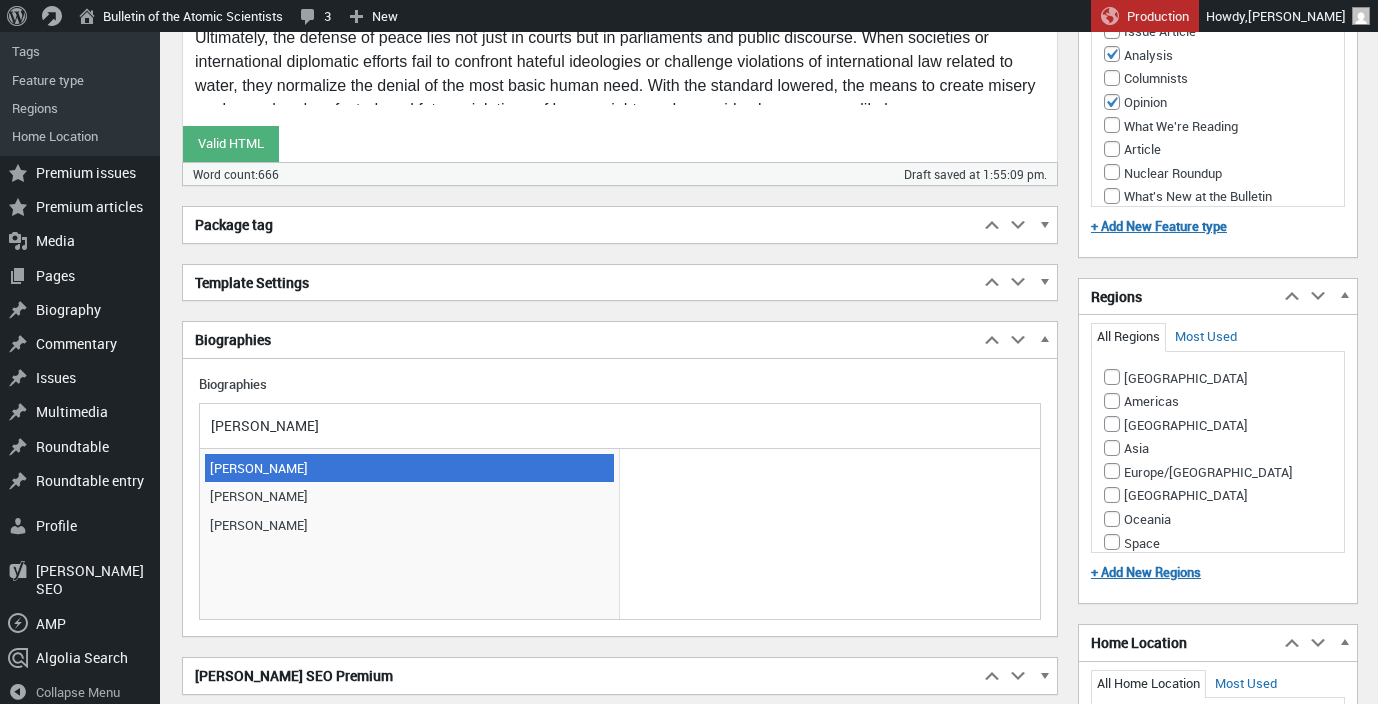 click on "Mark Zeitoun" at bounding box center (409, 468) 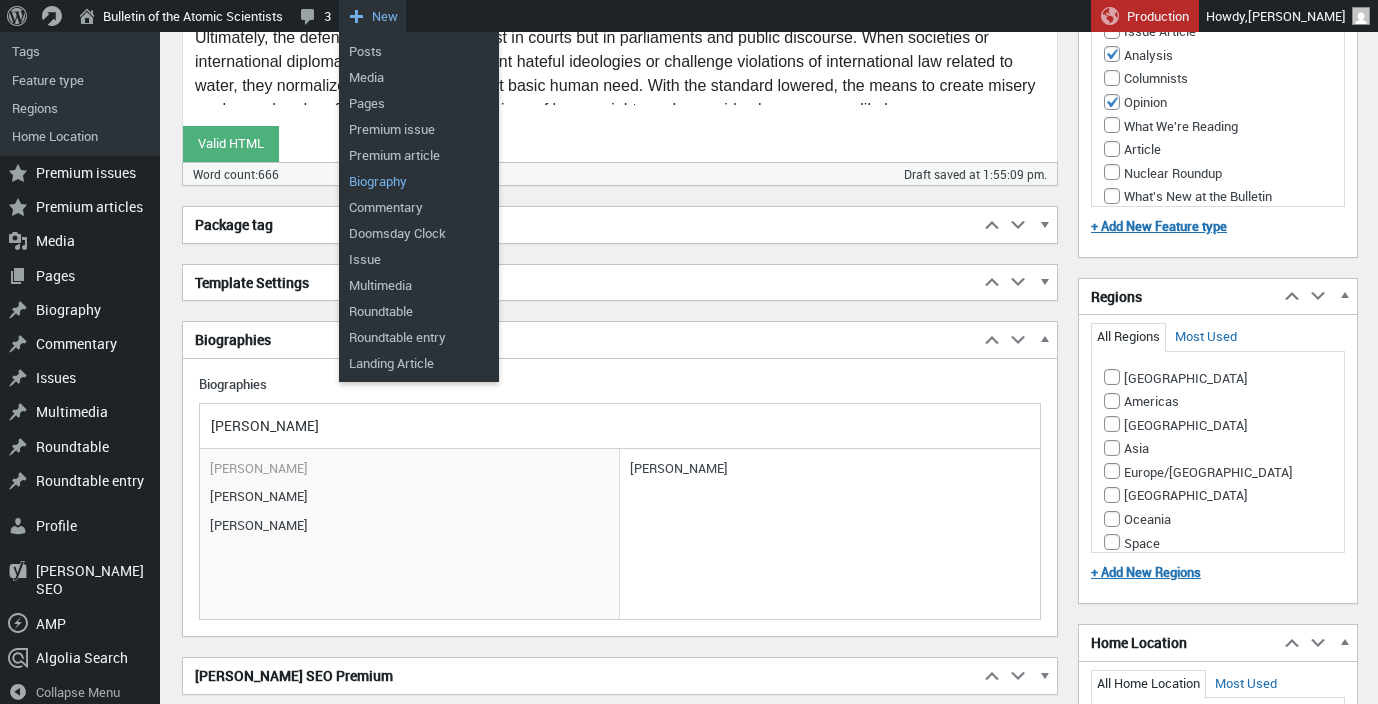 click on "Biography" at bounding box center (419, 181) 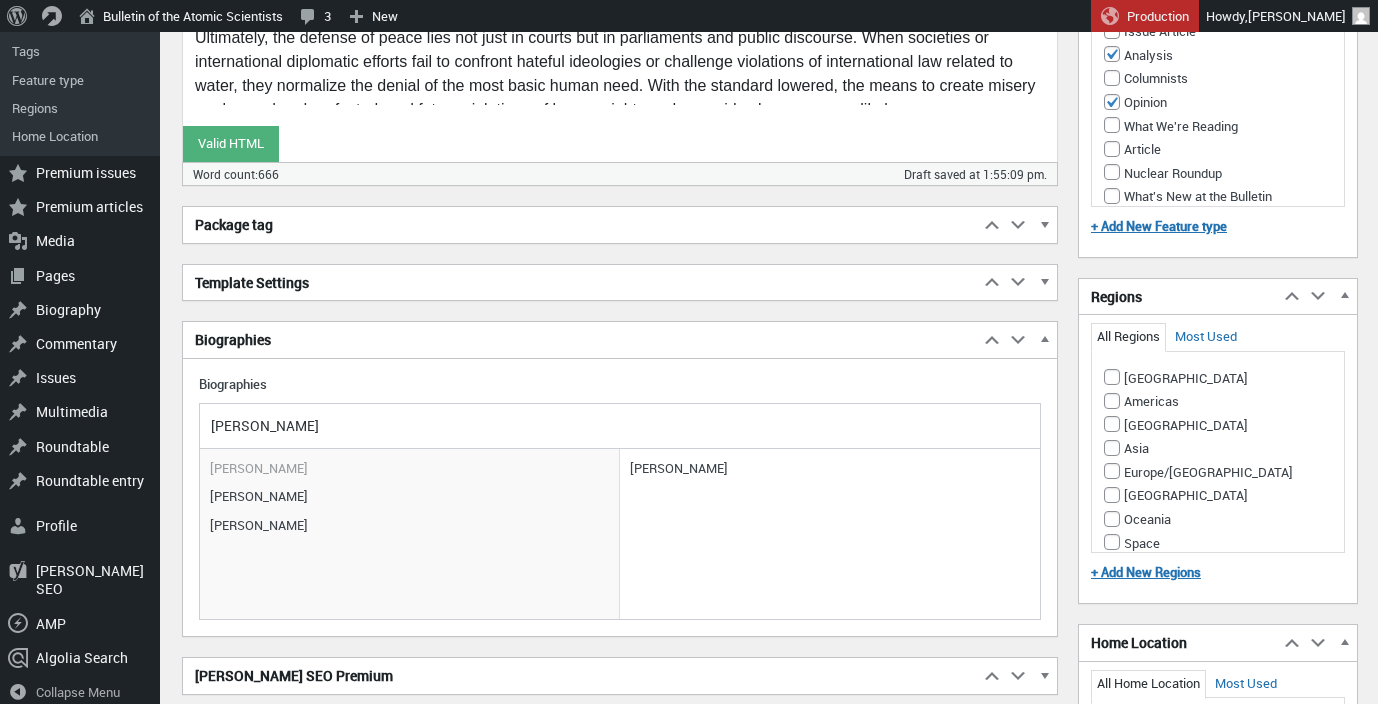 click on "mark ze" at bounding box center [620, 426] 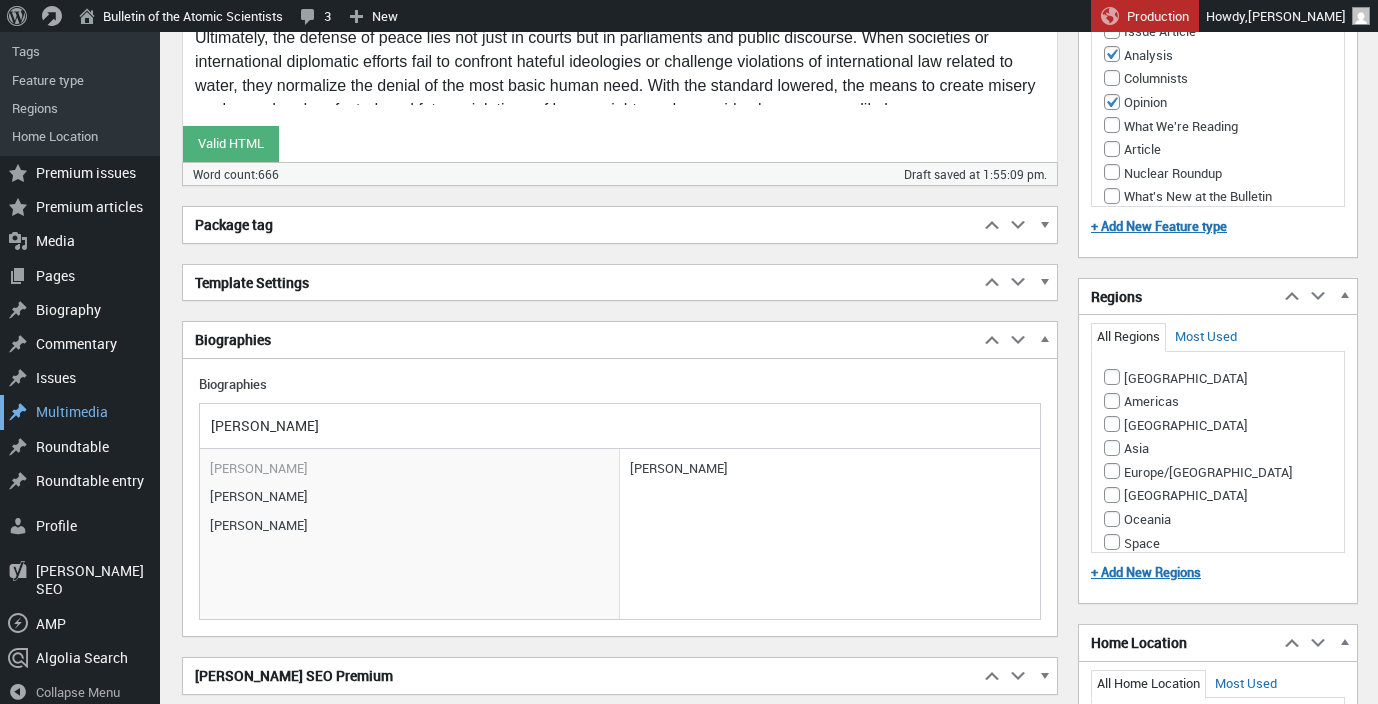 drag, startPoint x: 330, startPoint y: 422, endPoint x: 108, endPoint y: 399, distance: 223.18826 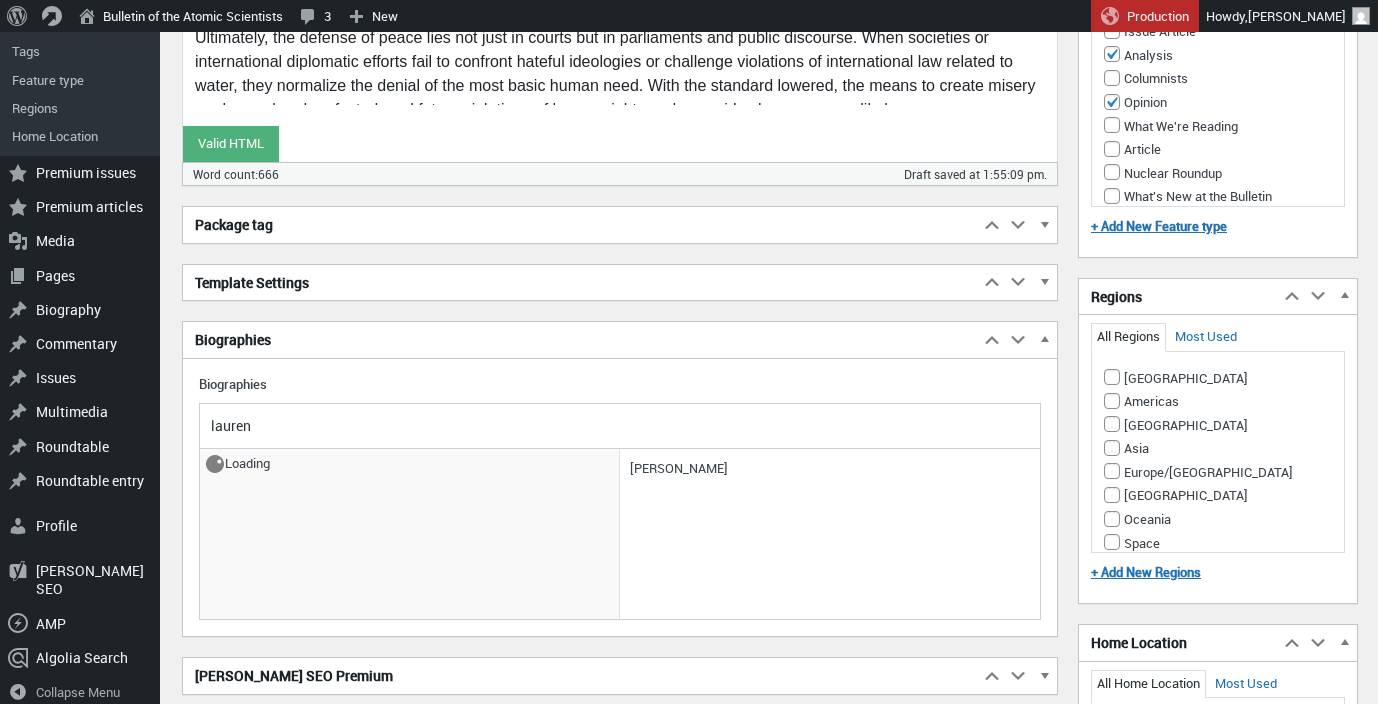 click on "lauren" at bounding box center (620, 426) 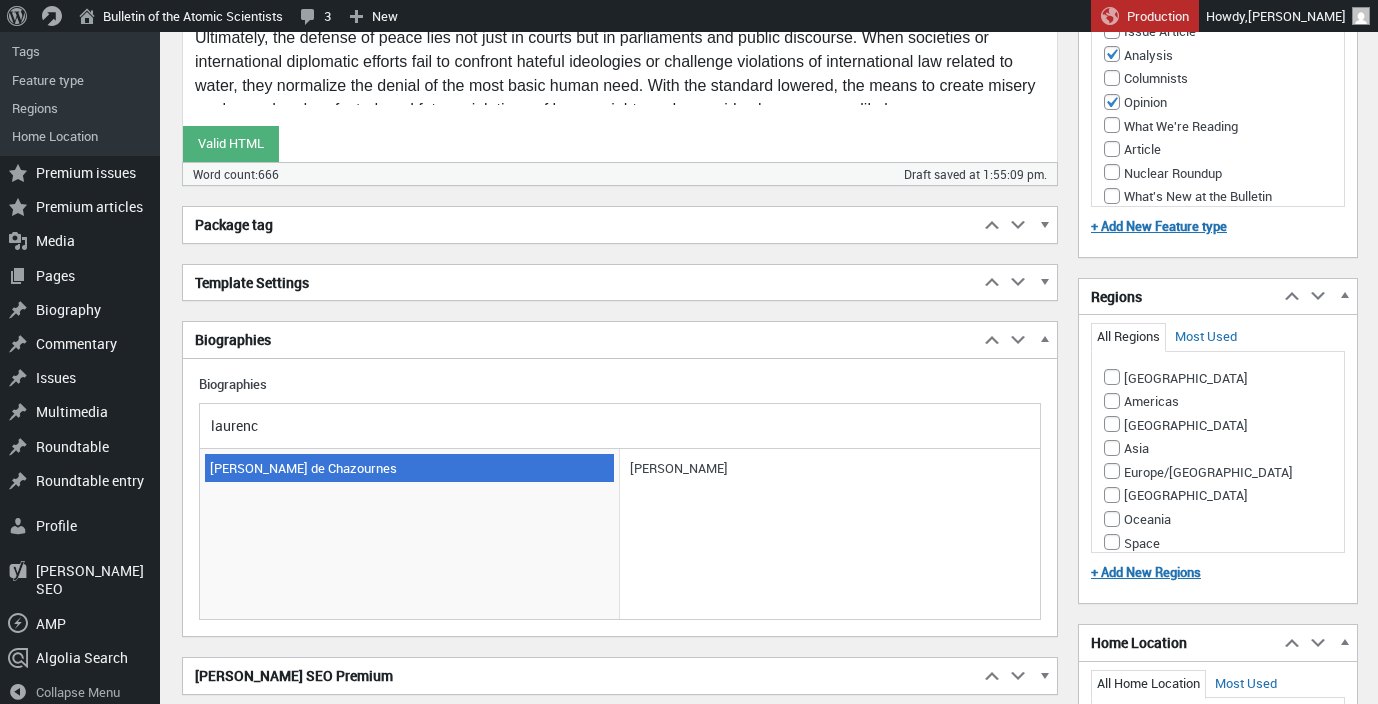 type on "laurenc" 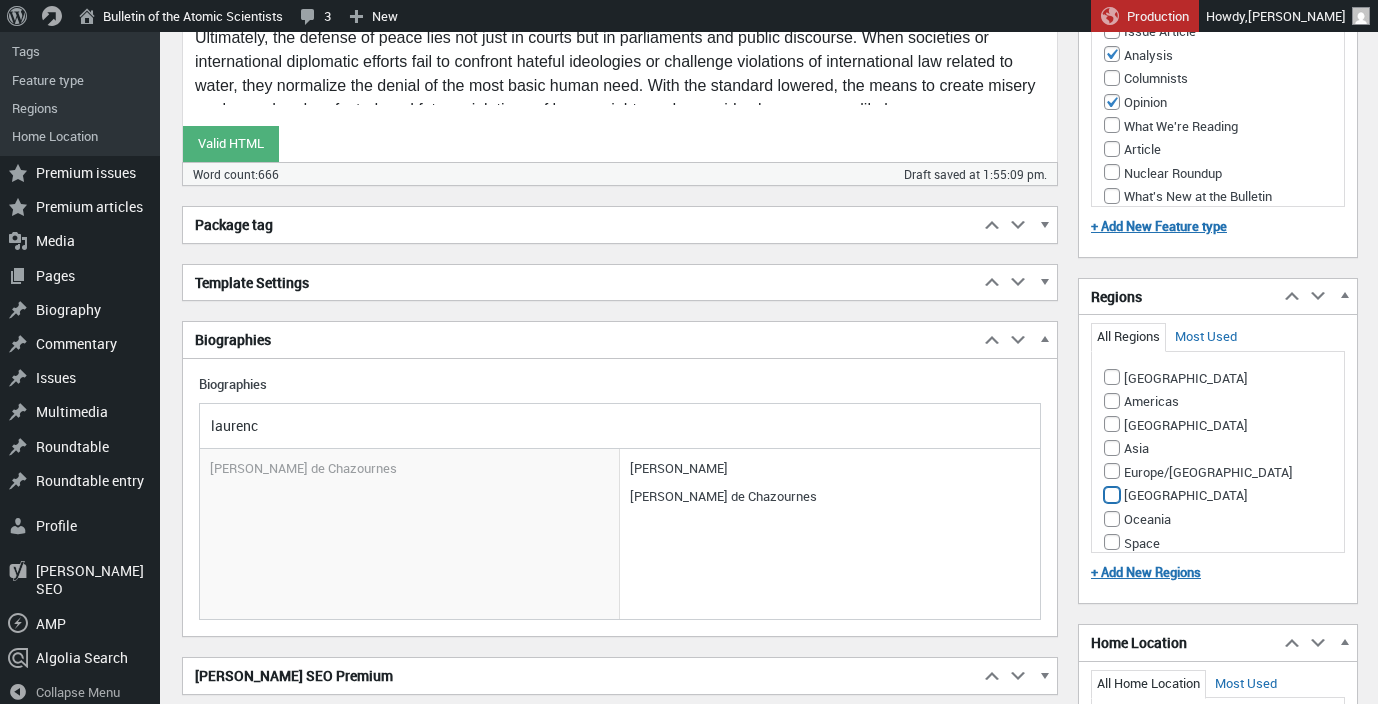 click on "Middle East" at bounding box center [1112, 495] 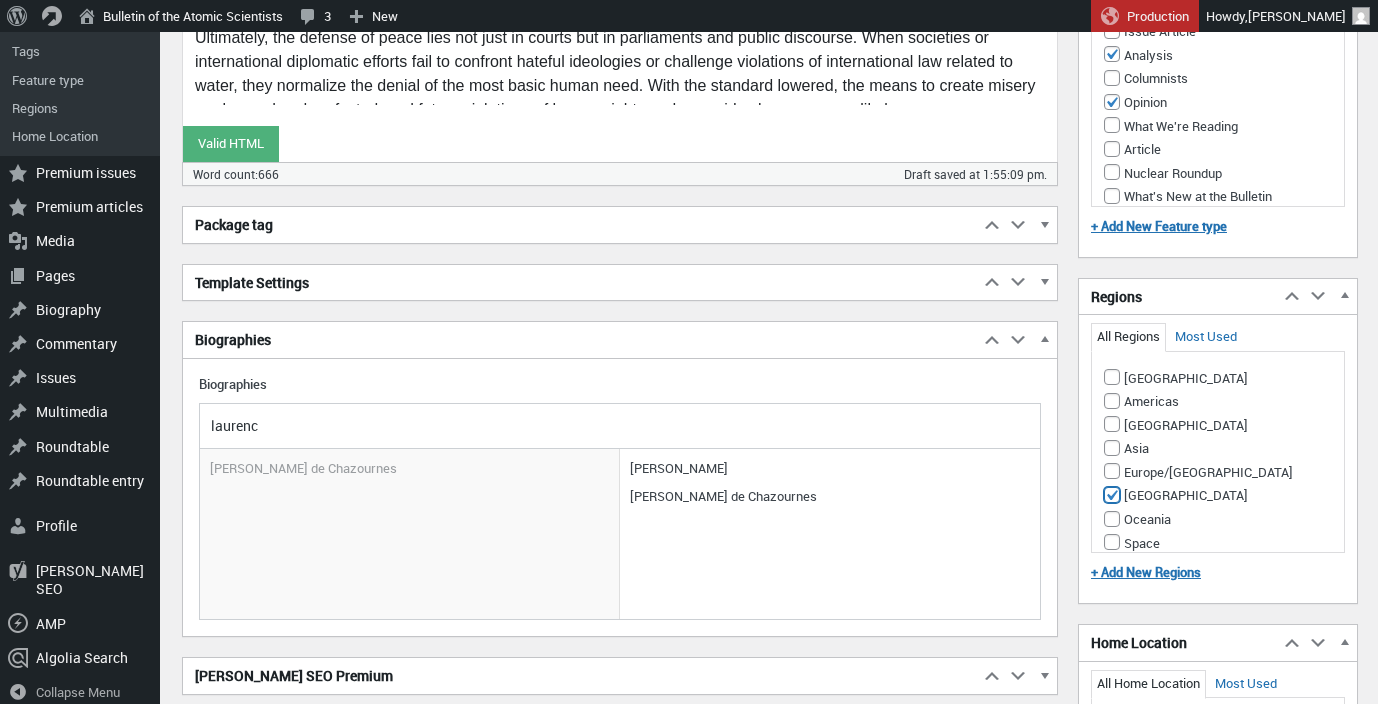 checkbox on "true" 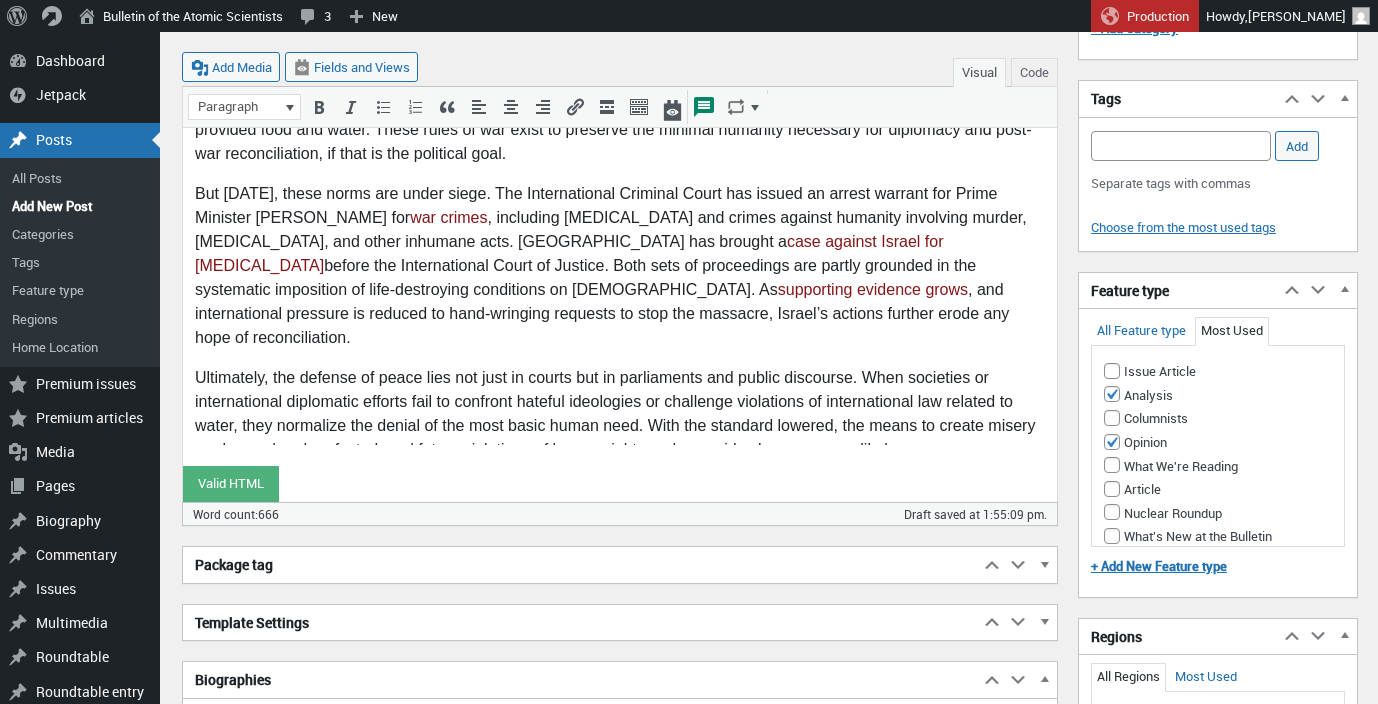 scroll, scrollTop: 996, scrollLeft: 0, axis: vertical 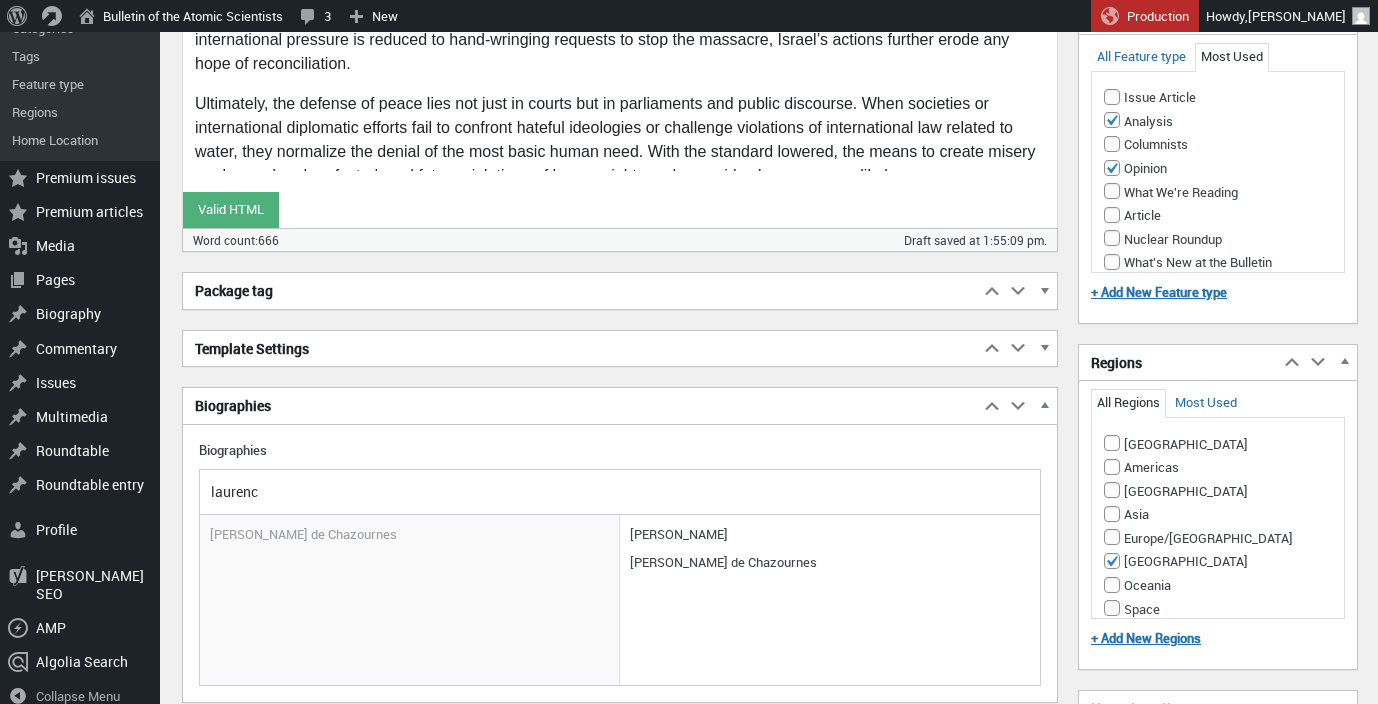 drag, startPoint x: 285, startPoint y: 496, endPoint x: 166, endPoint y: 459, distance: 124.61942 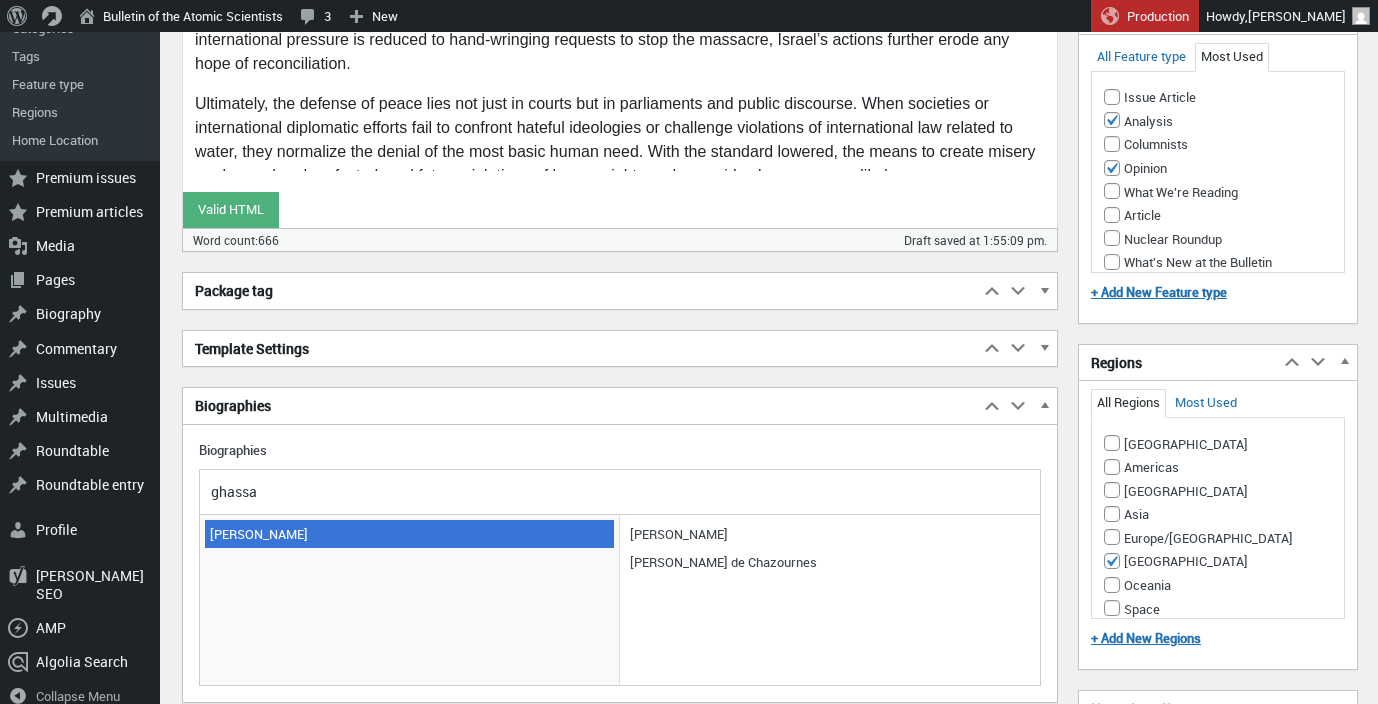 click on "[PERSON_NAME]" at bounding box center (409, 534) 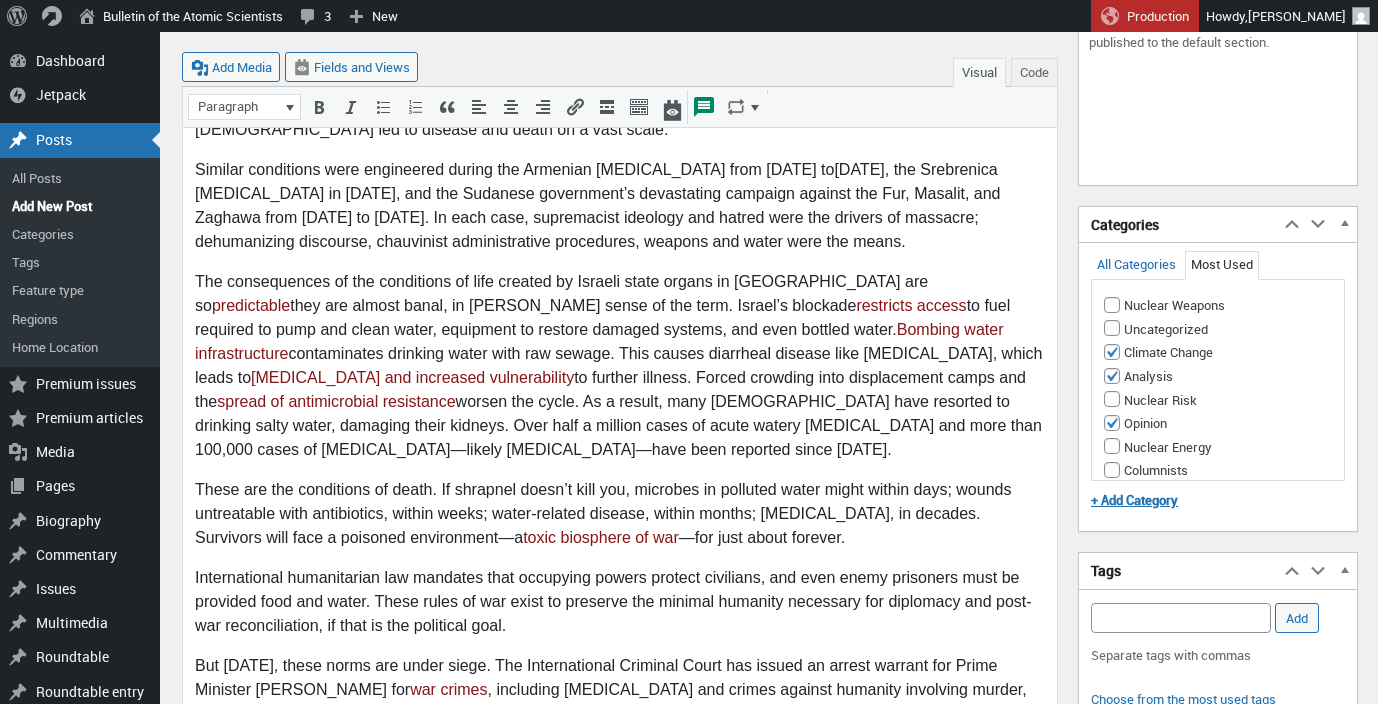 scroll, scrollTop: 621, scrollLeft: 0, axis: vertical 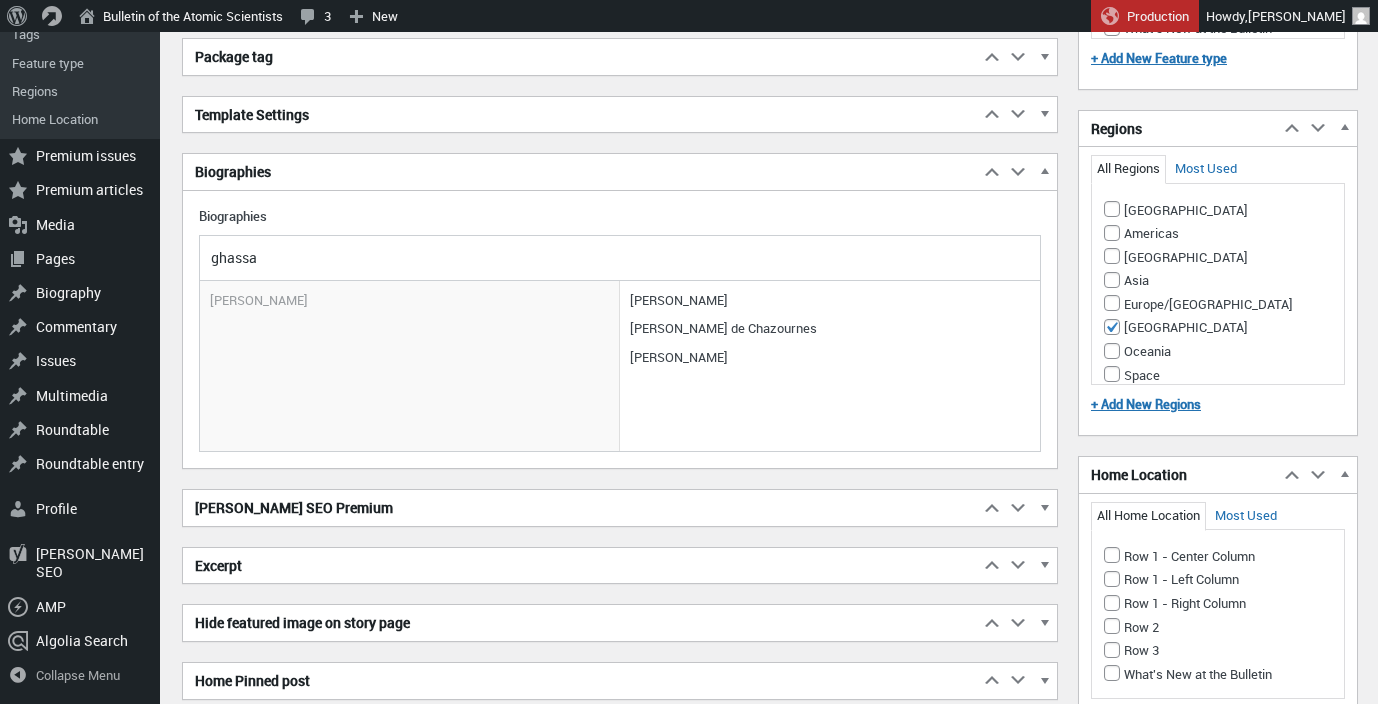 click on "ghassa" at bounding box center [620, 258] 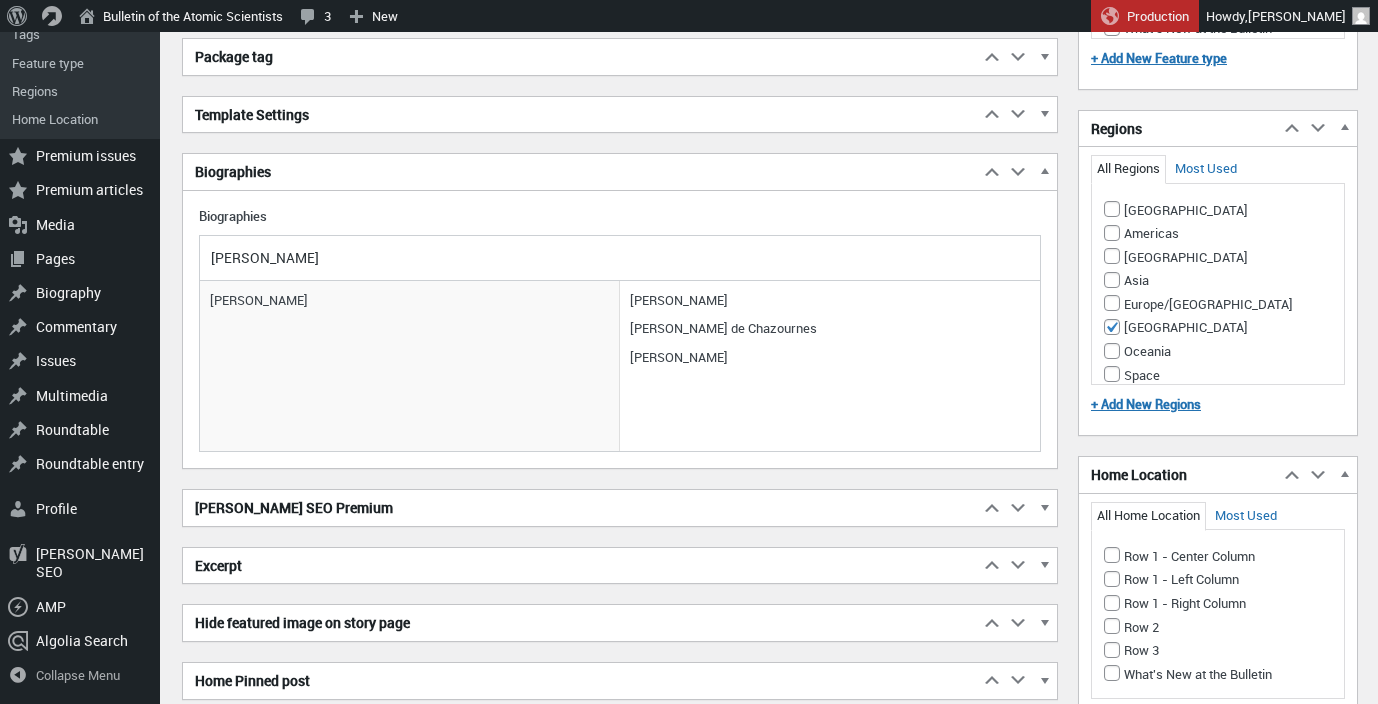 click on "[PERSON_NAME]" at bounding box center [410, 366] 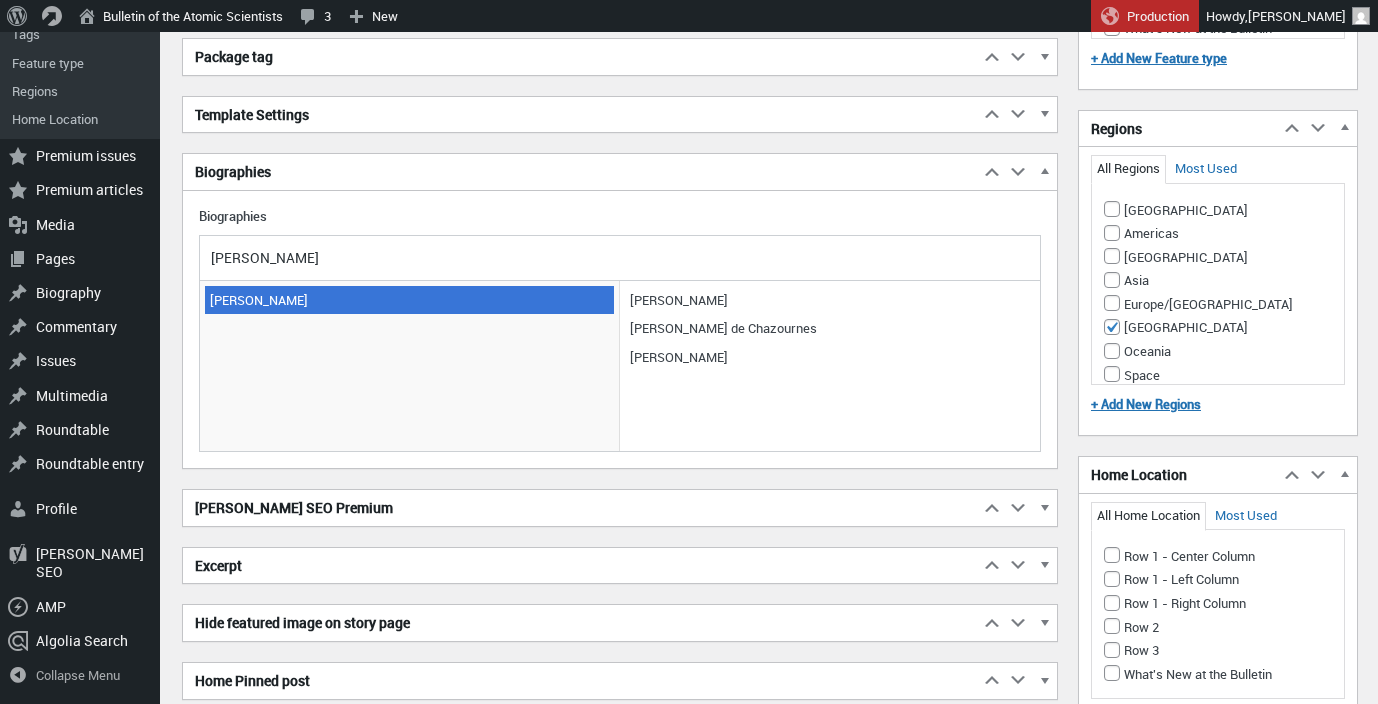 click on "[PERSON_NAME]" at bounding box center (409, 300) 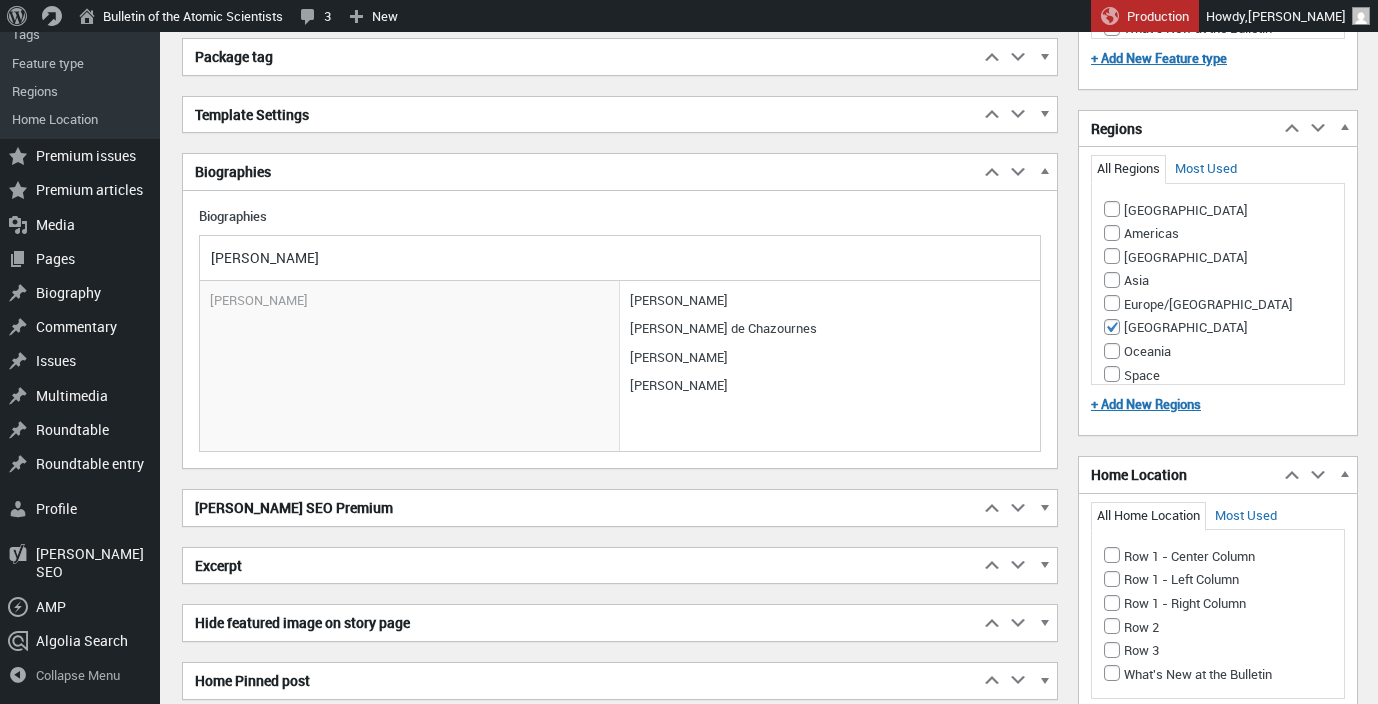 drag, startPoint x: 296, startPoint y: 259, endPoint x: 204, endPoint y: 255, distance: 92.086914 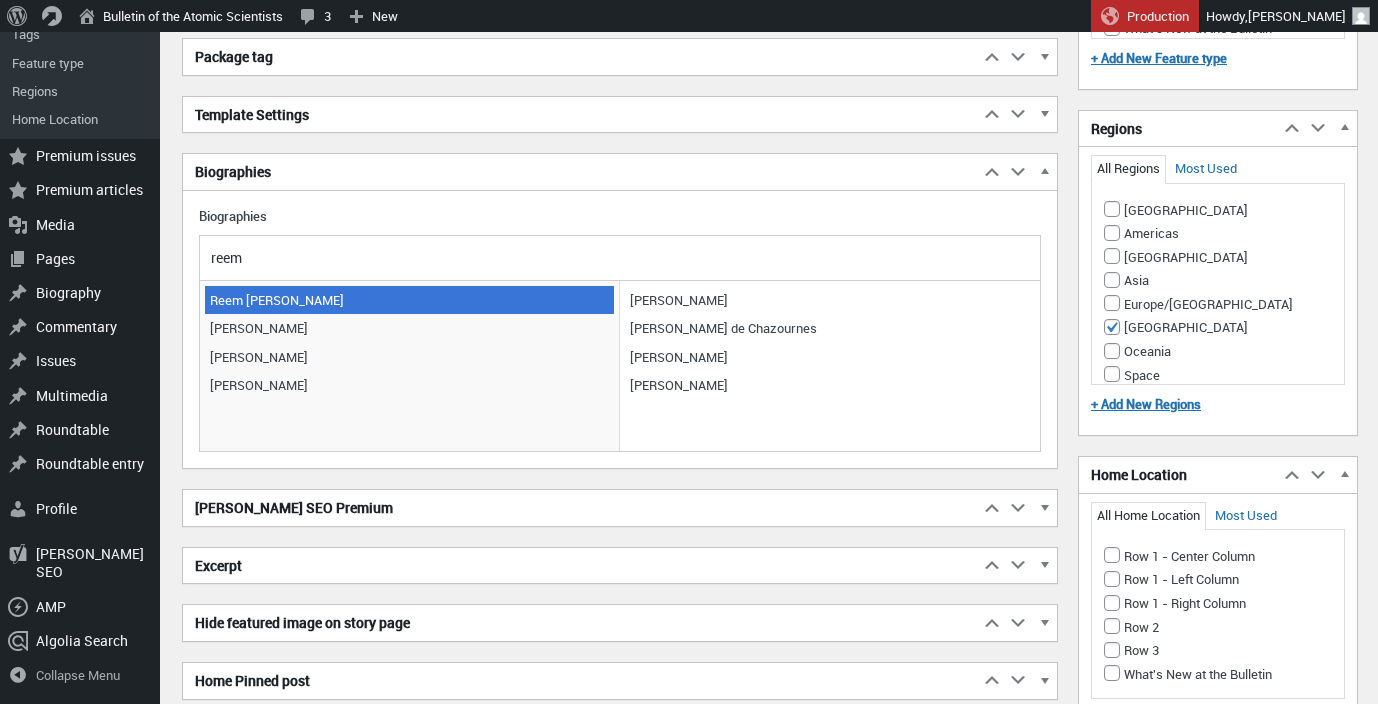 type on "reem" 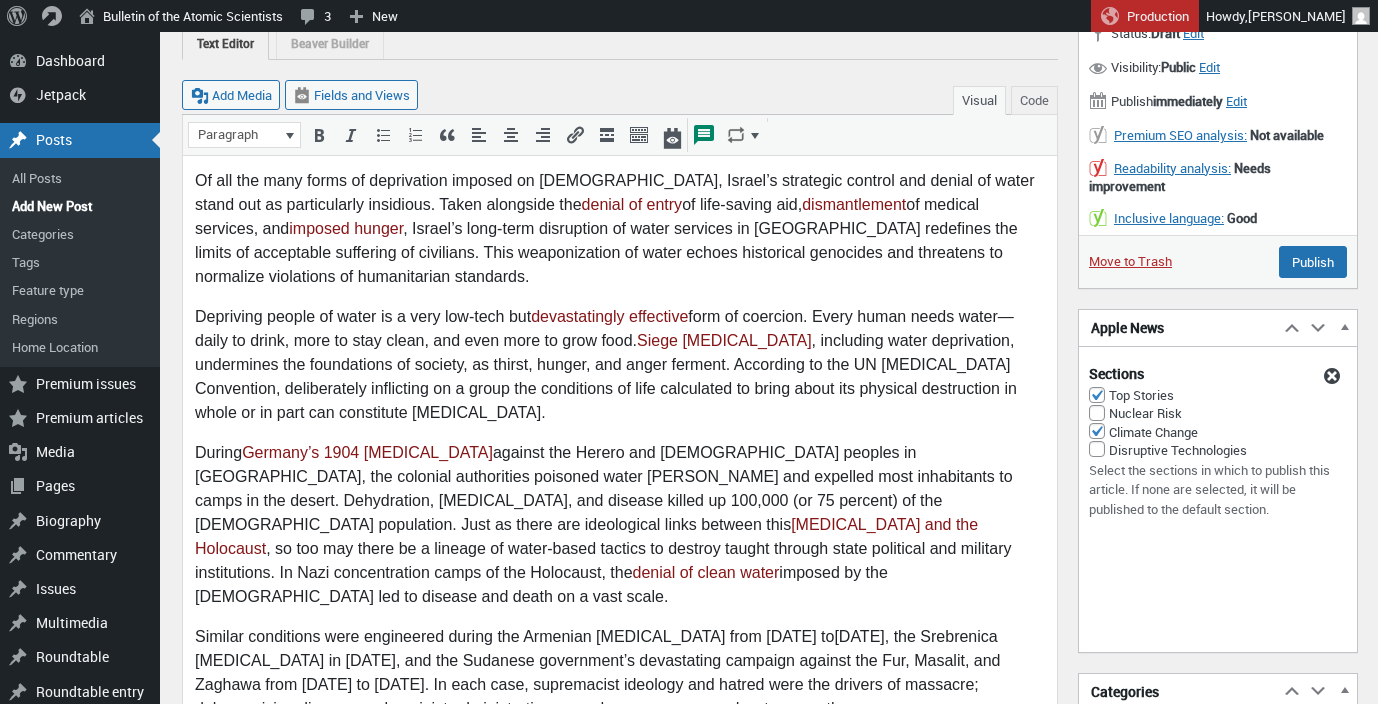 scroll, scrollTop: 0, scrollLeft: 0, axis: both 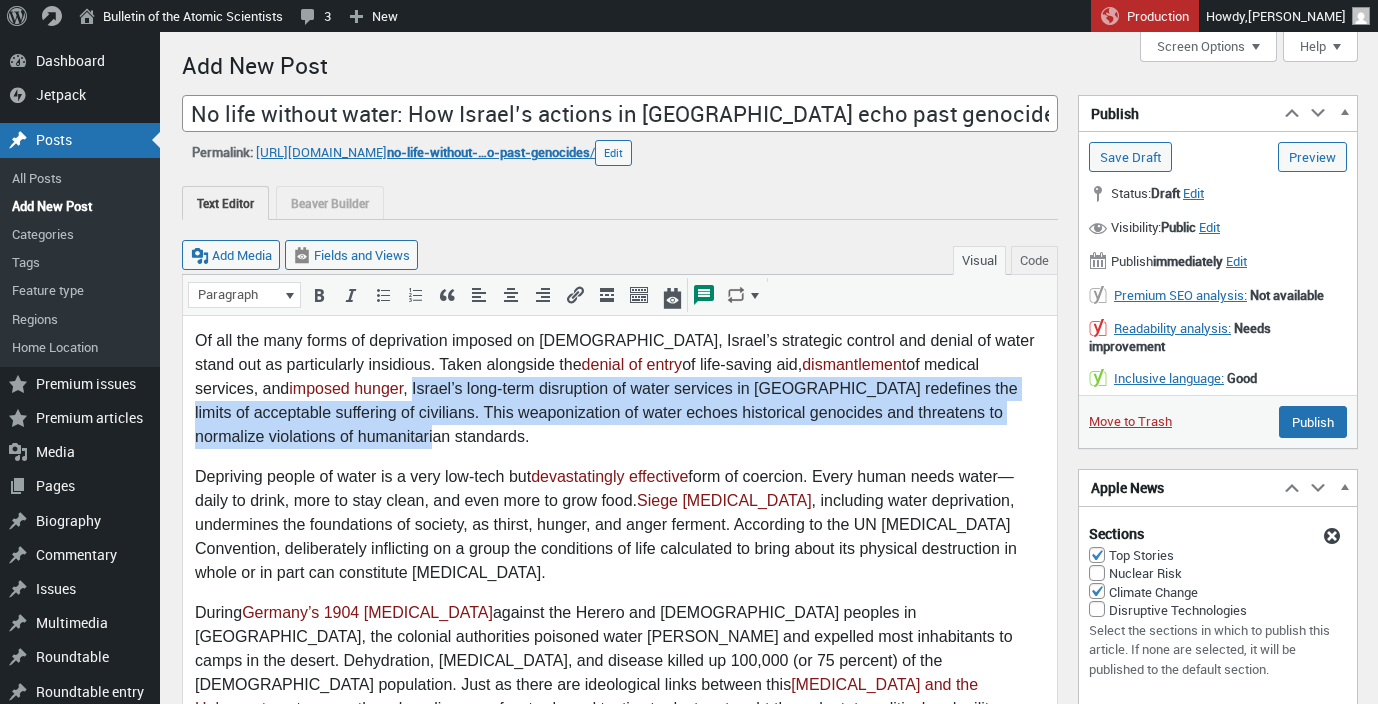 drag, startPoint x: 319, startPoint y: 389, endPoint x: 281, endPoint y: 432, distance: 57.384666 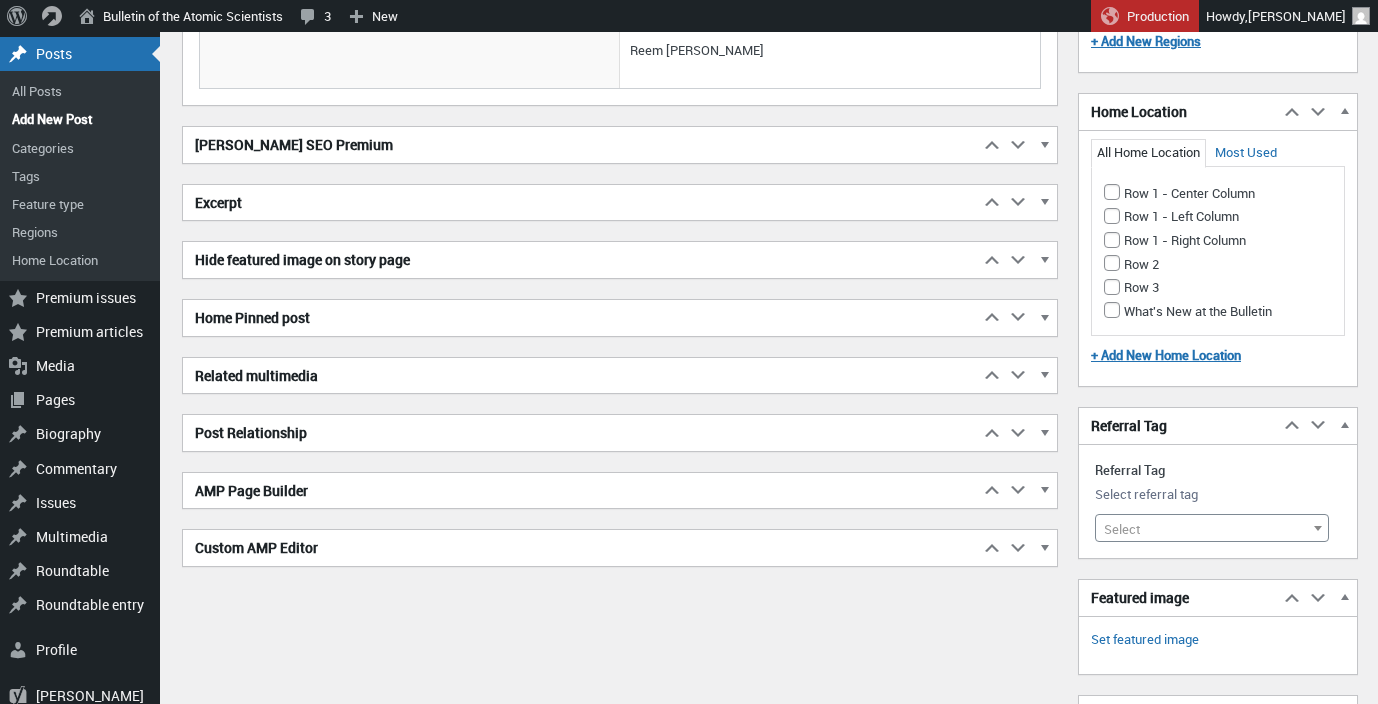 scroll, scrollTop: 1936, scrollLeft: 0, axis: vertical 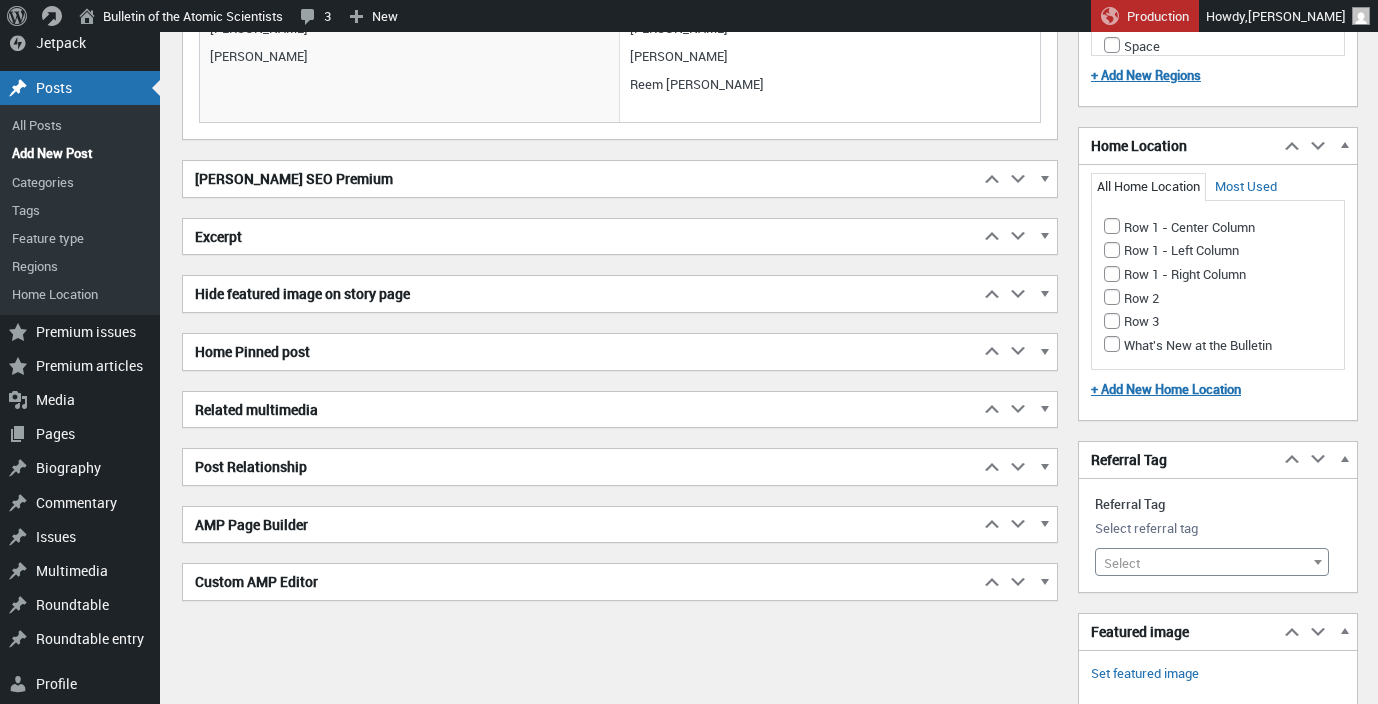 click on "Excerpt" at bounding box center (581, 237) 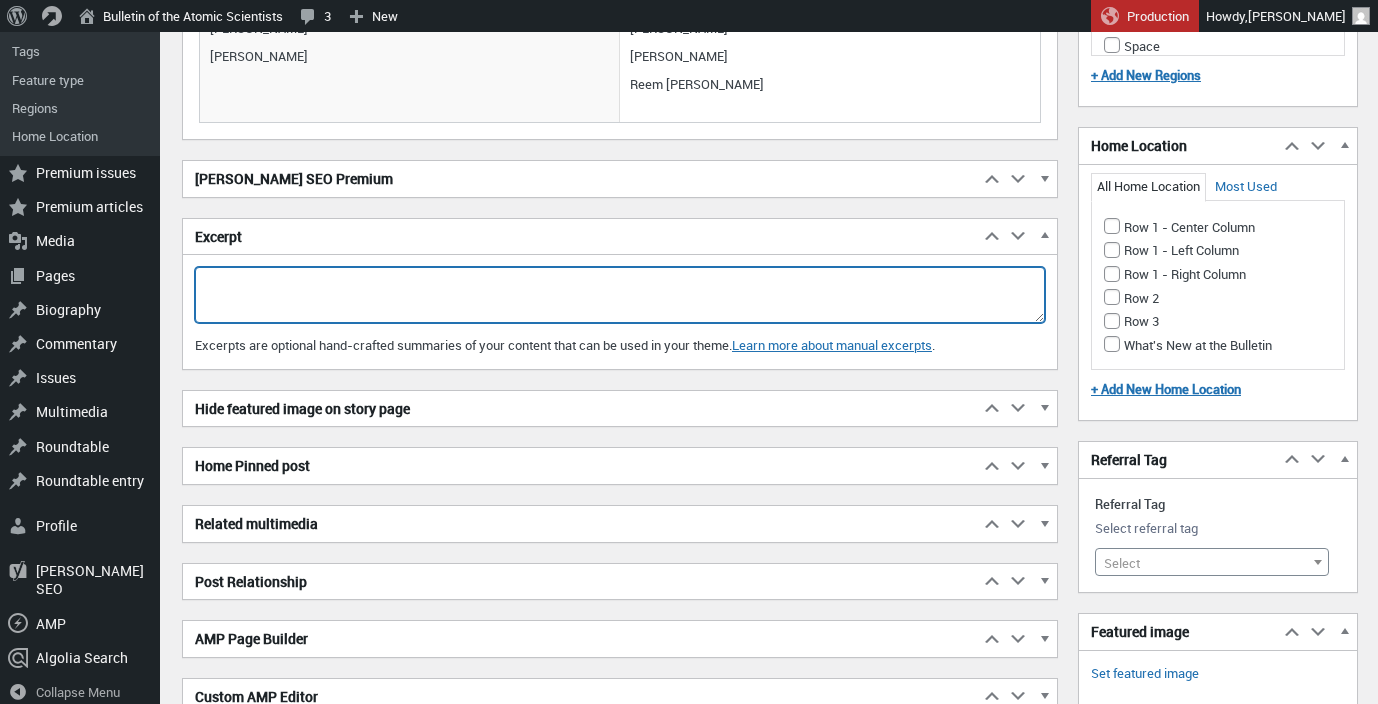click on "Excerpt" at bounding box center (620, 295) 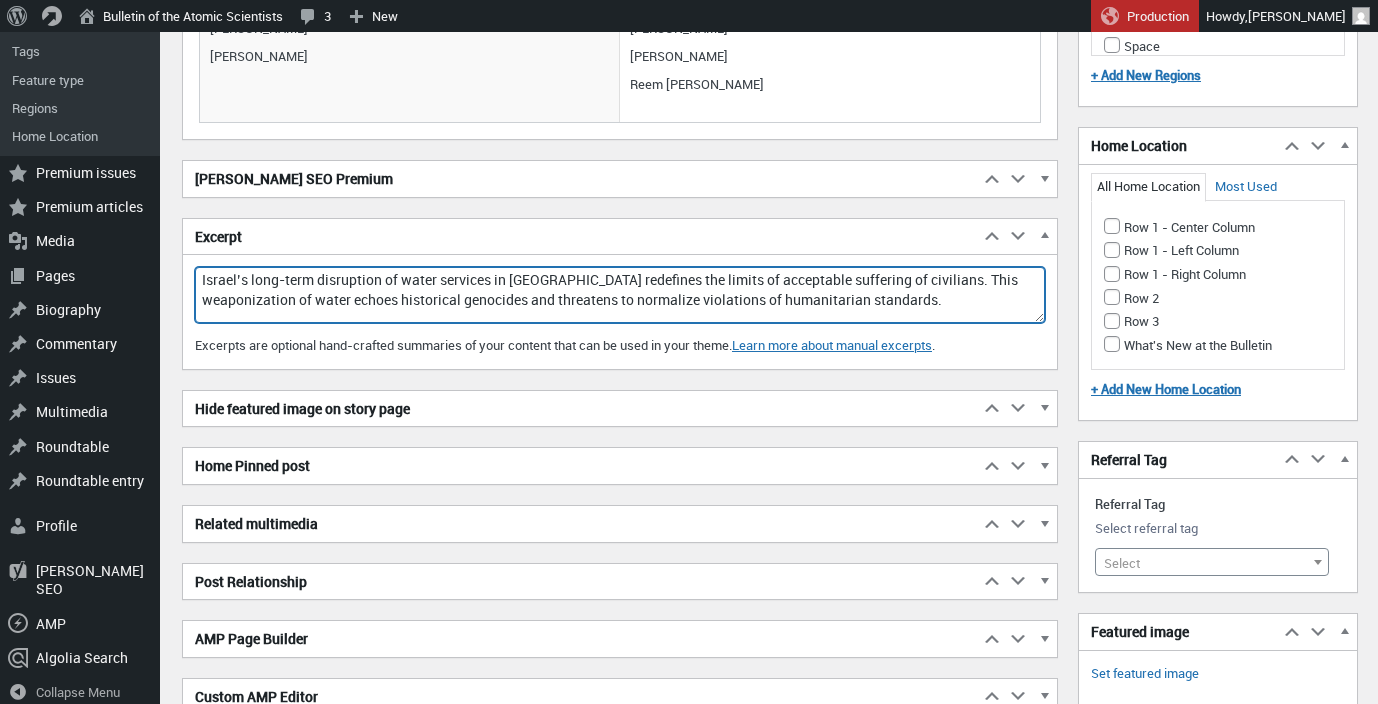 type on "Israel’s long-term disruption of water services in [GEOGRAPHIC_DATA] redefines the limits of acceptable suffering of civilians. This weaponization of water echoes historical genocides and threatens to normalize violations of humanitarian standards." 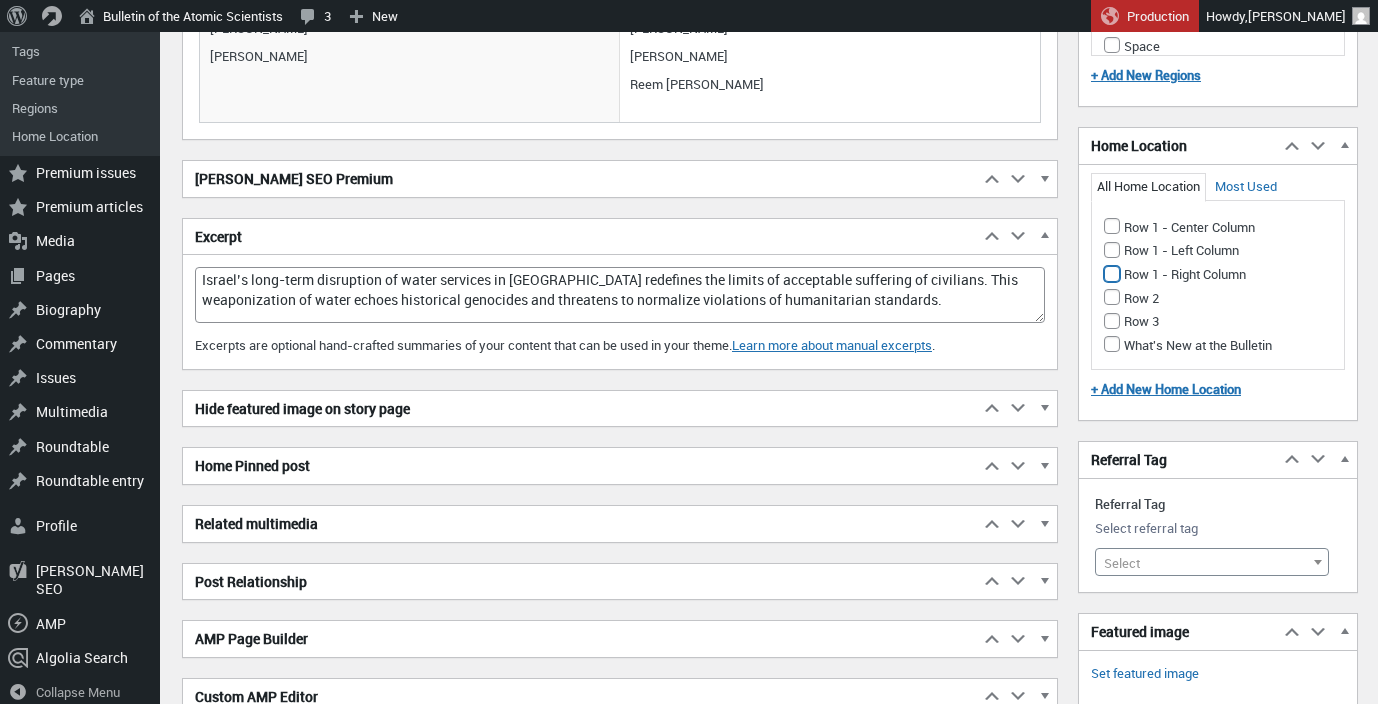 click on "Row 1 - Right Column" at bounding box center [1112, 274] 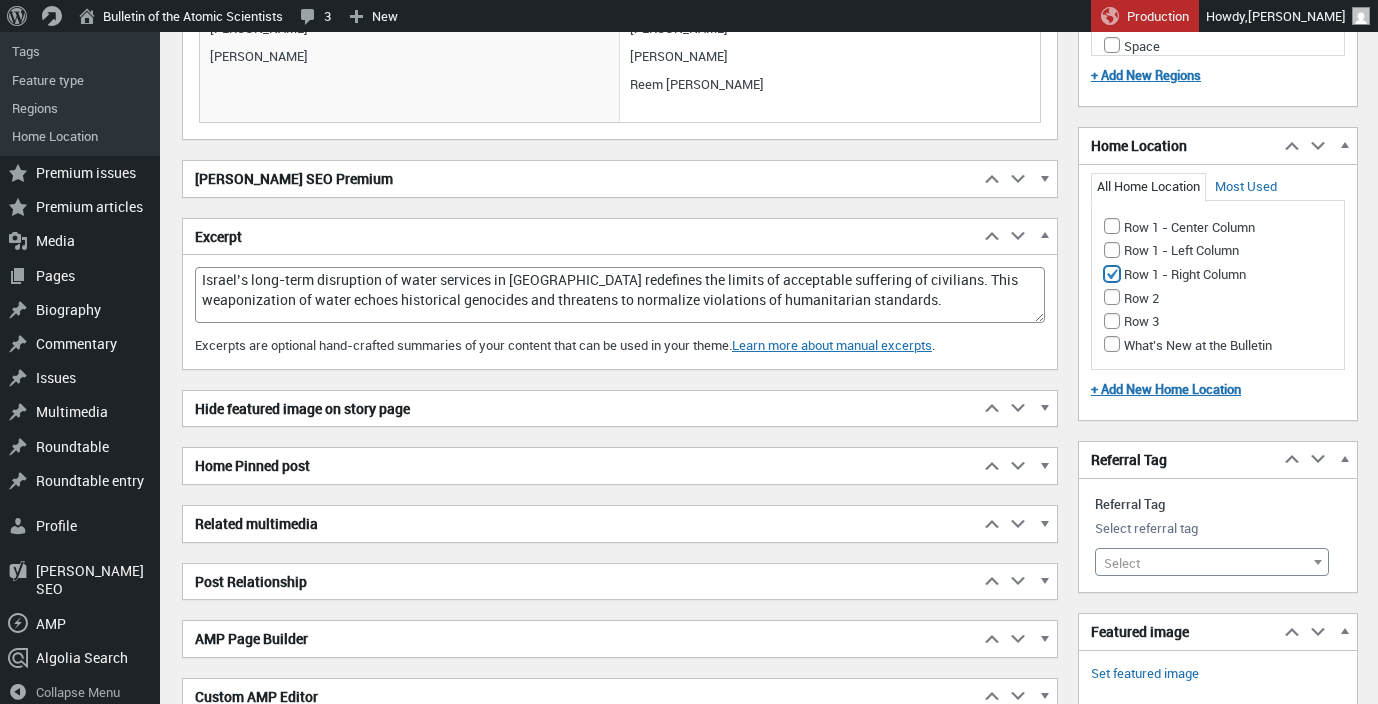checkbox on "true" 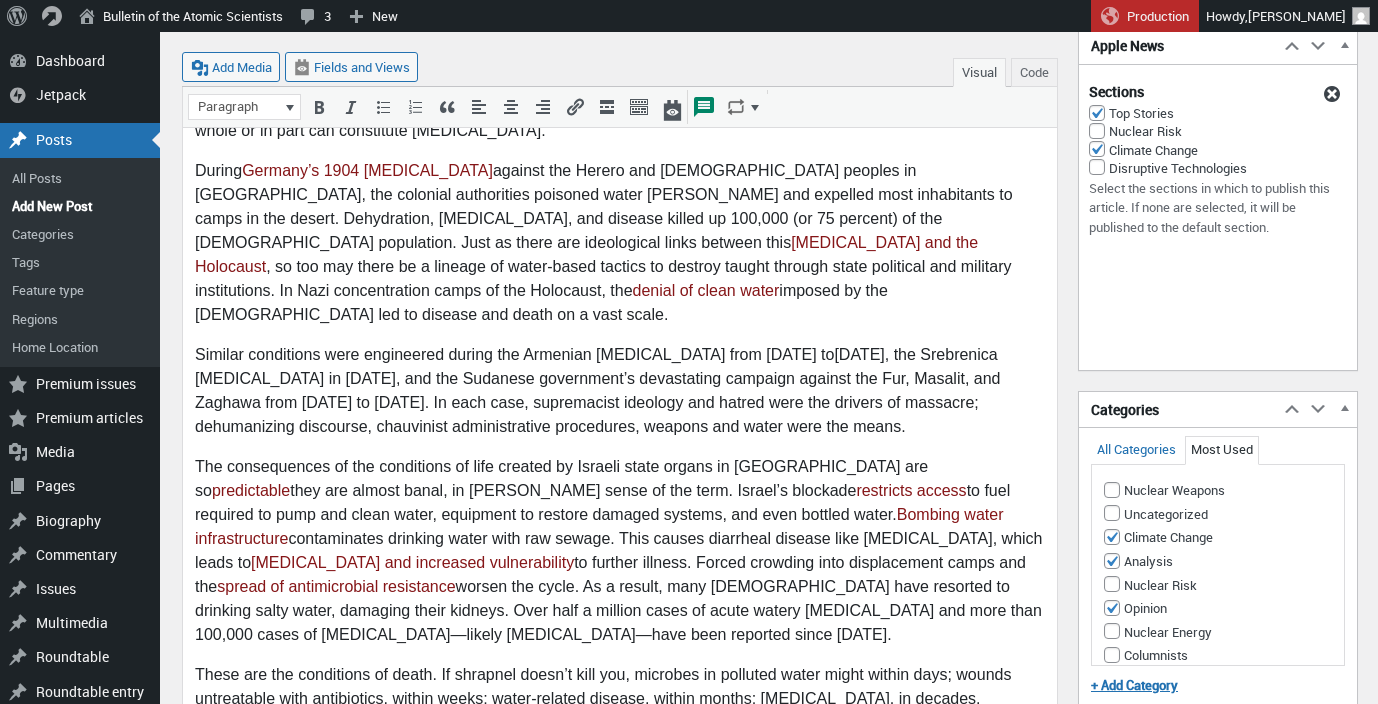 scroll, scrollTop: 0, scrollLeft: 0, axis: both 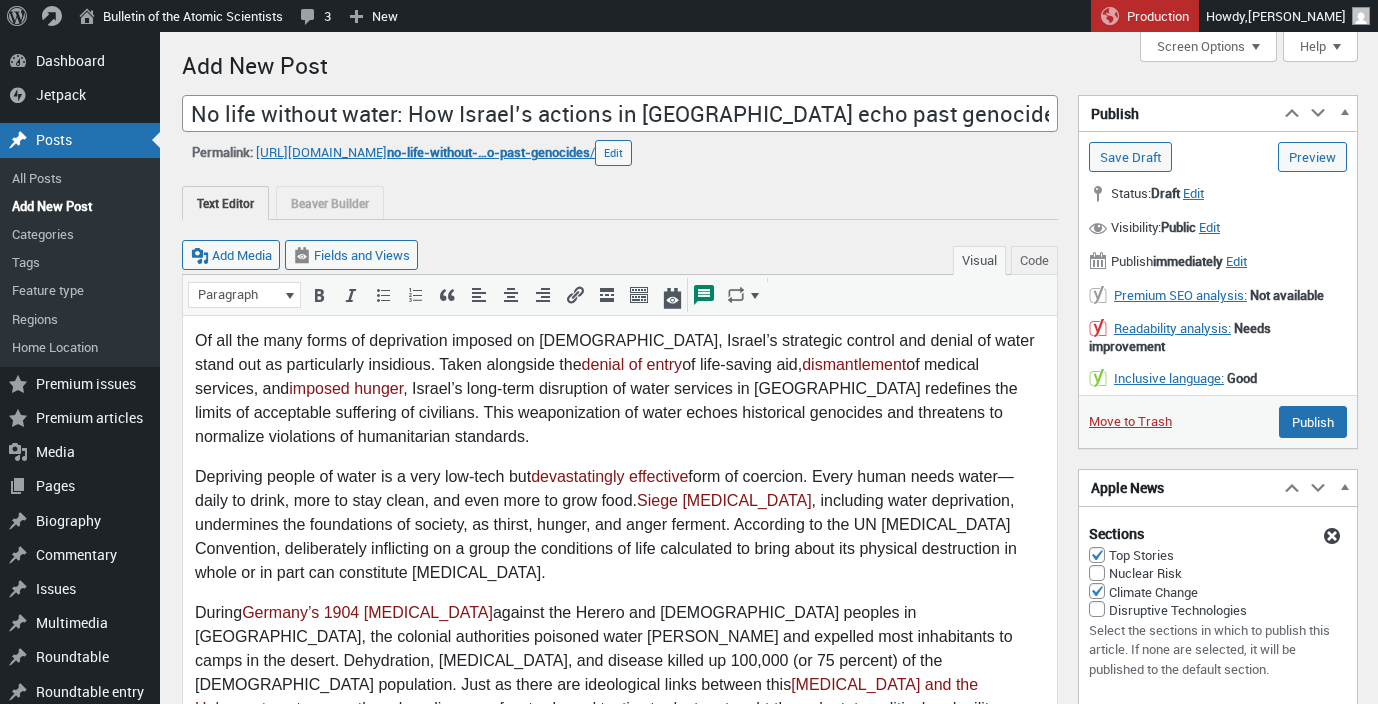 click on "Of all the many forms of deprivation imposed on Palestinians, Israel’s strategic control and denial of water stand out as particularly insidious. Taken alongside the  denial of entry  of life-saving aid,  dismantlement  of medical services, and  imposed hunger , Israel’s long-term disruption of water services in Gaza redefines the limits of acceptable suffering of civilians. This weaponization of water echoes historical genocides and threatens to normalize violations of humanitarian standards." at bounding box center [620, 389] 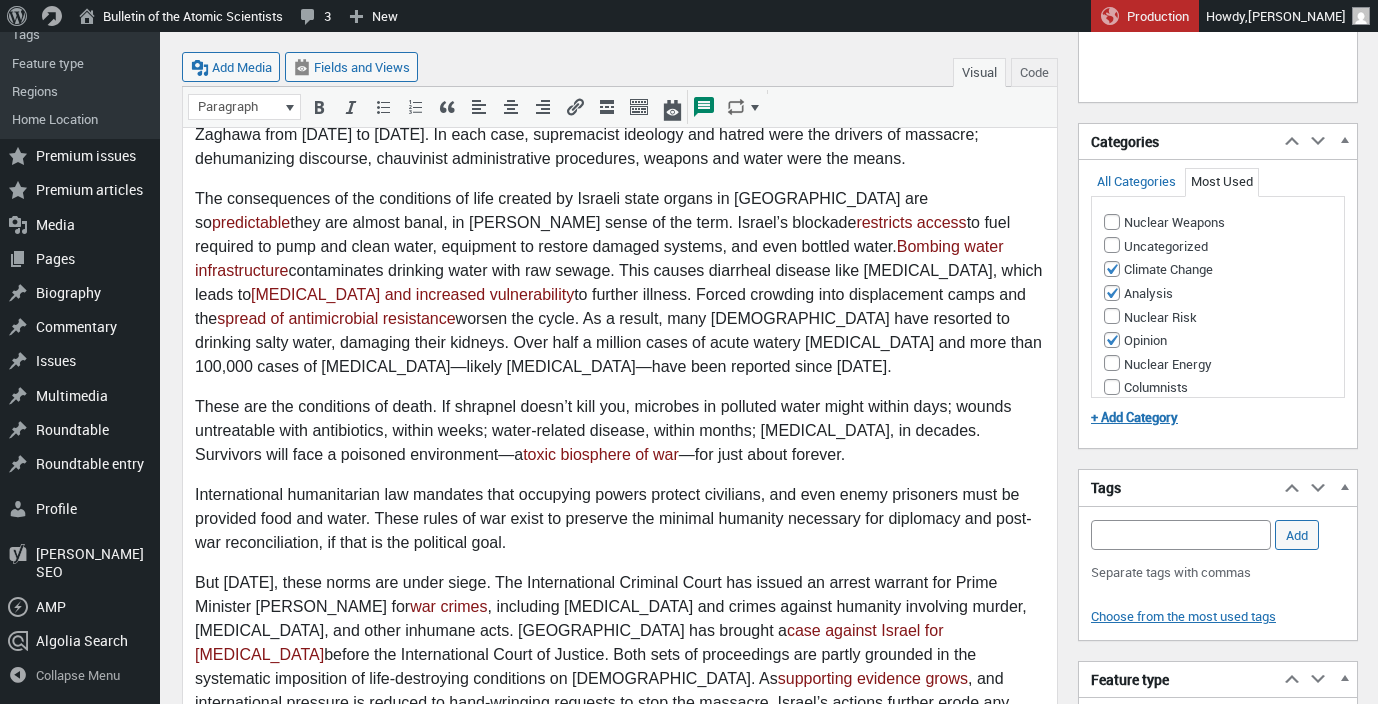 scroll, scrollTop: 828, scrollLeft: 0, axis: vertical 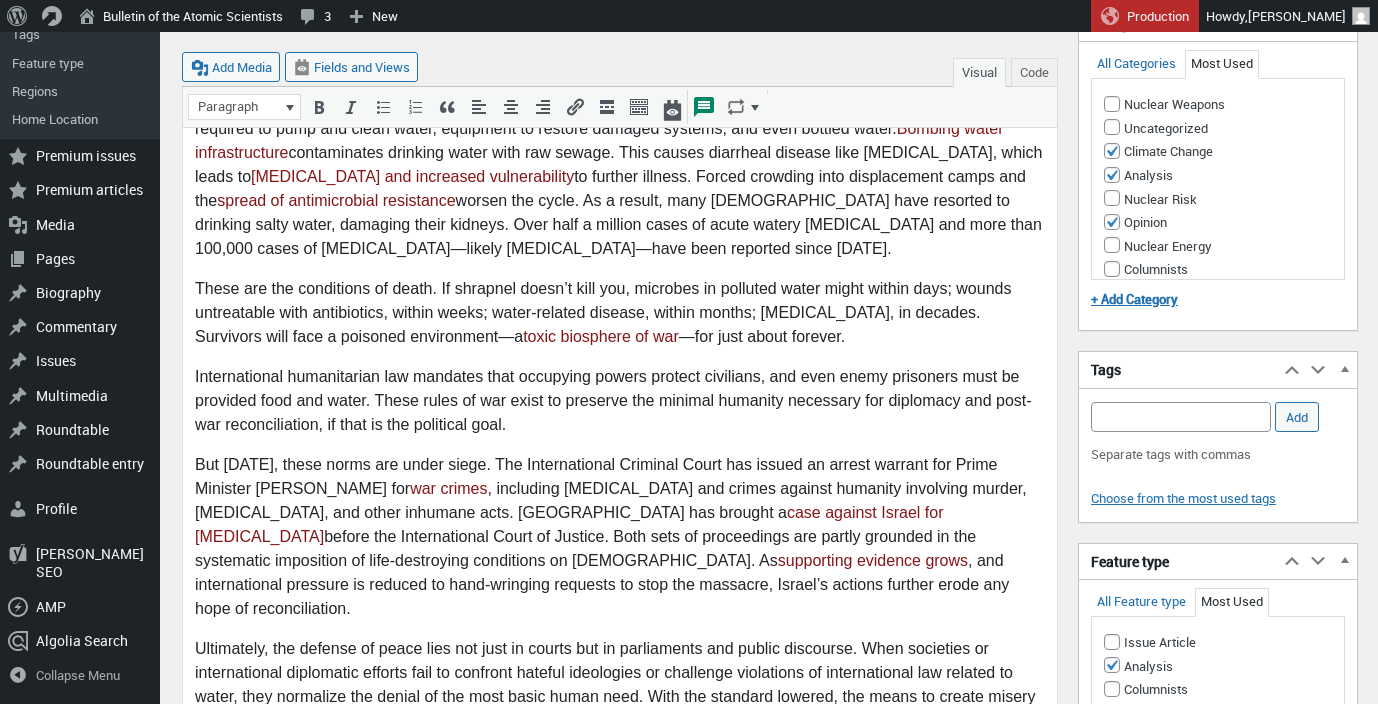 click on "Add Tag" at bounding box center [1181, 417] 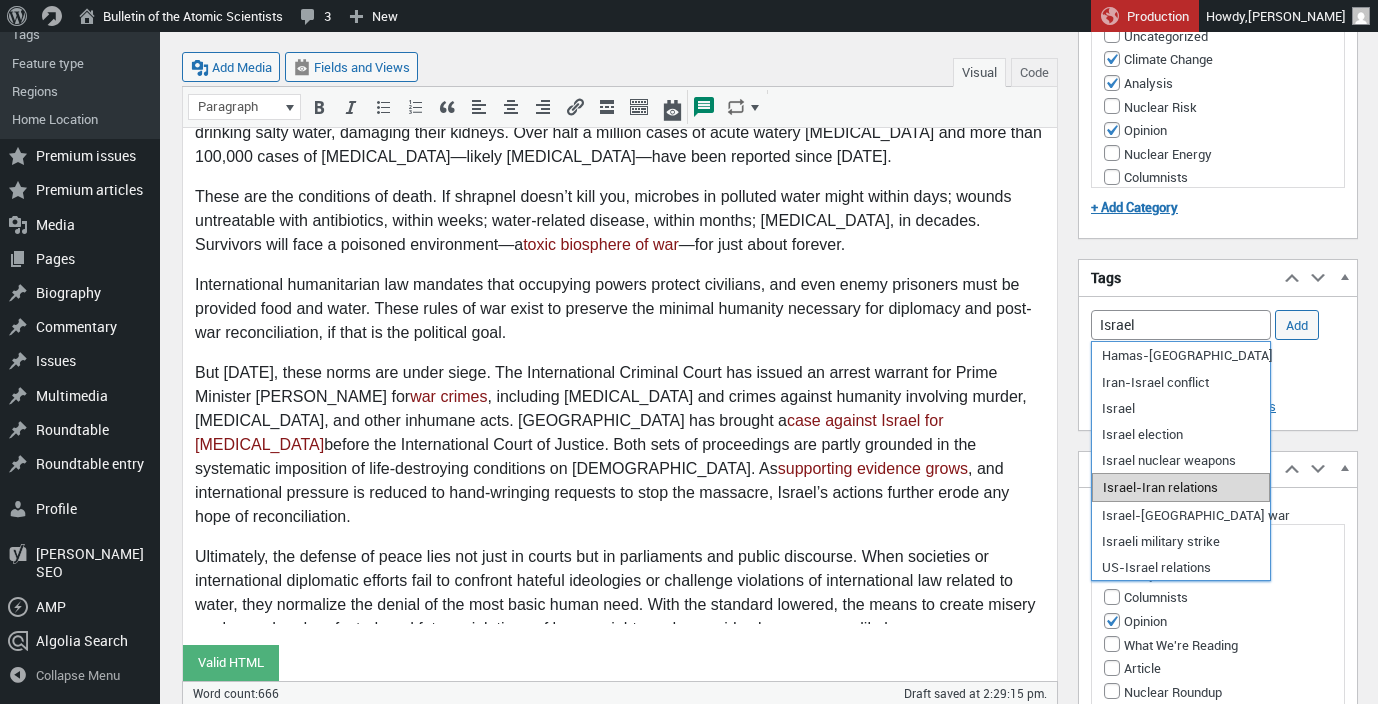 scroll, scrollTop: 927, scrollLeft: 0, axis: vertical 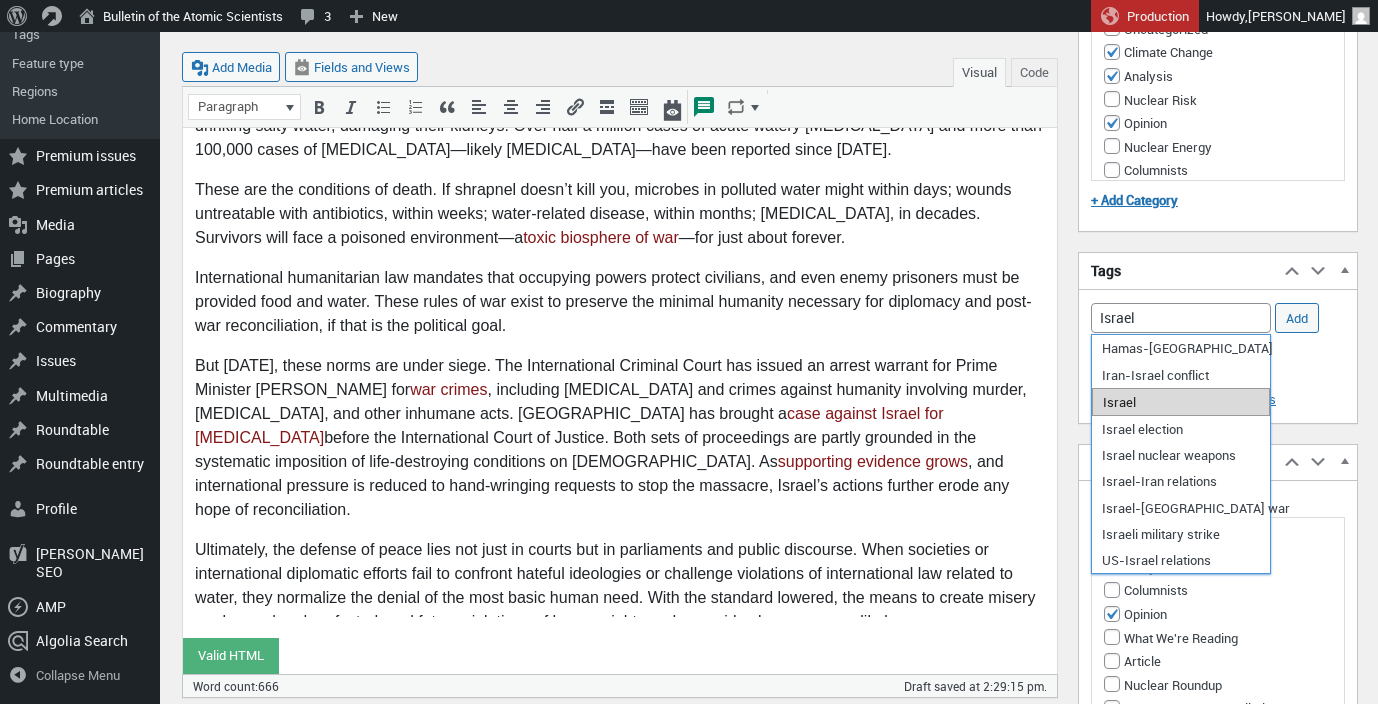 click on "Israel" at bounding box center (1181, 402) 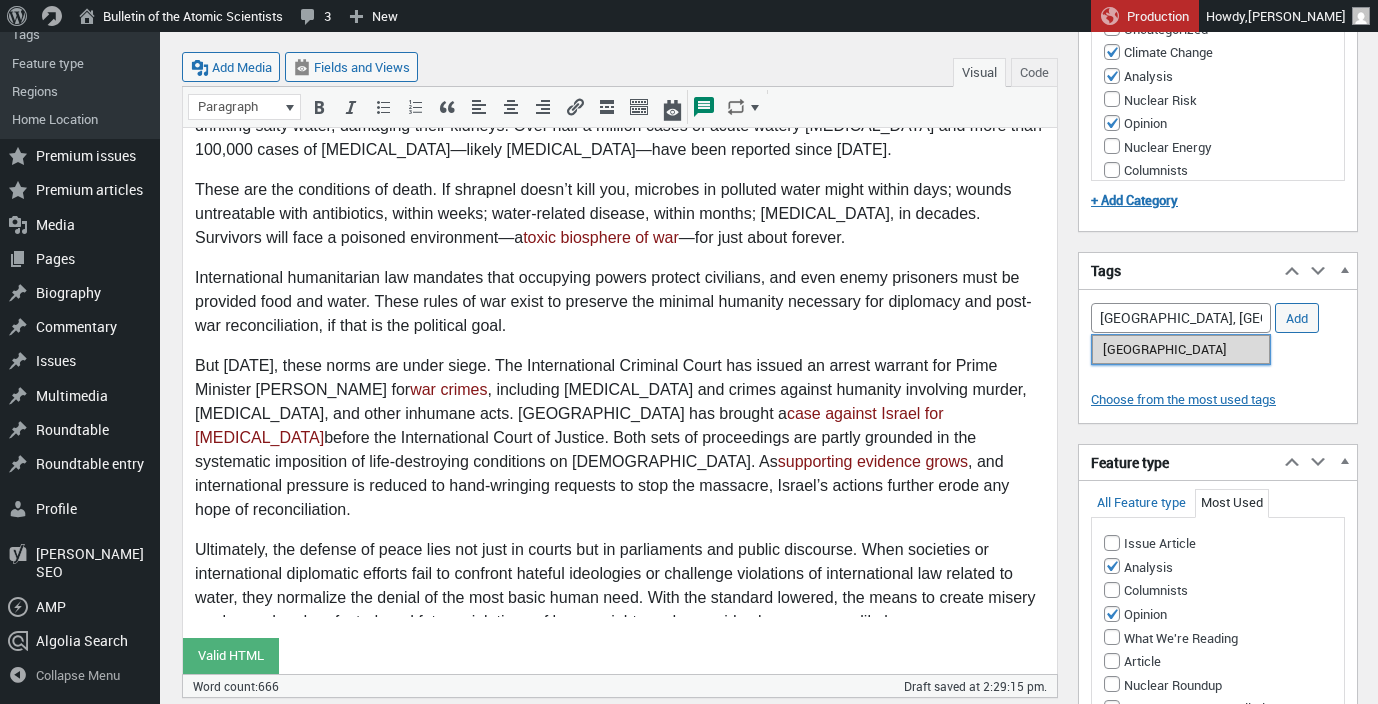 click on "[GEOGRAPHIC_DATA]" at bounding box center [1181, 349] 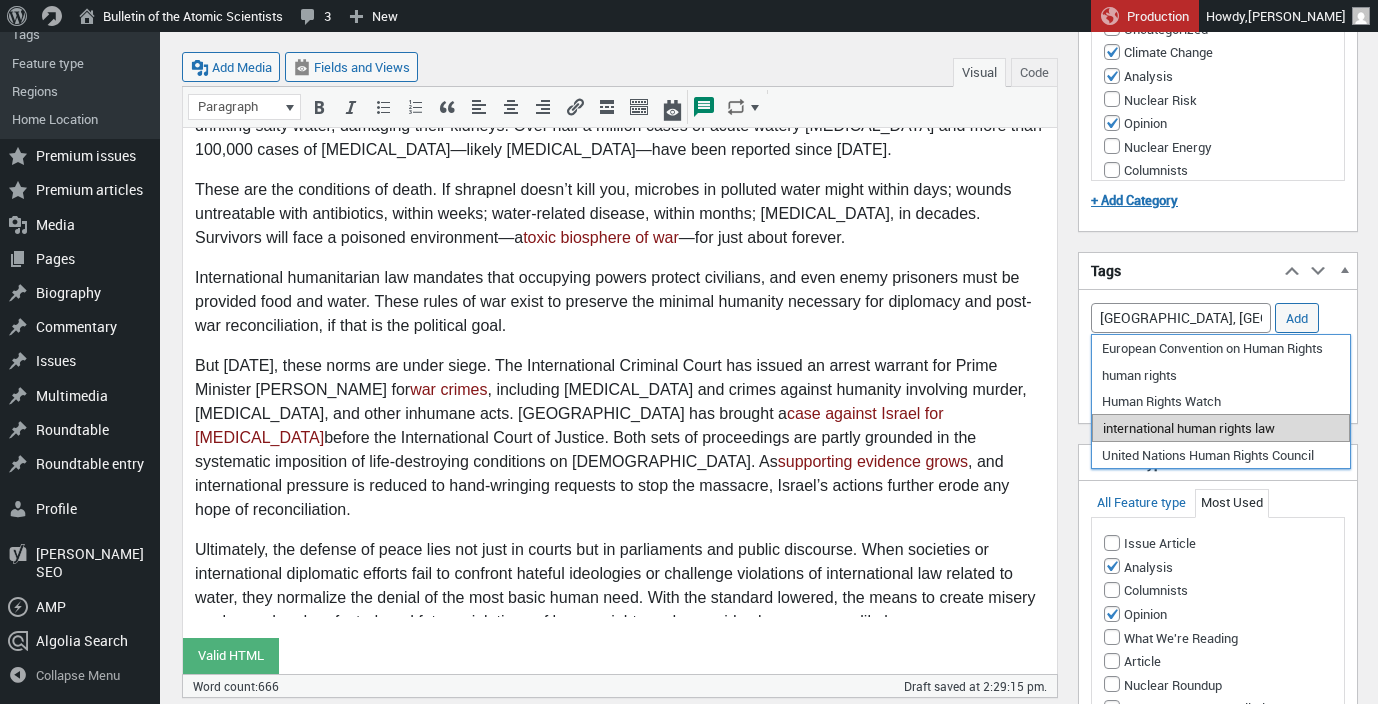 click on "international human rights law" at bounding box center (1221, 428) 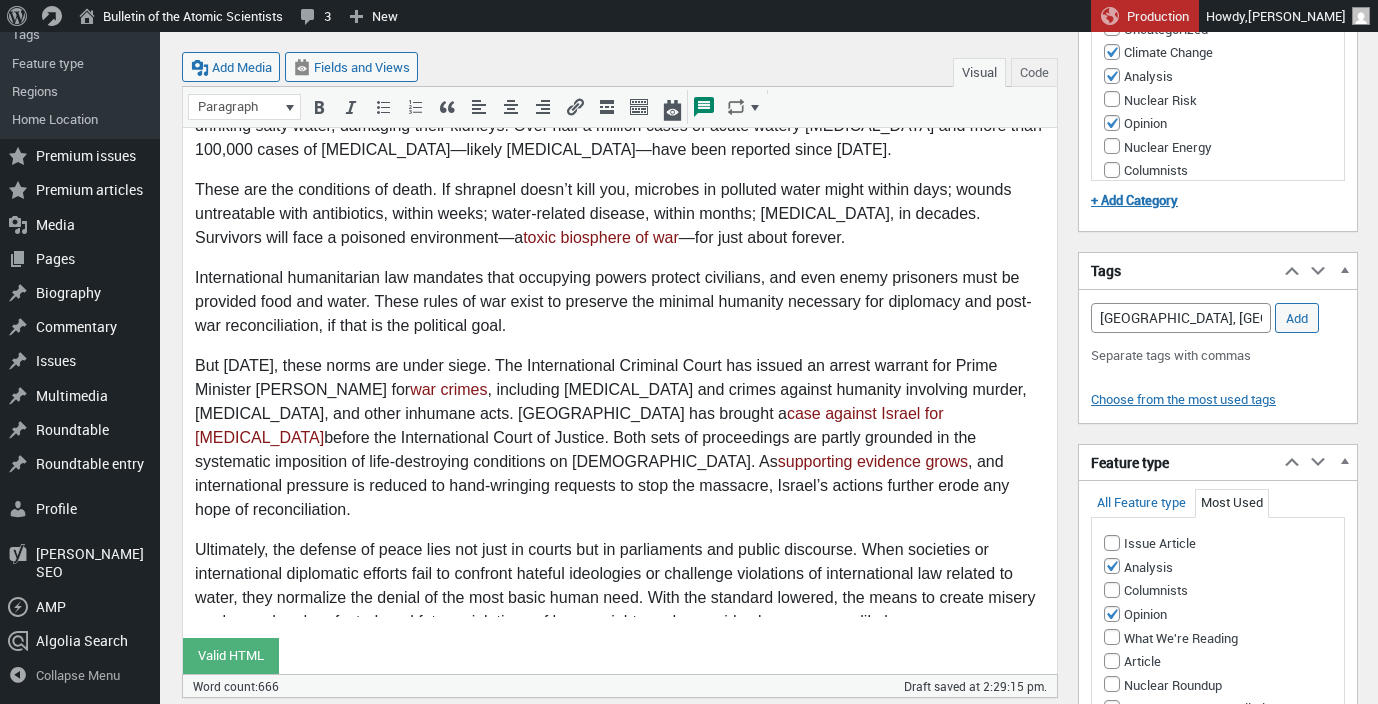 type on "Israel, Gaza, international human rights law," 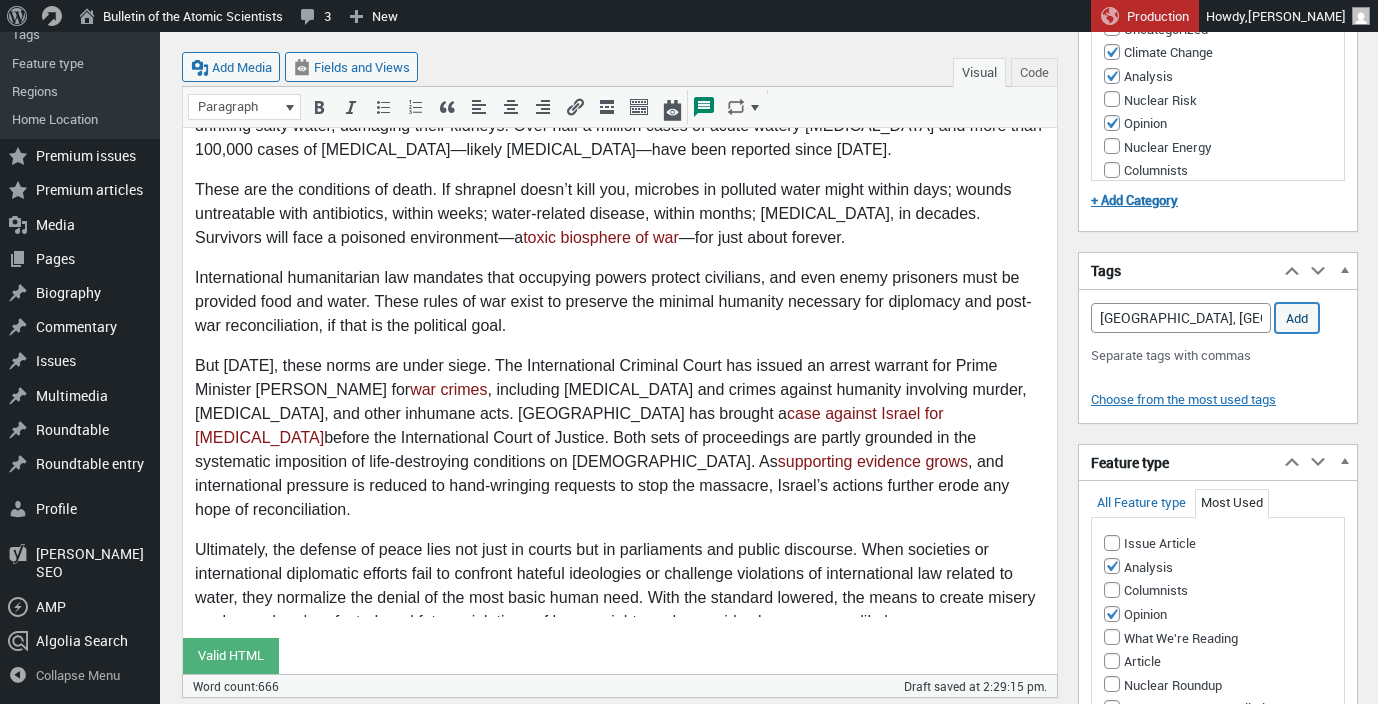 click on "Add" at bounding box center [1297, 318] 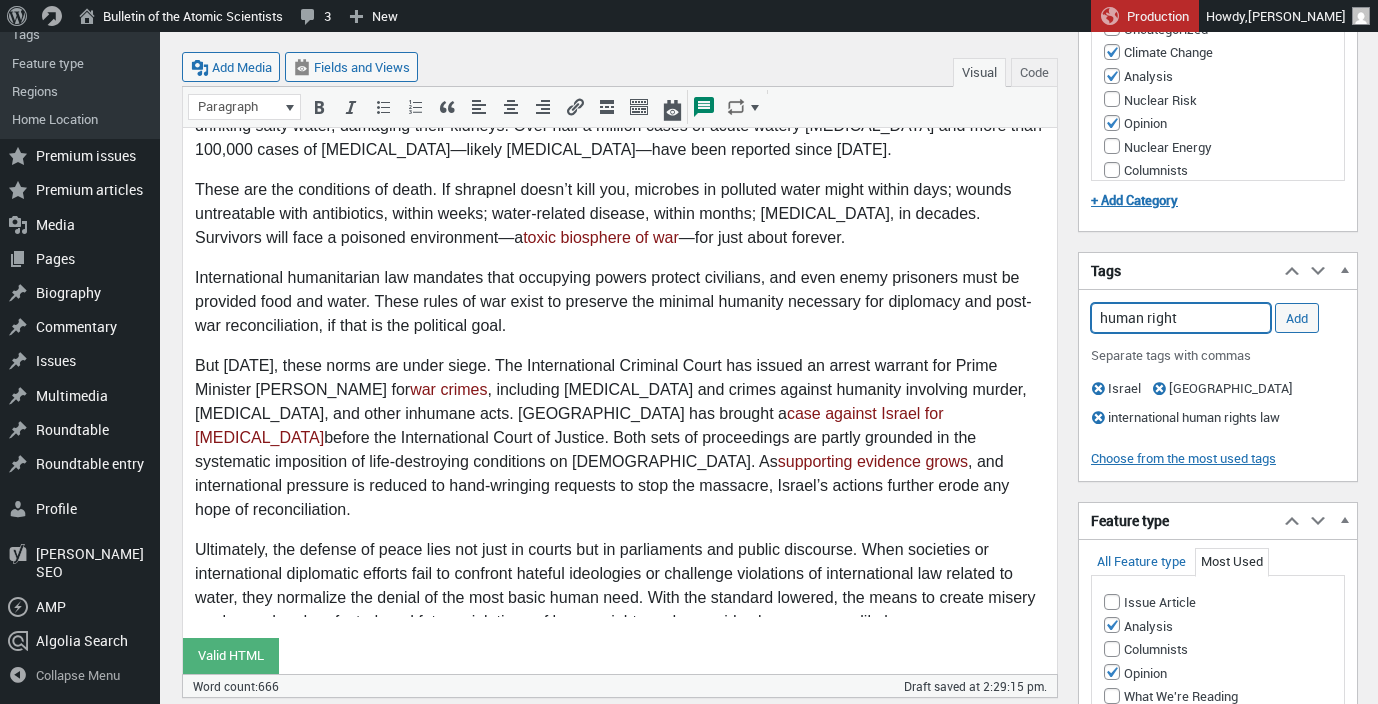 type on "human rights" 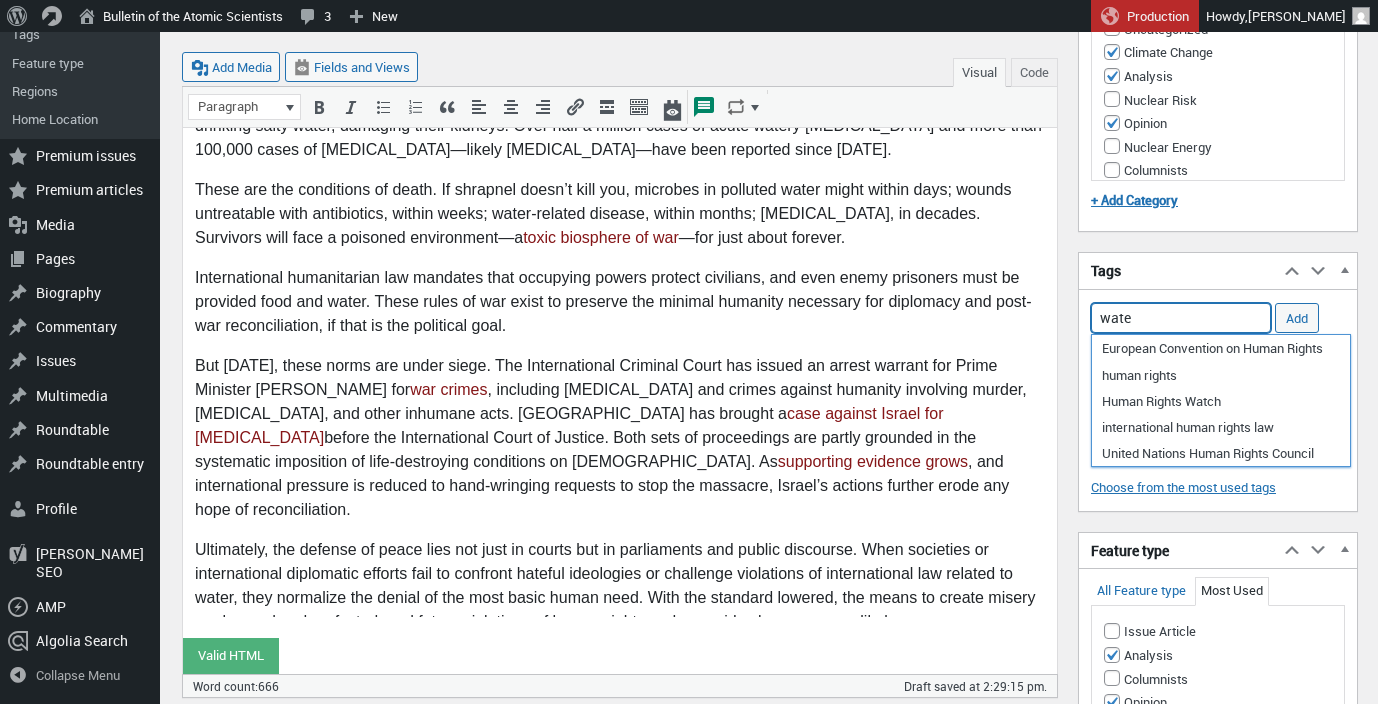 type on "water" 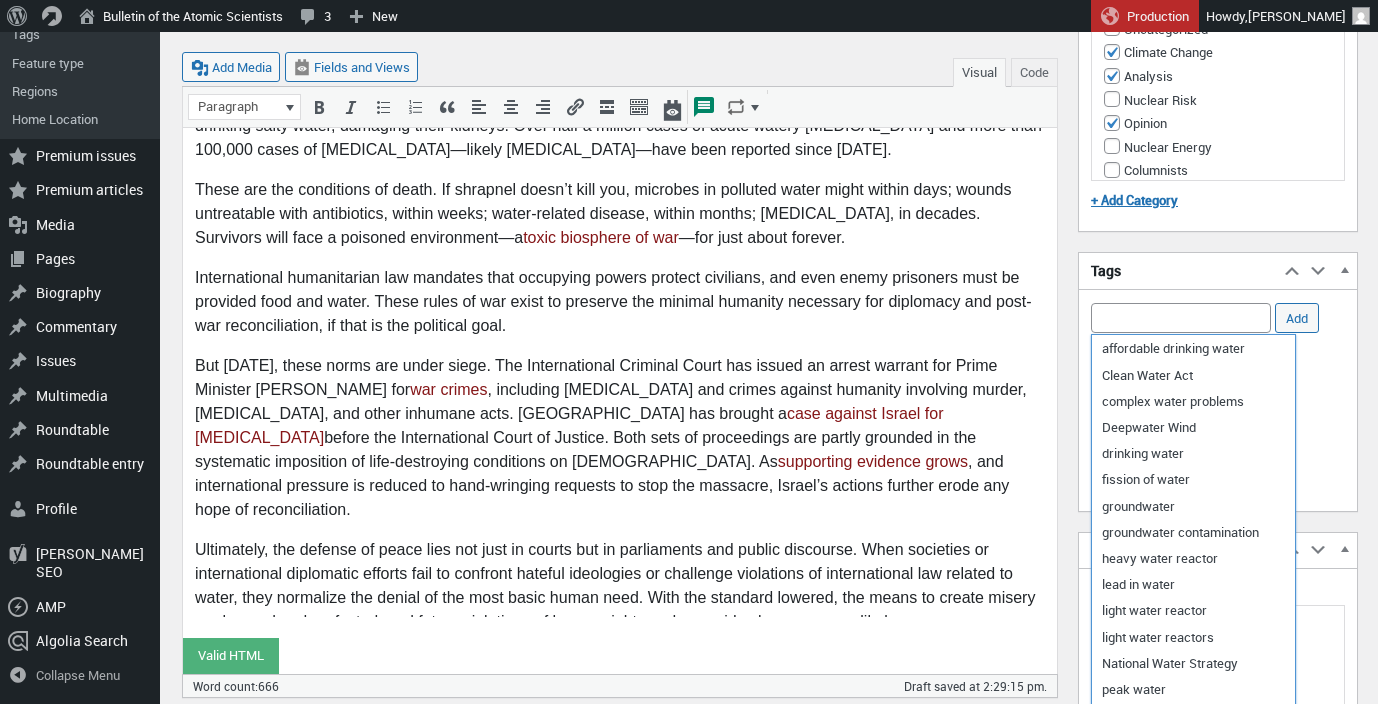 click on "Add or remove tags
Israel,Gaza,international human rights law,human rights,water
Add Tag
Add
Separate tags with commas
Remove term: Israel   Israel Remove term: Gaza   Gaza Remove term: international human rights law   international human rights law Remove term: human rights   human rights Remove term: water   water" at bounding box center (1218, 384) 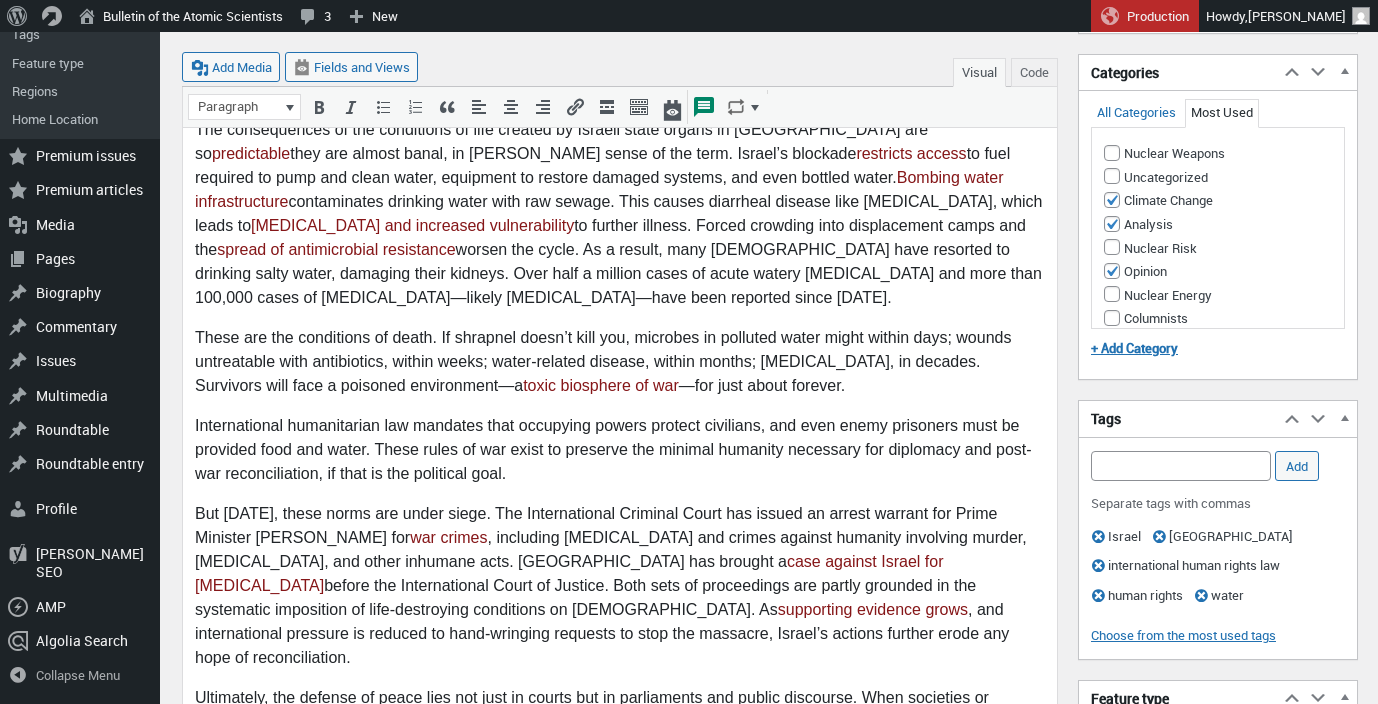 scroll, scrollTop: 782, scrollLeft: 0, axis: vertical 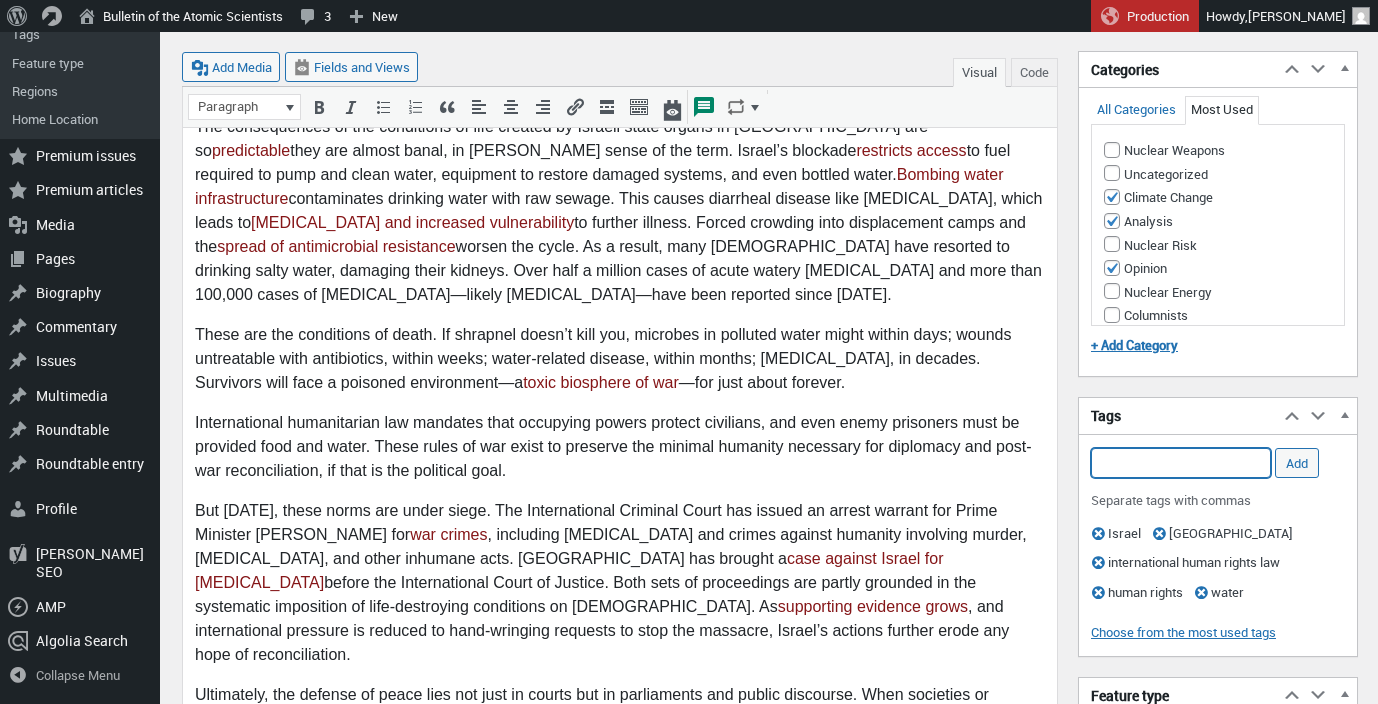 click on "Add Tag" at bounding box center [1181, 463] 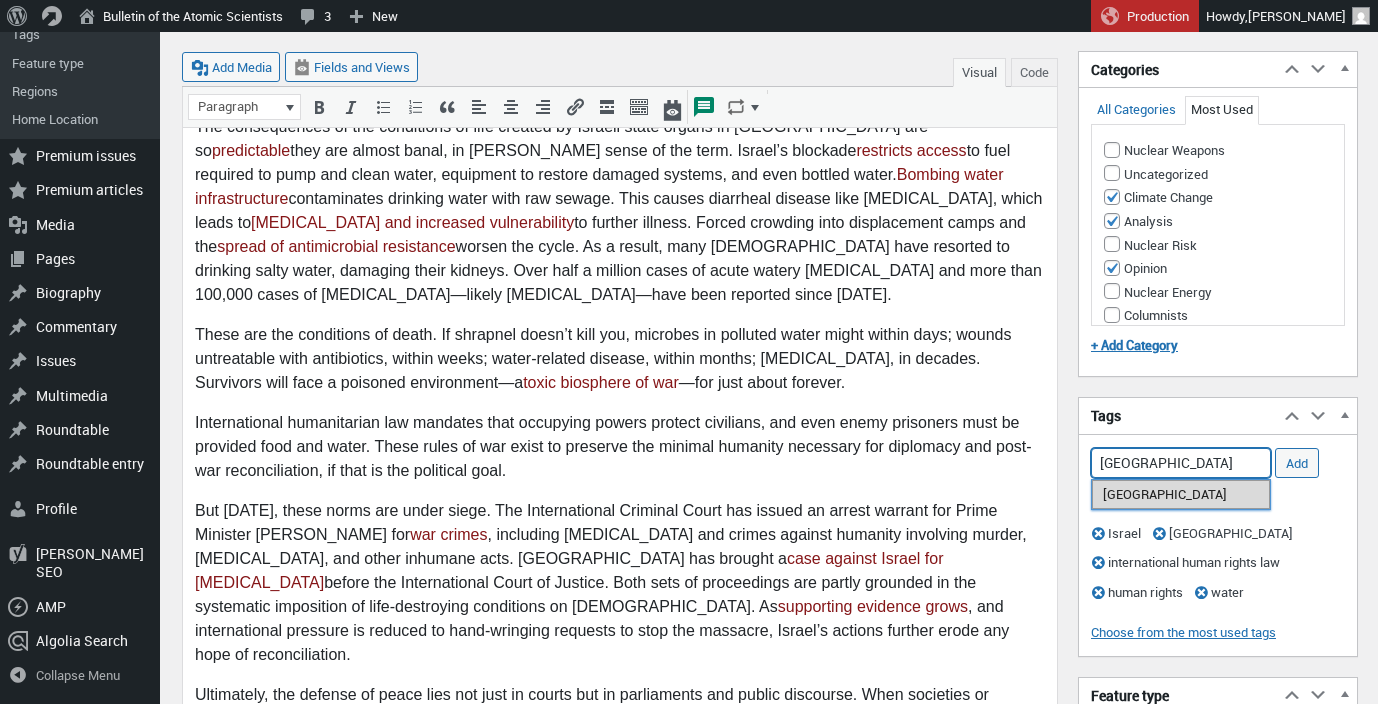 click on "[GEOGRAPHIC_DATA]" at bounding box center [1181, 494] 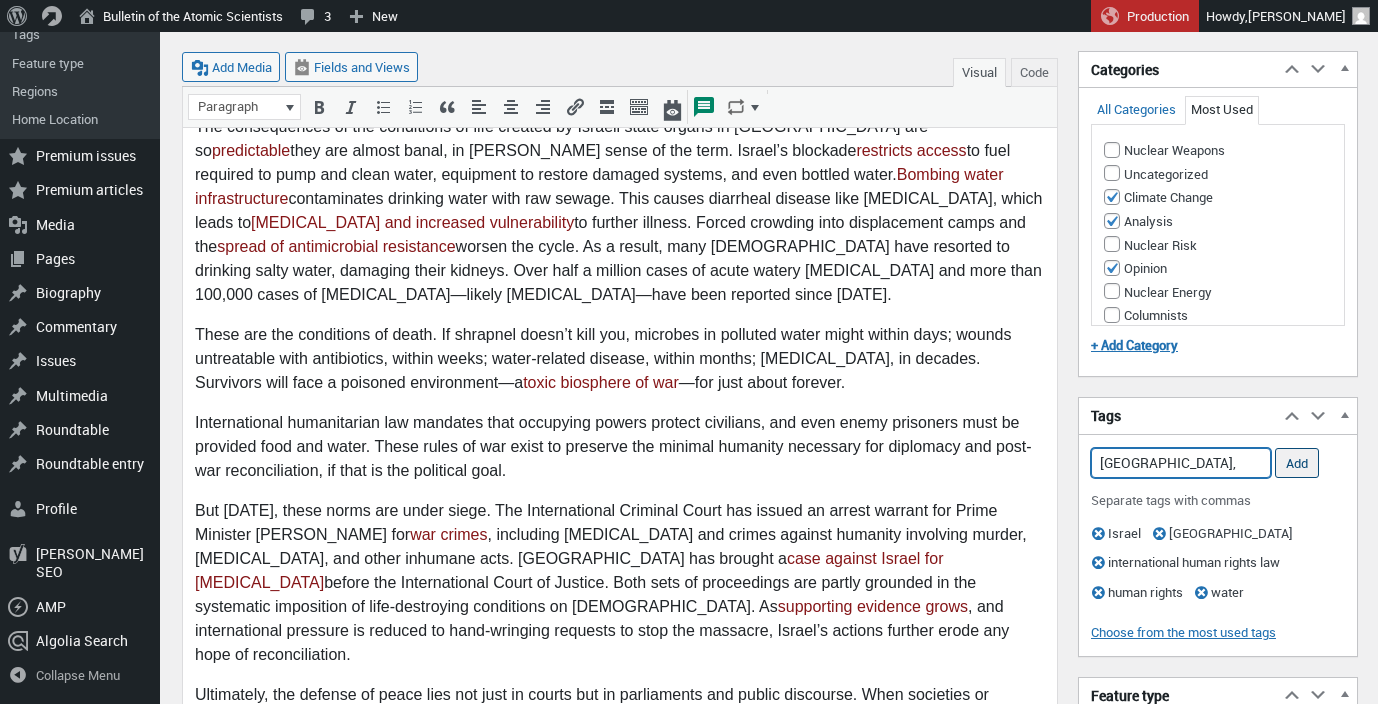 type on "Palestine," 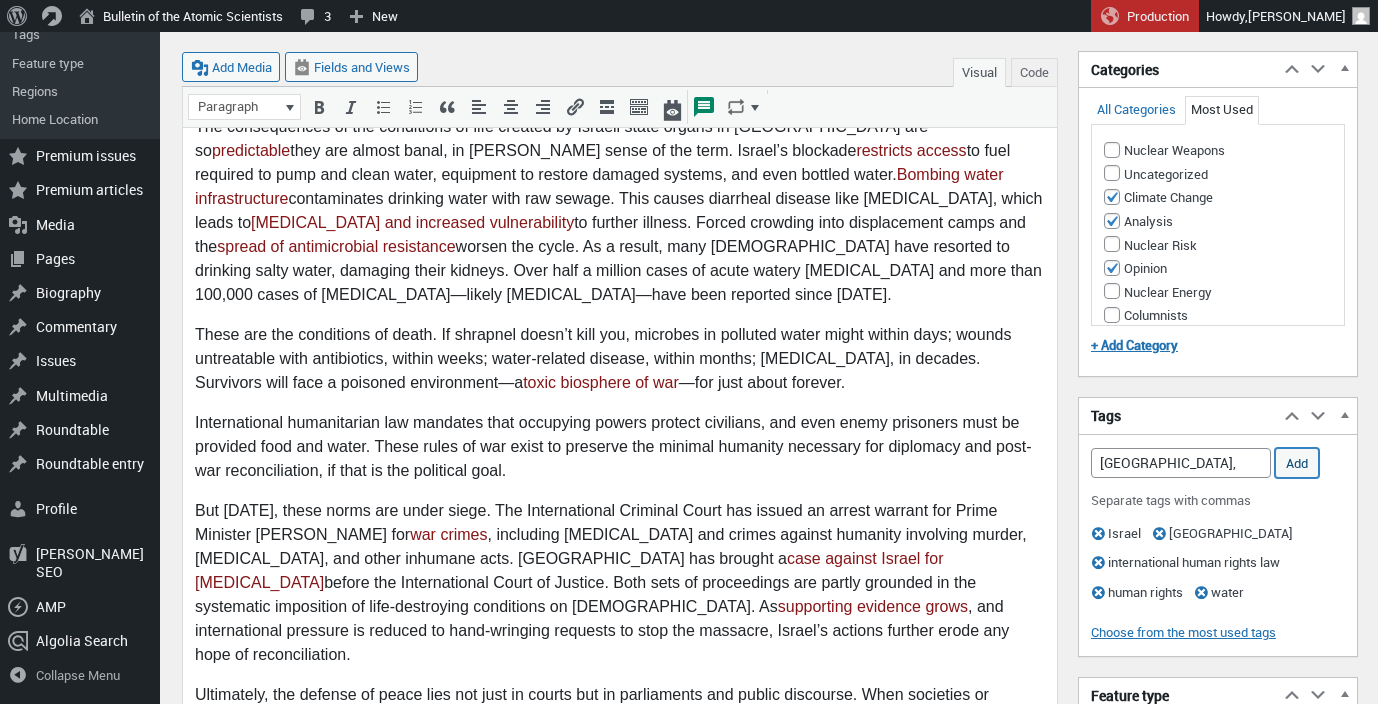 click on "Add" at bounding box center (1297, 463) 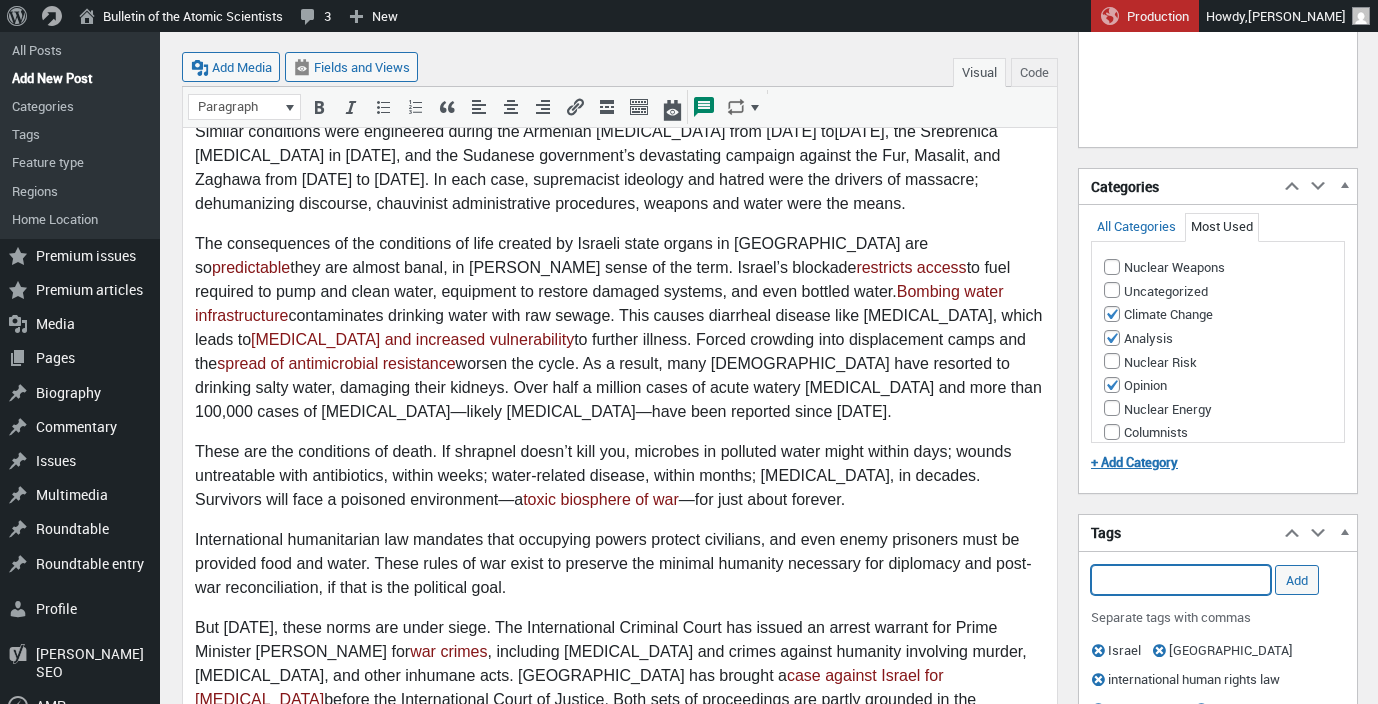 scroll, scrollTop: 690, scrollLeft: 0, axis: vertical 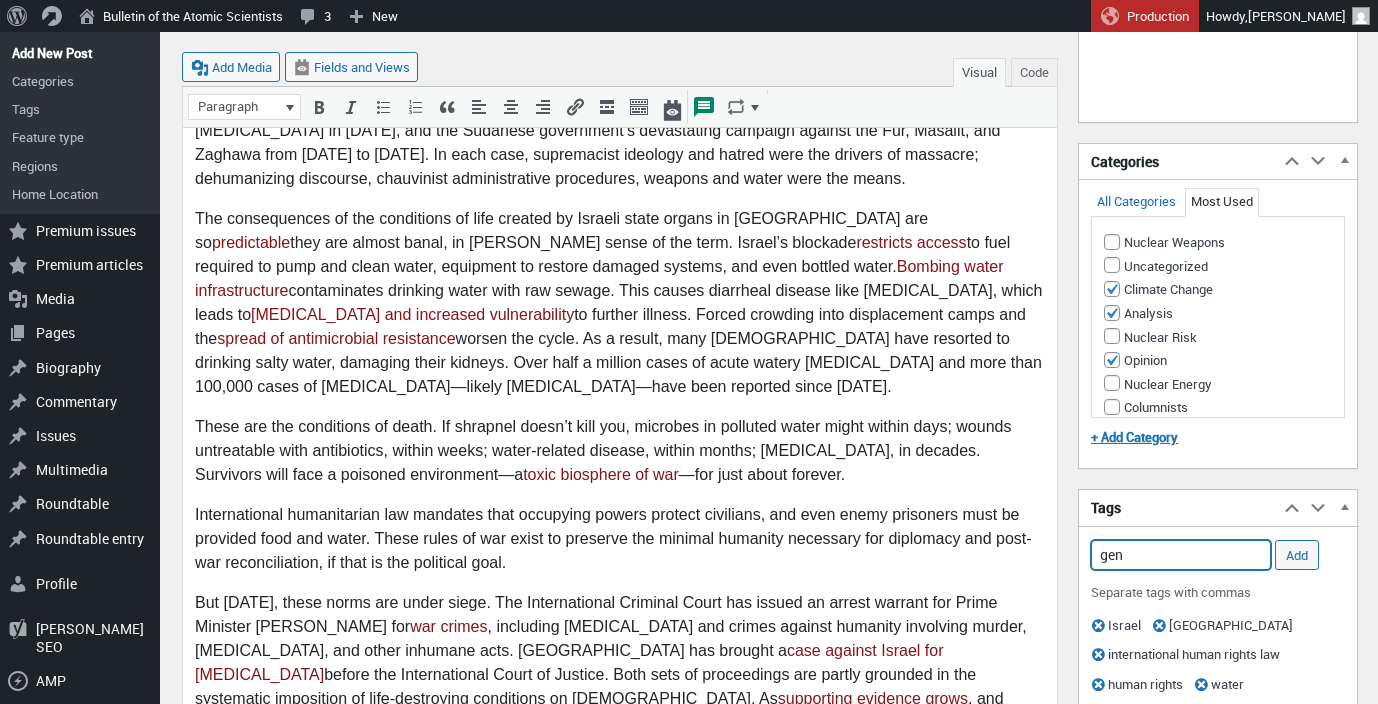 type on "geno" 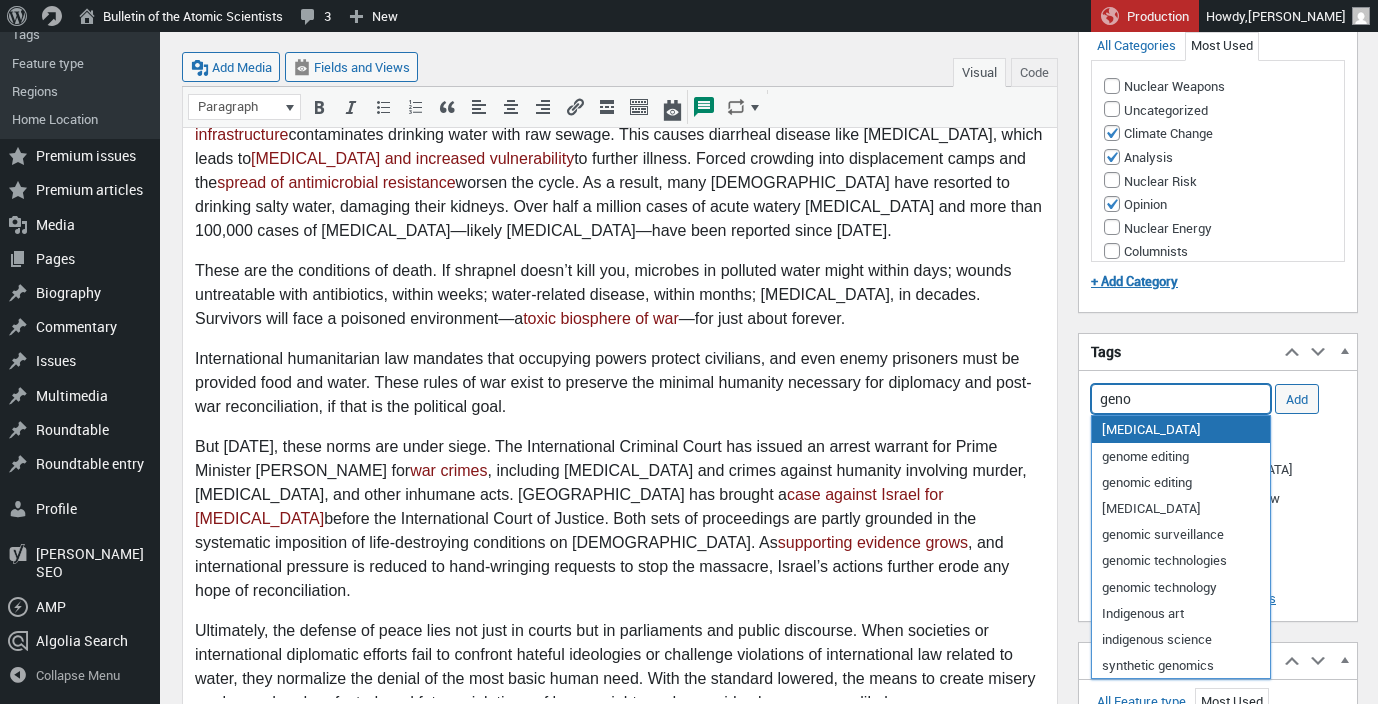 scroll, scrollTop: 857, scrollLeft: 0, axis: vertical 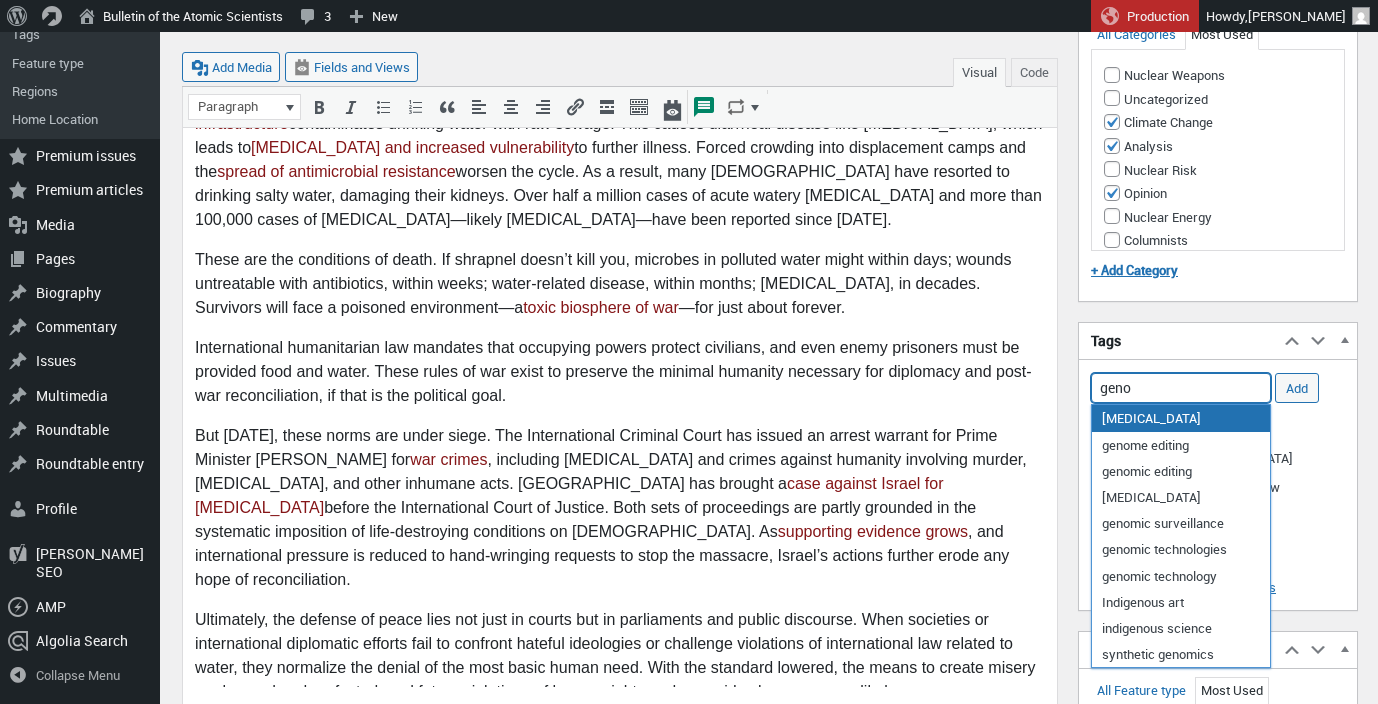 drag, startPoint x: 1145, startPoint y: 390, endPoint x: 1040, endPoint y: 390, distance: 105 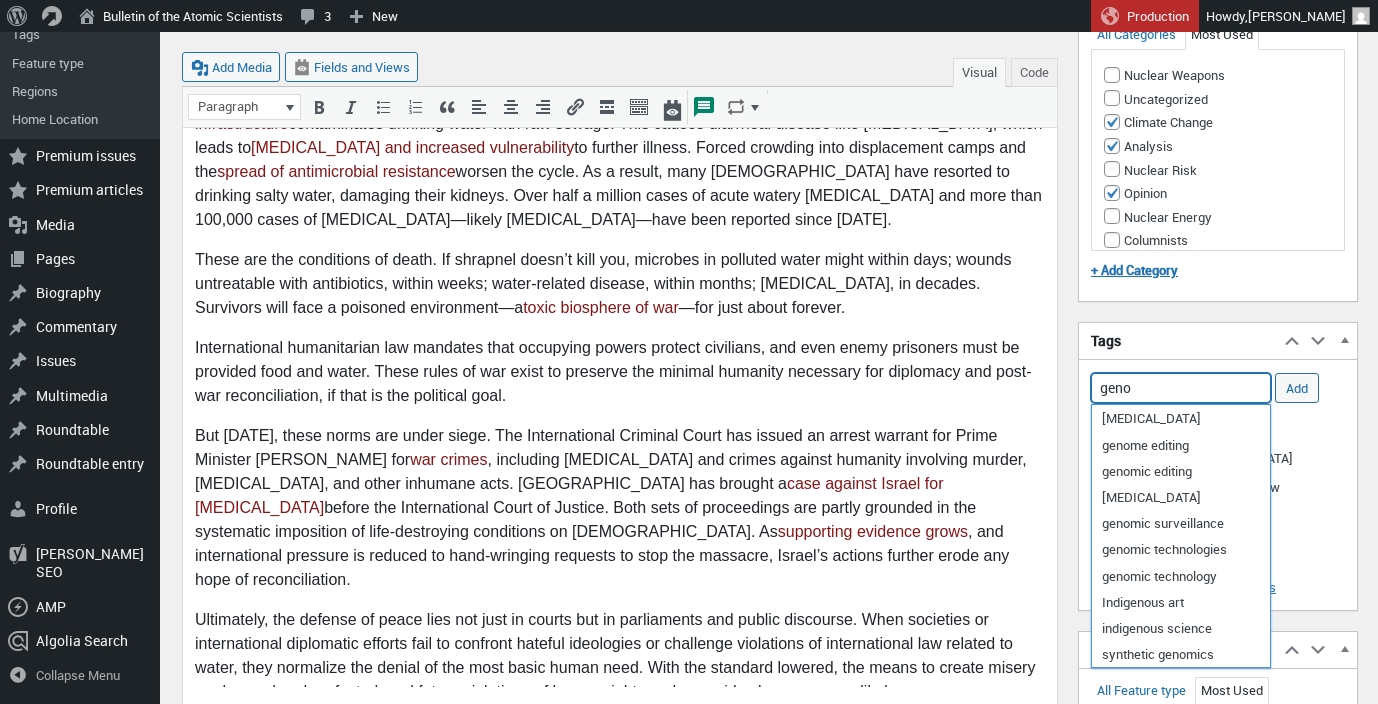 type 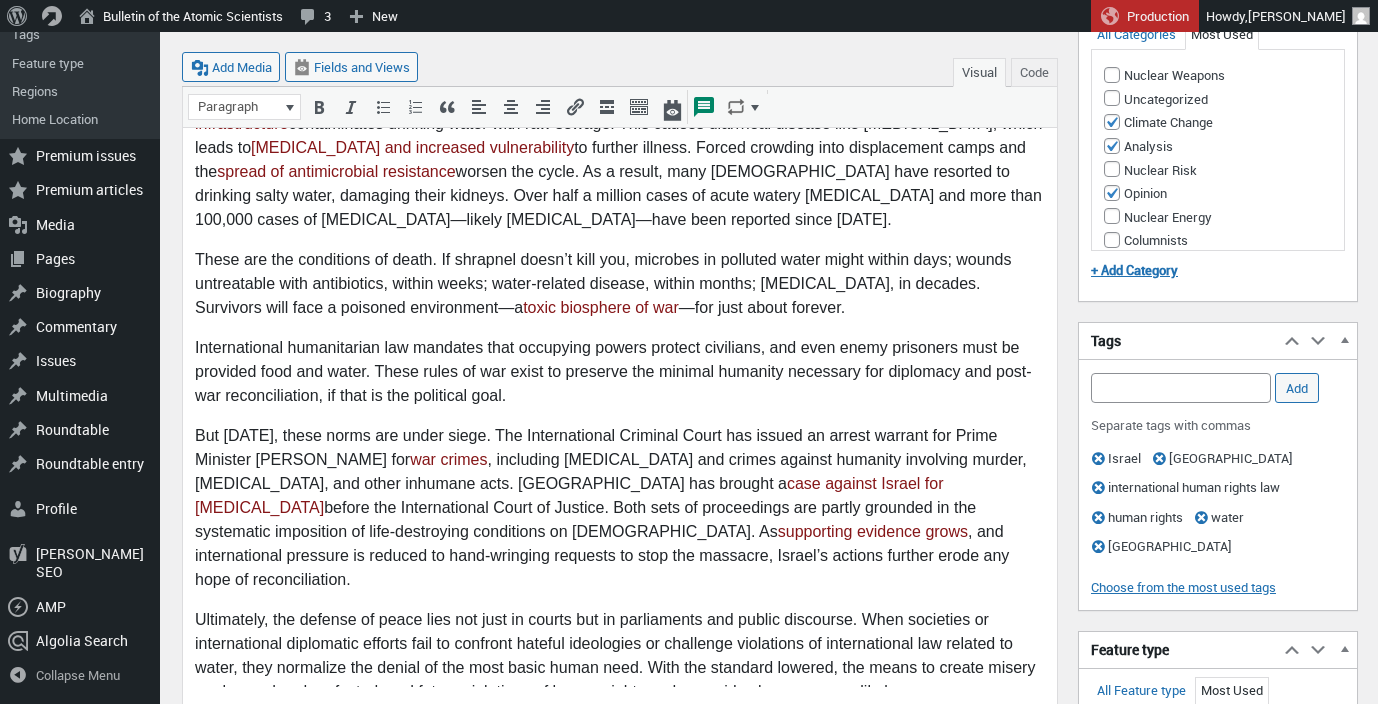 click on "Of all the many forms of deprivation imposed on Palestinians, Israel’s strategic control and denial of water stand out as particularly insidious. Taken alongside the  denial of entry  of life-saving aid,  dismantlement  of medical services, and  imposed hunger , Israel’s long-term disruption of water services in Gaza redefines the limits of acceptable suffering of civilians. This weaponization of water echoes historical genocides and threatens to normalize violations of humanitarian standards. Depriving people of water is a very low-tech but  devastatingly effective  form of coercion. Every human needs water—daily to drink, more to stay clean, and even more to grow food.  Siege starvation , including water deprivation, undermines the foundations of society, as thirst, hunger, and anger ferment. According to the UN Genocide Convention, deliberately inflicting on a group the conditions of life calculated to bring about its physical destruction in whole or in part can constitute genocide. During" at bounding box center [620, 97] 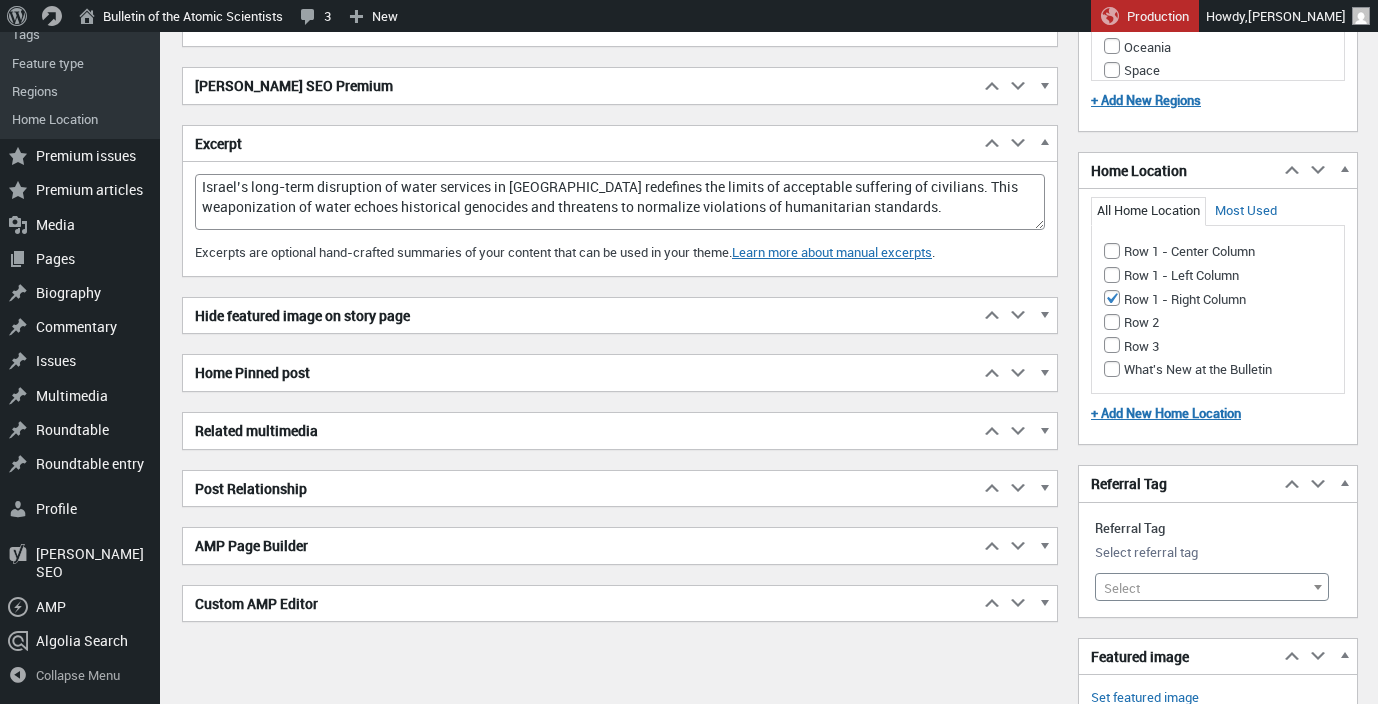 scroll, scrollTop: 2159, scrollLeft: 0, axis: vertical 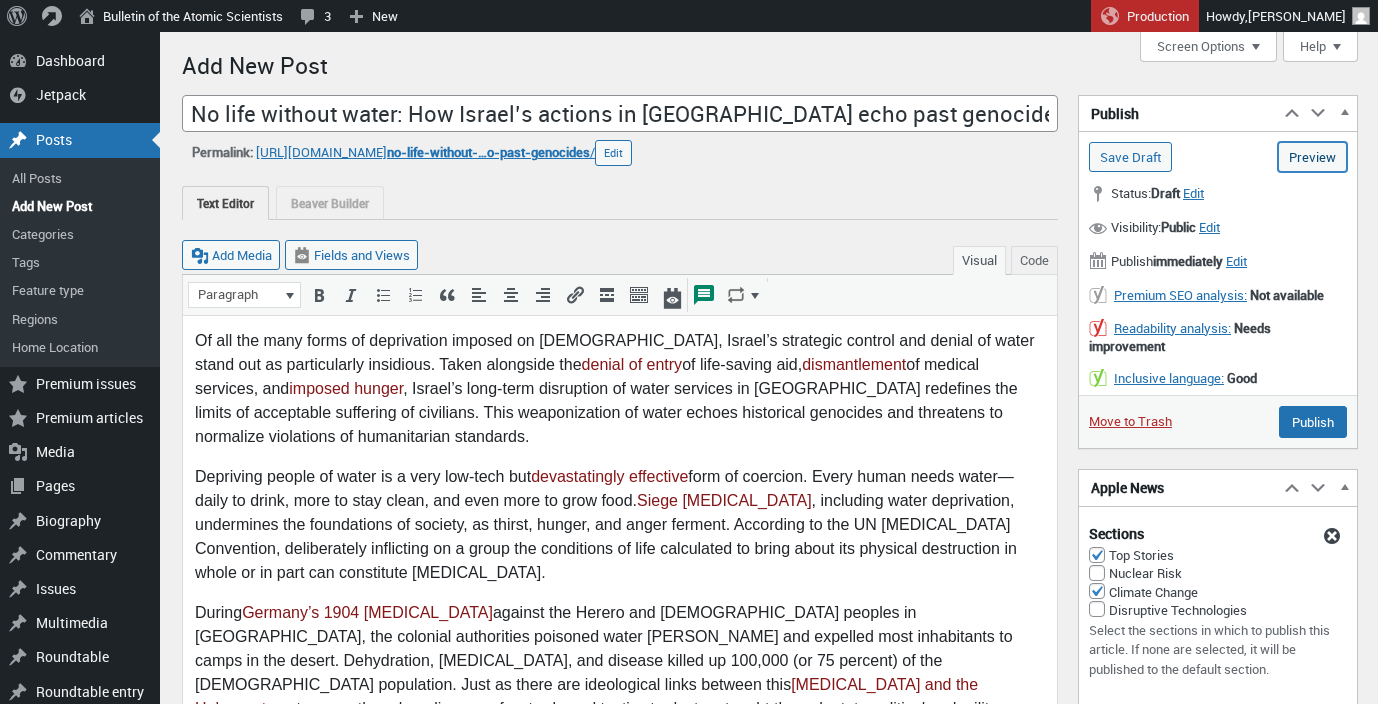 click on "Preview  (opens in a new tab)" at bounding box center [1312, 157] 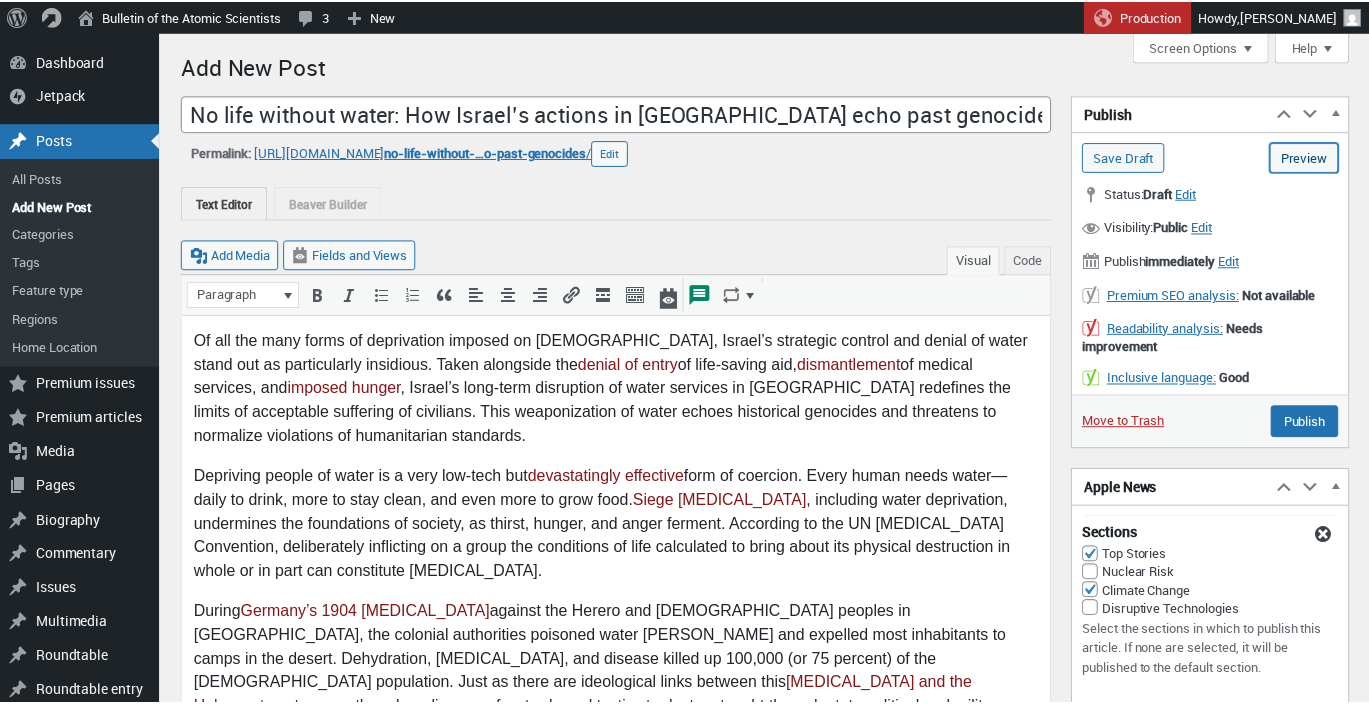 scroll, scrollTop: 15, scrollLeft: 0, axis: vertical 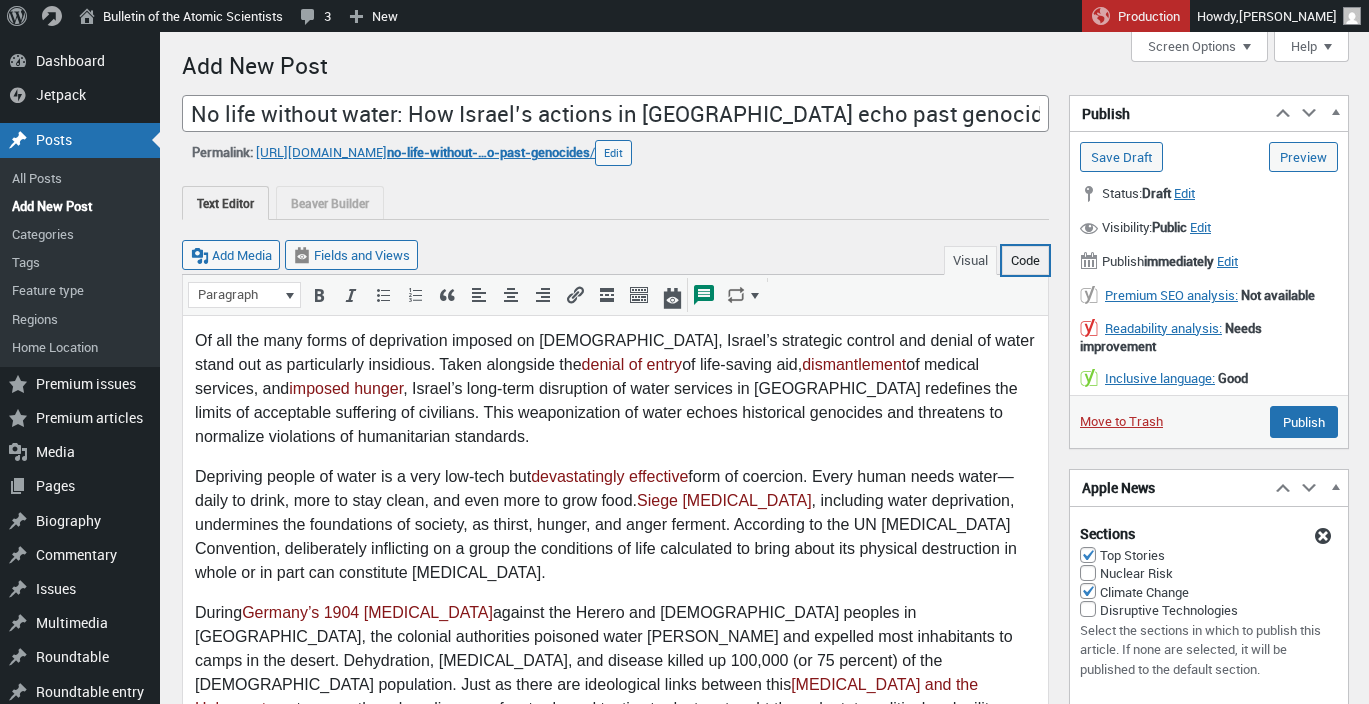 click on "Code" at bounding box center [1025, 260] 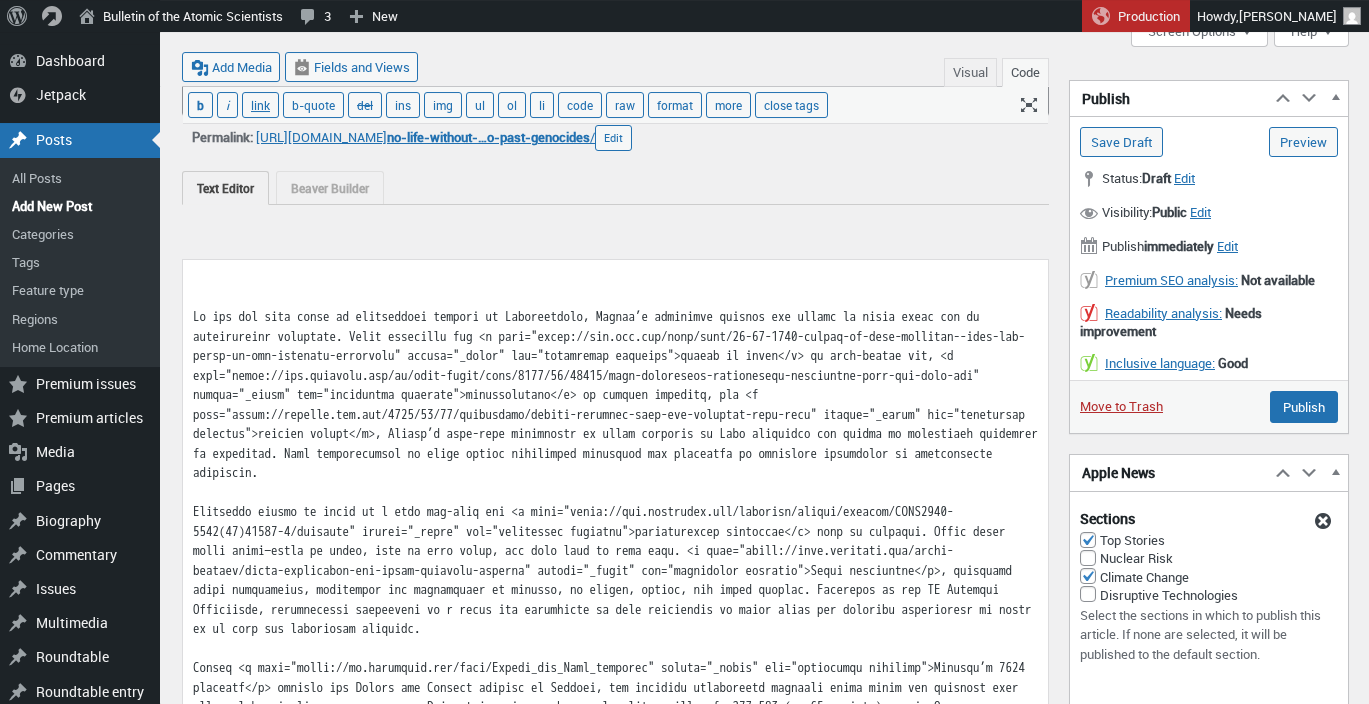 scroll, scrollTop: 0, scrollLeft: 0, axis: both 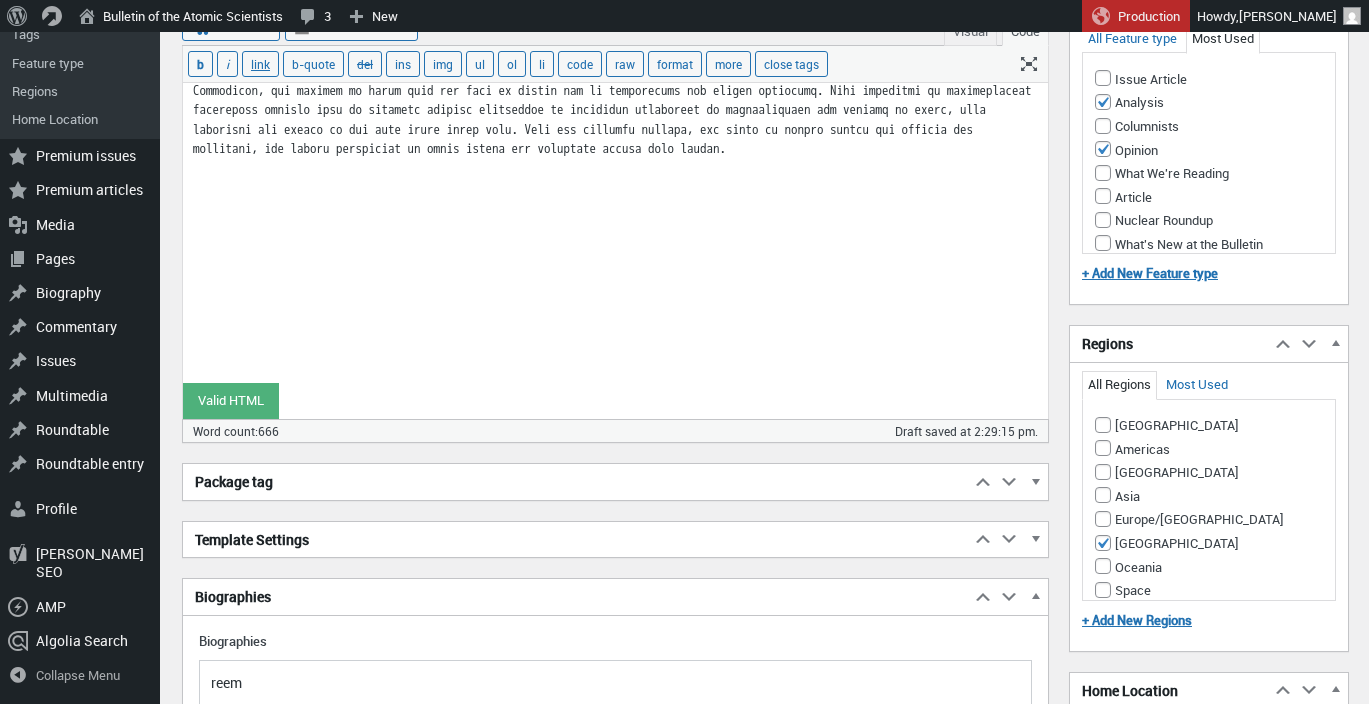 drag, startPoint x: 195, startPoint y: 331, endPoint x: 601, endPoint y: 354, distance: 406.65097 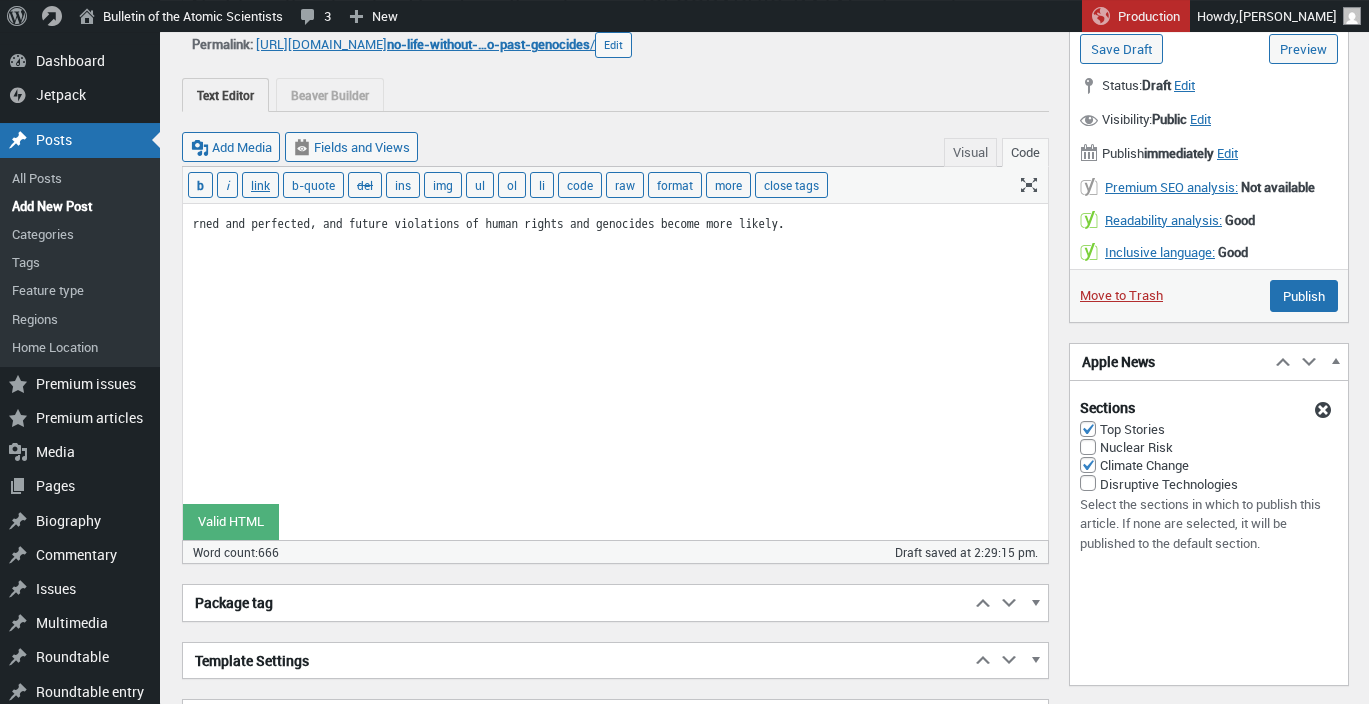 scroll, scrollTop: 85, scrollLeft: 0, axis: vertical 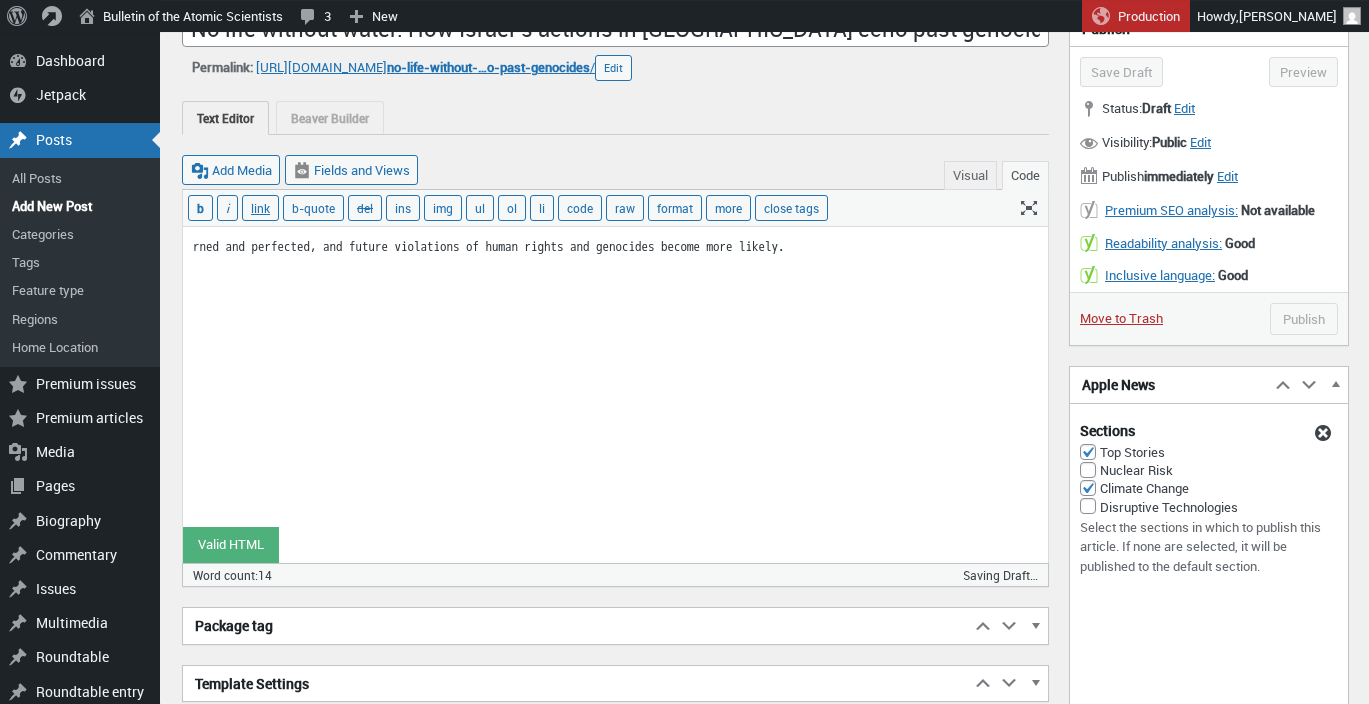 drag, startPoint x: 941, startPoint y: 360, endPoint x: 846, endPoint y: 103, distance: 273.99634 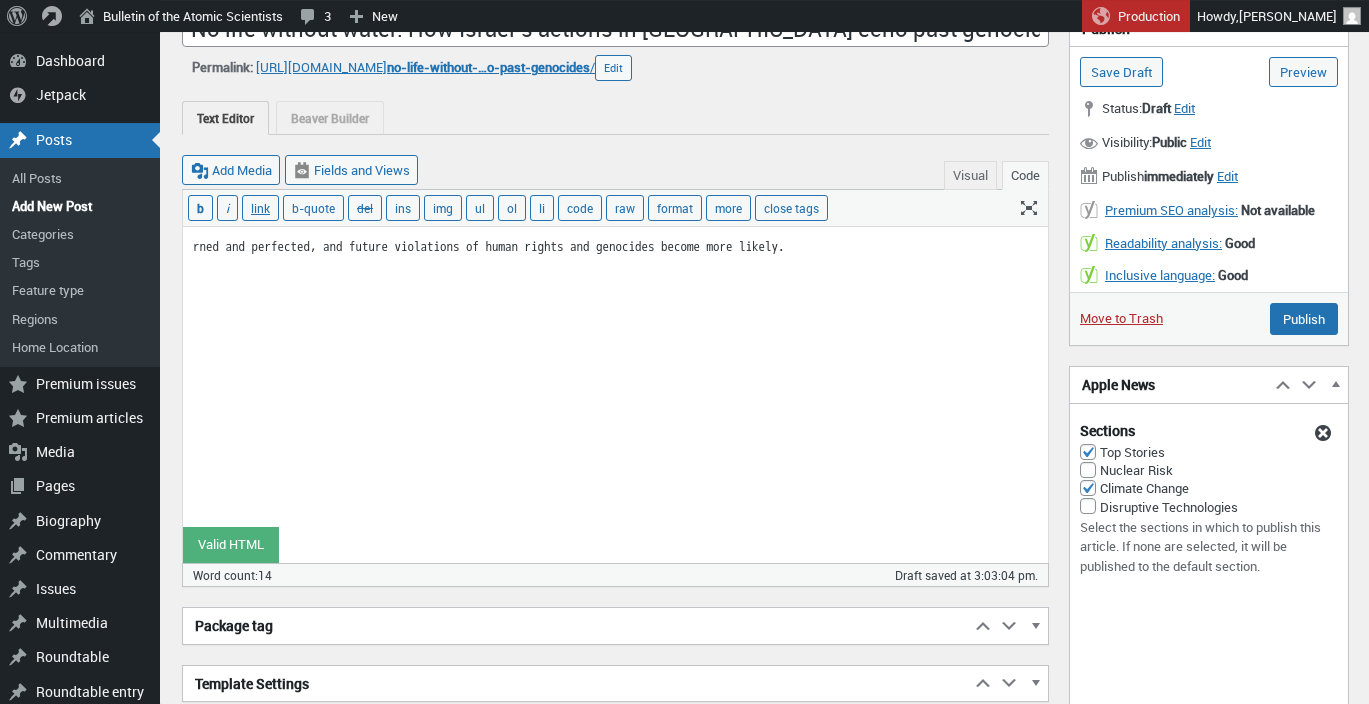 paste on "<p>Of all the many forms of deprivation imposed on Palestinians, Israel’s strategic control and denial of water stand out as particularly insidious. Taken alongside the <a   href="https://www.who.int/news/item/12-05-2025-people-in-gaza-starving--sick-and-dying-as-aid-blockade-continues" target="_blank" rel="noreferrer noopener">denial of entry</a> of life-saving aid, <a   href="https://www.ungeneva.org/en/news-media/news/2024/04/92282/gaza-systematic-dismantling-healthcare-must-end-says-who" target="_blank" rel="noreferrer noopener">dismantlement</a> of medical services, and <a   href="https://edition.cnn.com/2025/06/04/middleeast/israel-military-gaza-aid-shooting-intl-invs" target="_blank" rel="noreferrer noopener">imposed hunger</a>, Israel’s long-term disruption of water services in Gaza redefines the limits of acceptable suffering of civilians. This weaponization of water echoes historical genocides and threatens to normalize violations of humanitarian standards. </p>
<p>Depriving people of water is a..." 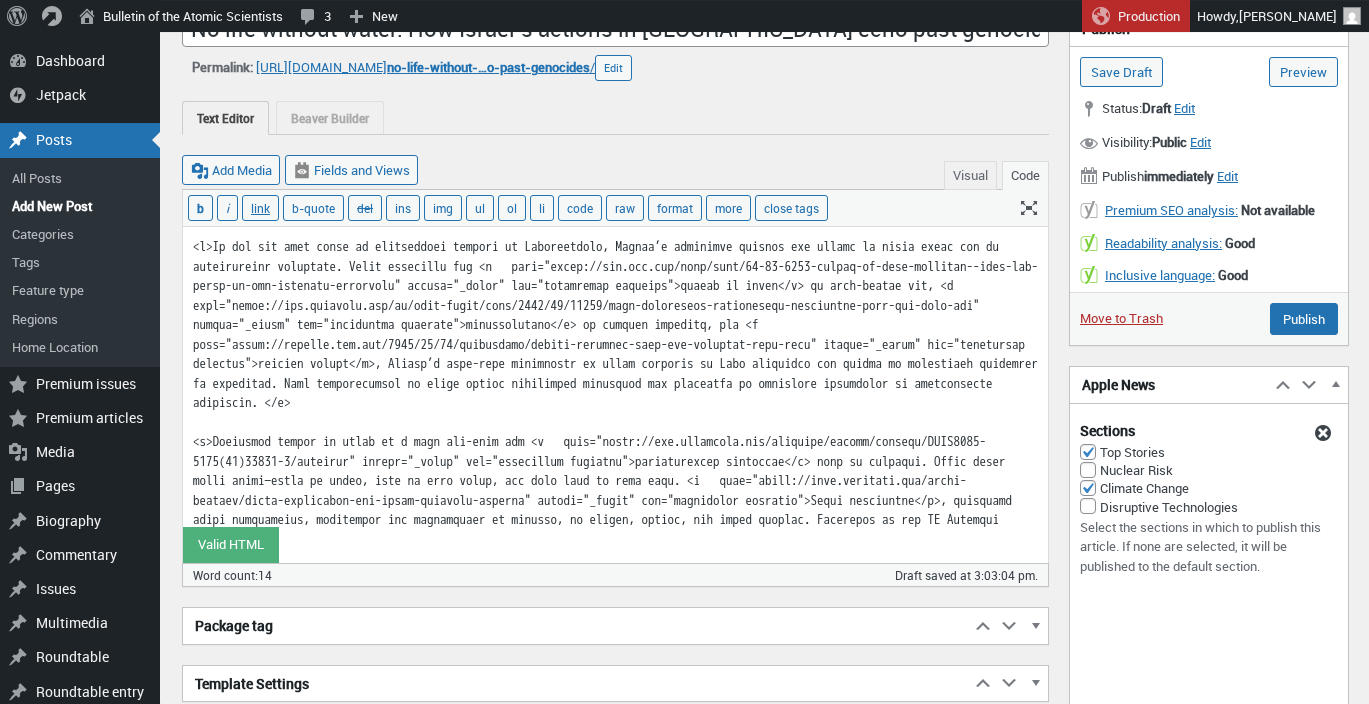 scroll, scrollTop: 1335, scrollLeft: 0, axis: vertical 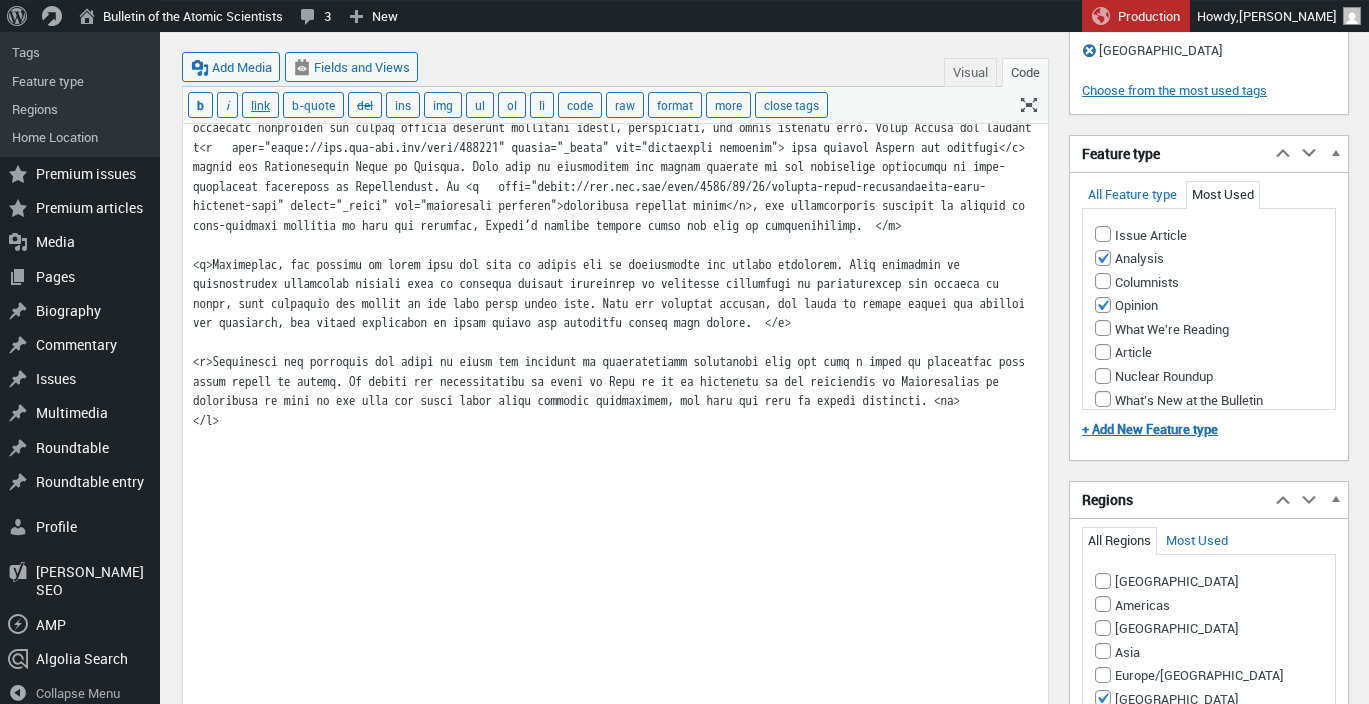 type on "<p>Of all the many forms of deprivation imposed on Palestinians, Israel’s strategic control and denial of water stand out as particularly insidious. Taken alongside the <a   href="https://www.who.int/news/item/12-05-2025-people-in-gaza-starving--sick-and-dying-as-aid-blockade-continues" target="_blank" rel="noreferrer noopener">denial of entry</a> of life-saving aid, <a   href="https://www.ungeneva.org/en/news-media/news/2024/04/92282/gaza-systematic-dismantling-healthcare-must-end-says-who" target="_blank" rel="noreferrer noopener">dismantlement</a> of medical services, and <a   href="https://edition.cnn.com/2025/06/04/middleeast/israel-military-gaza-aid-shooting-intl-invs" target="_blank" rel="noreferrer noopener">imposed hunger</a>, Israel’s long-term disruption of water services in Gaza redefines the limits of acceptable suffering of civilians. This weaponization of water echoes historical genocides and threatens to normalize violations of humanitarian standards. </p>
<p>Depriving people of water is a..." 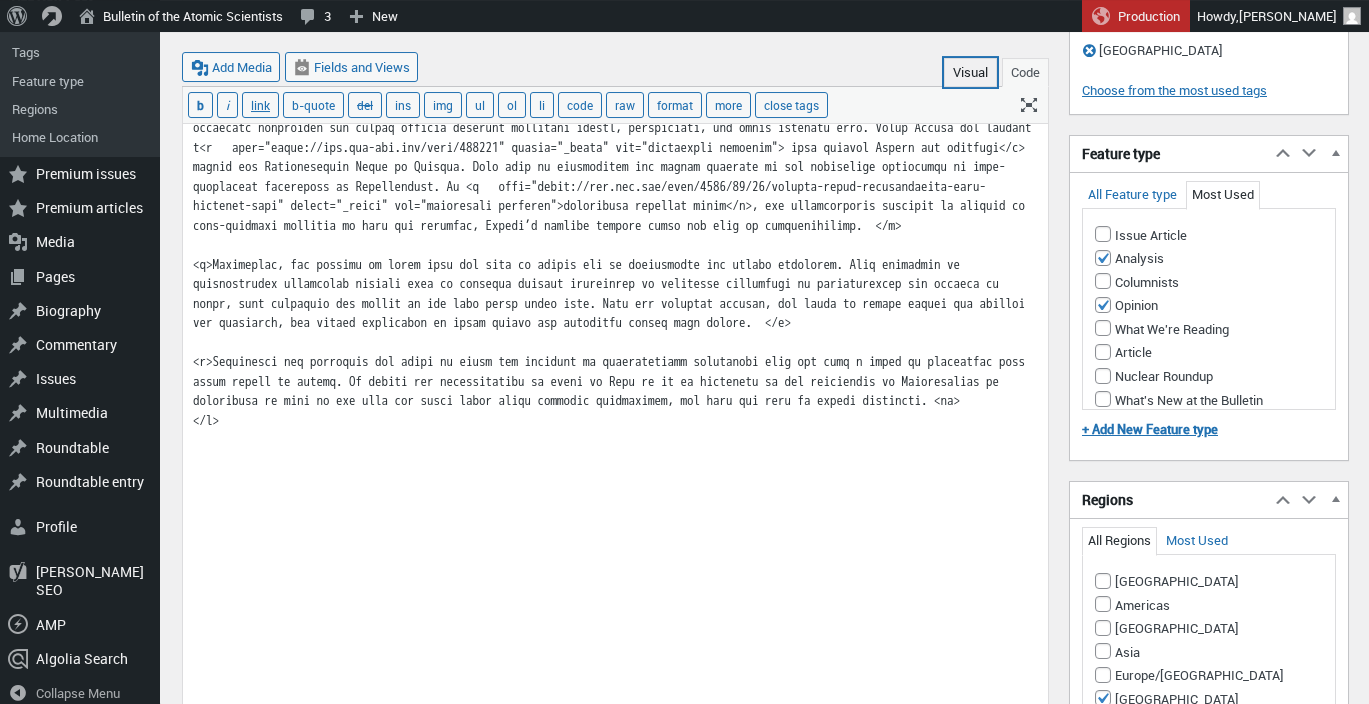click on "Visual" at bounding box center [970, 72] 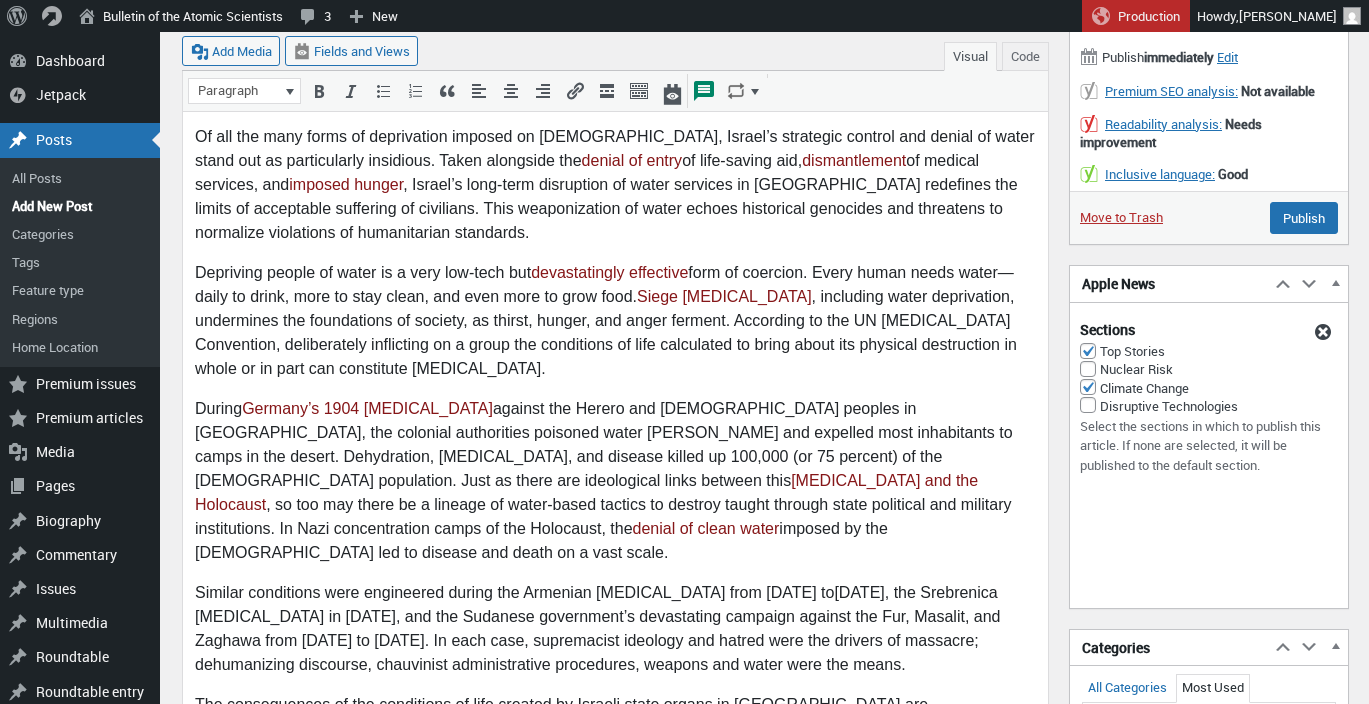 scroll, scrollTop: 0, scrollLeft: 0, axis: both 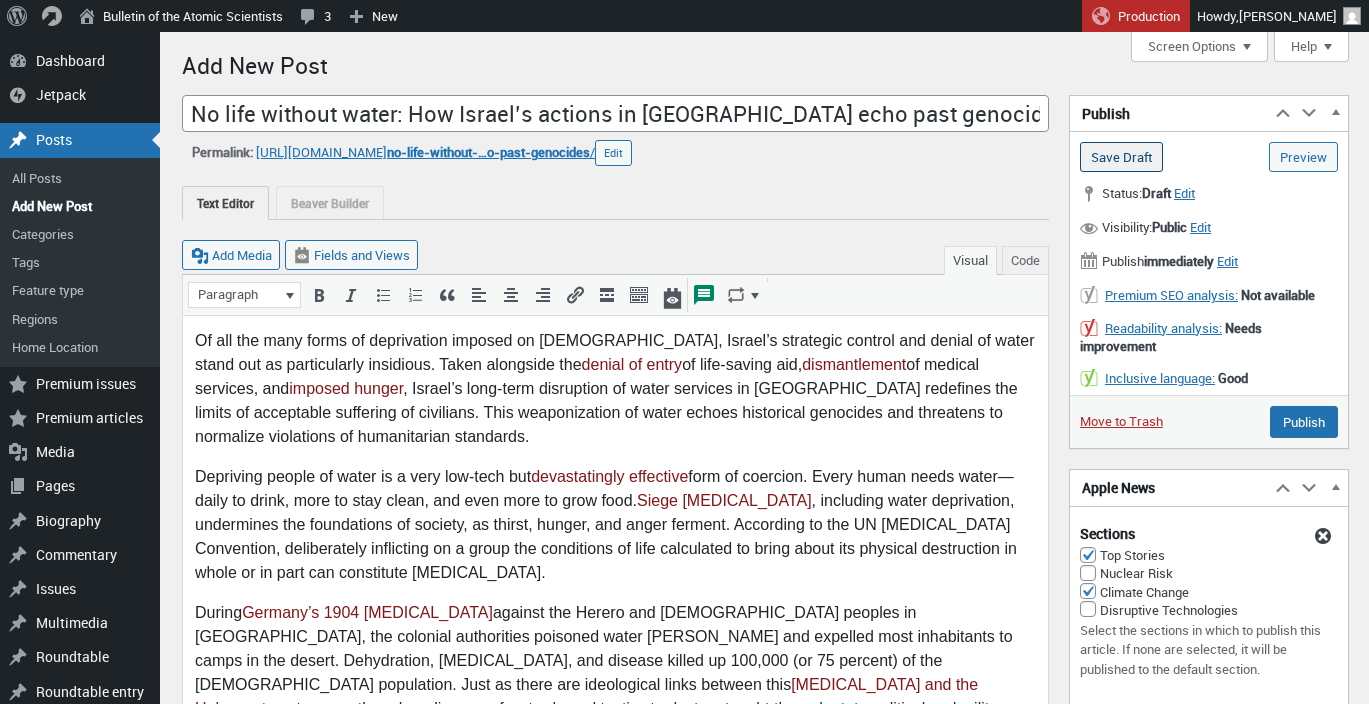 click on "Save Draft" at bounding box center (1121, 157) 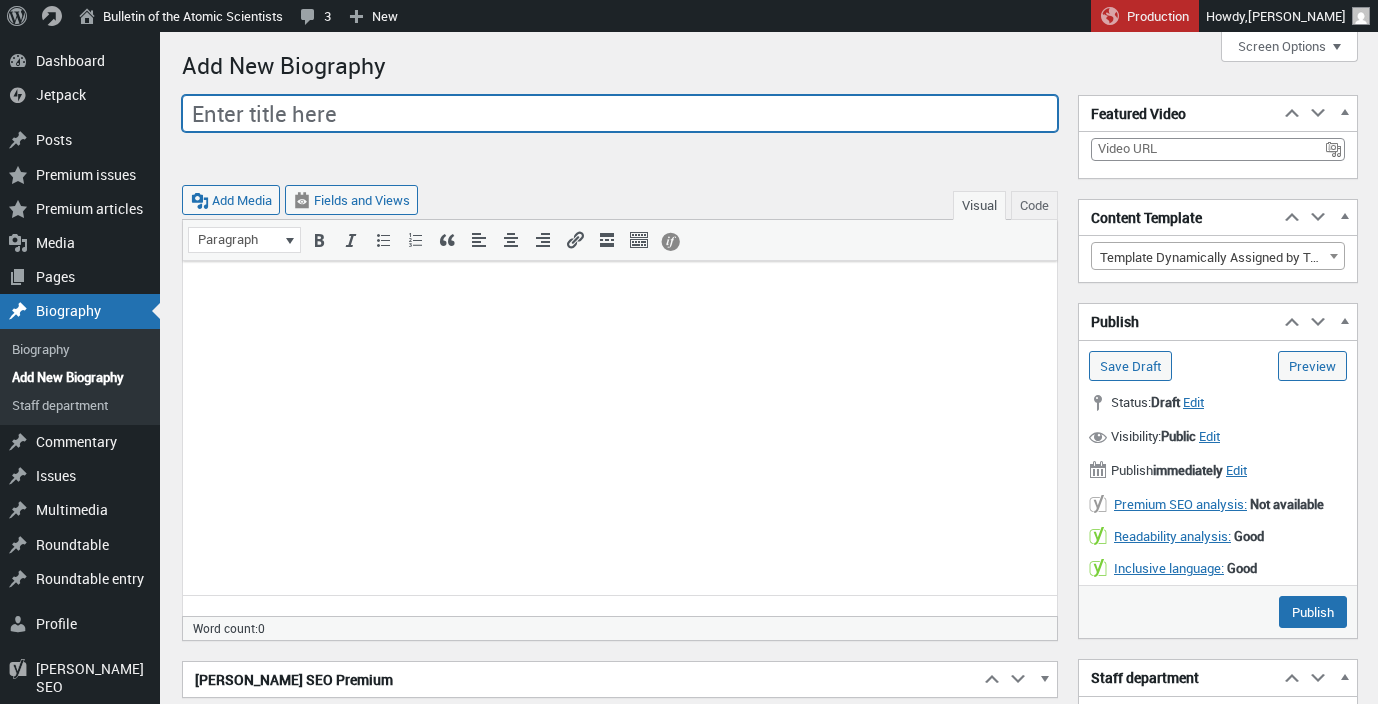 scroll, scrollTop: 0, scrollLeft: 0, axis: both 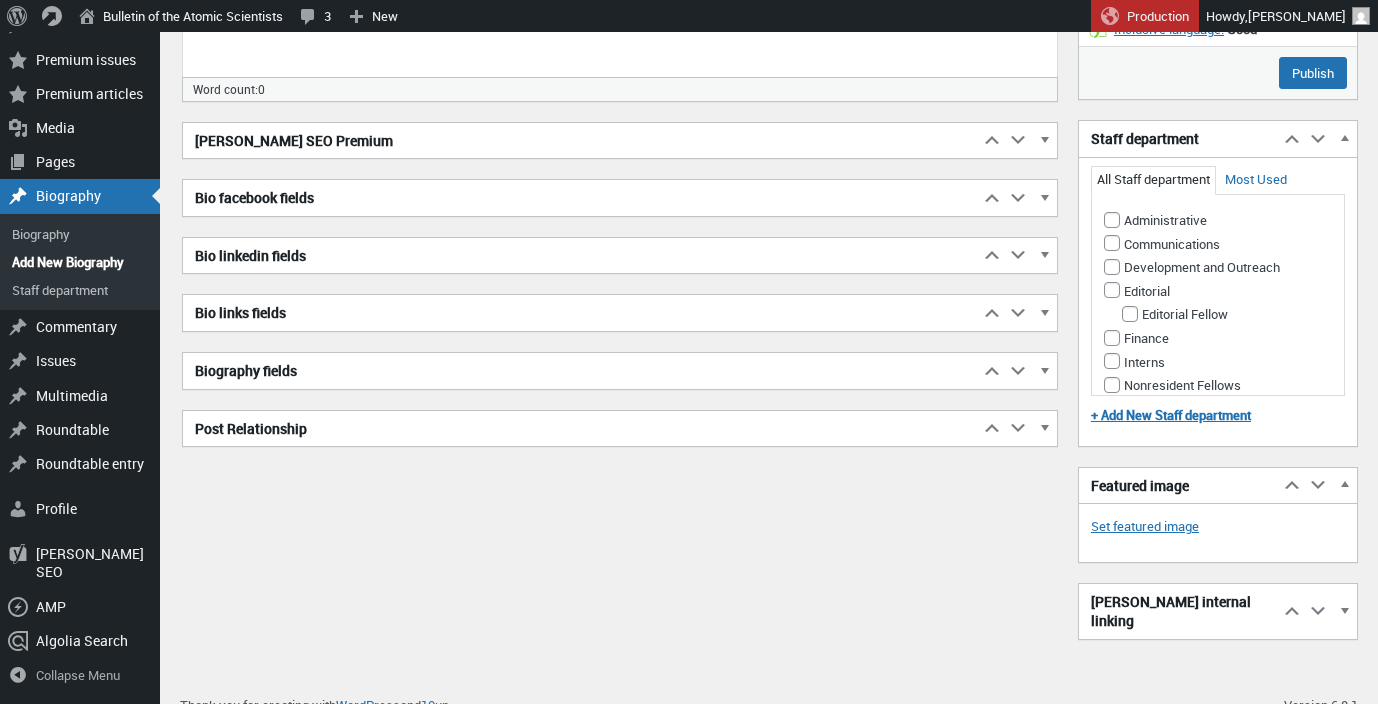 click on "Biography fields" at bounding box center [581, 371] 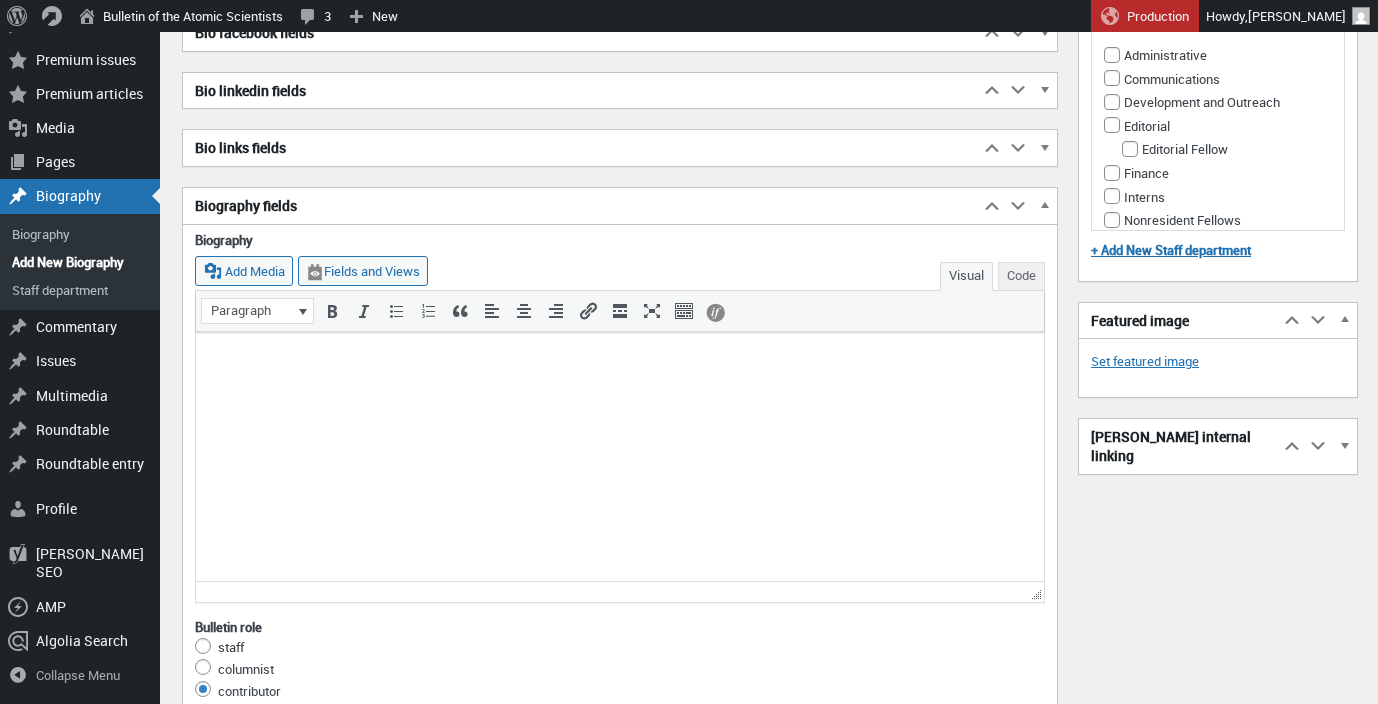 scroll, scrollTop: 705, scrollLeft: 0, axis: vertical 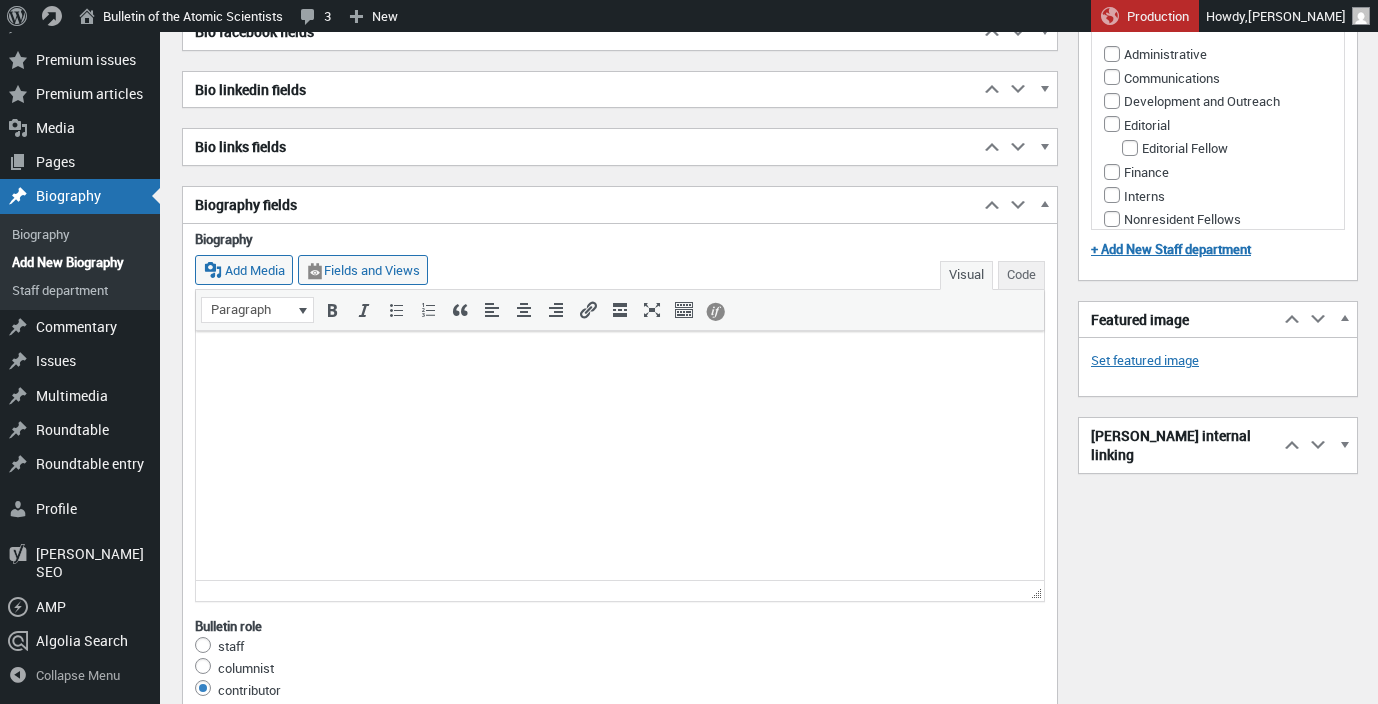 click at bounding box center [620, 356] 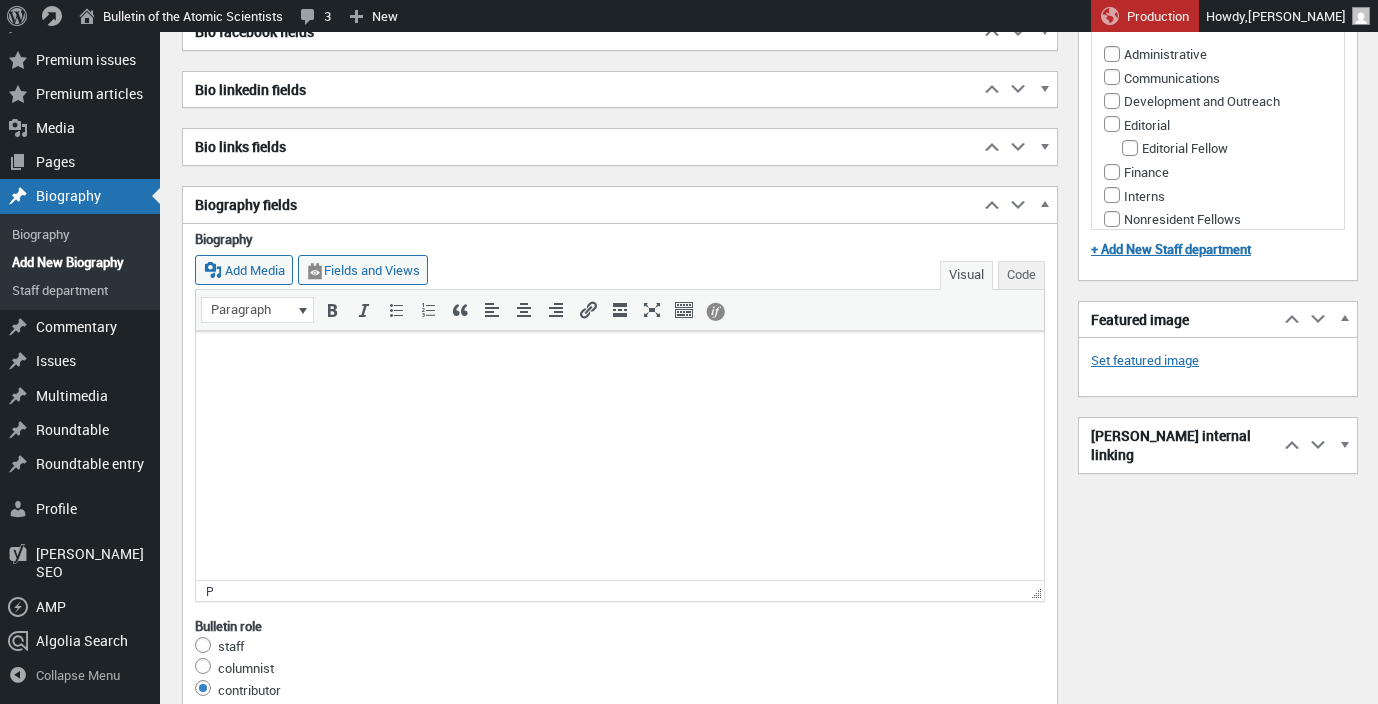 paste 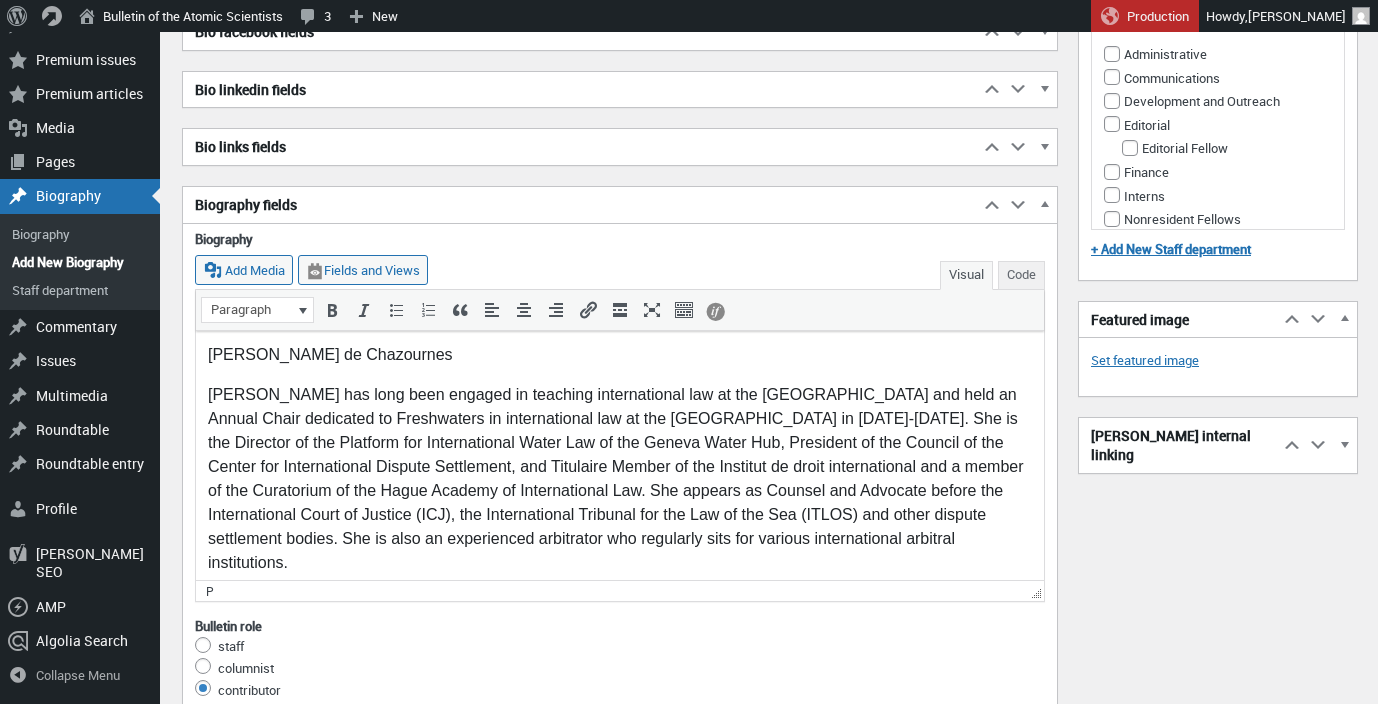 drag, startPoint x: 466, startPoint y: 350, endPoint x: 177, endPoint y: 351, distance: 289.00174 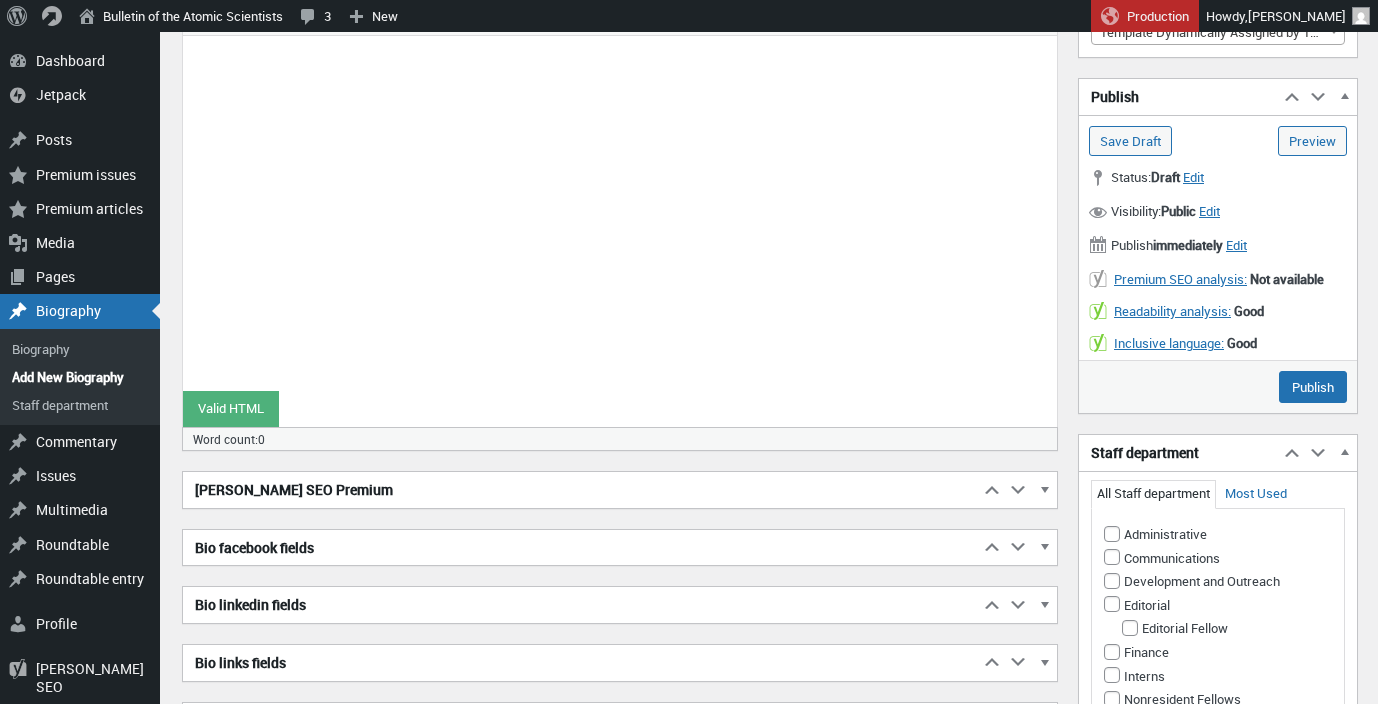 scroll, scrollTop: 0, scrollLeft: 0, axis: both 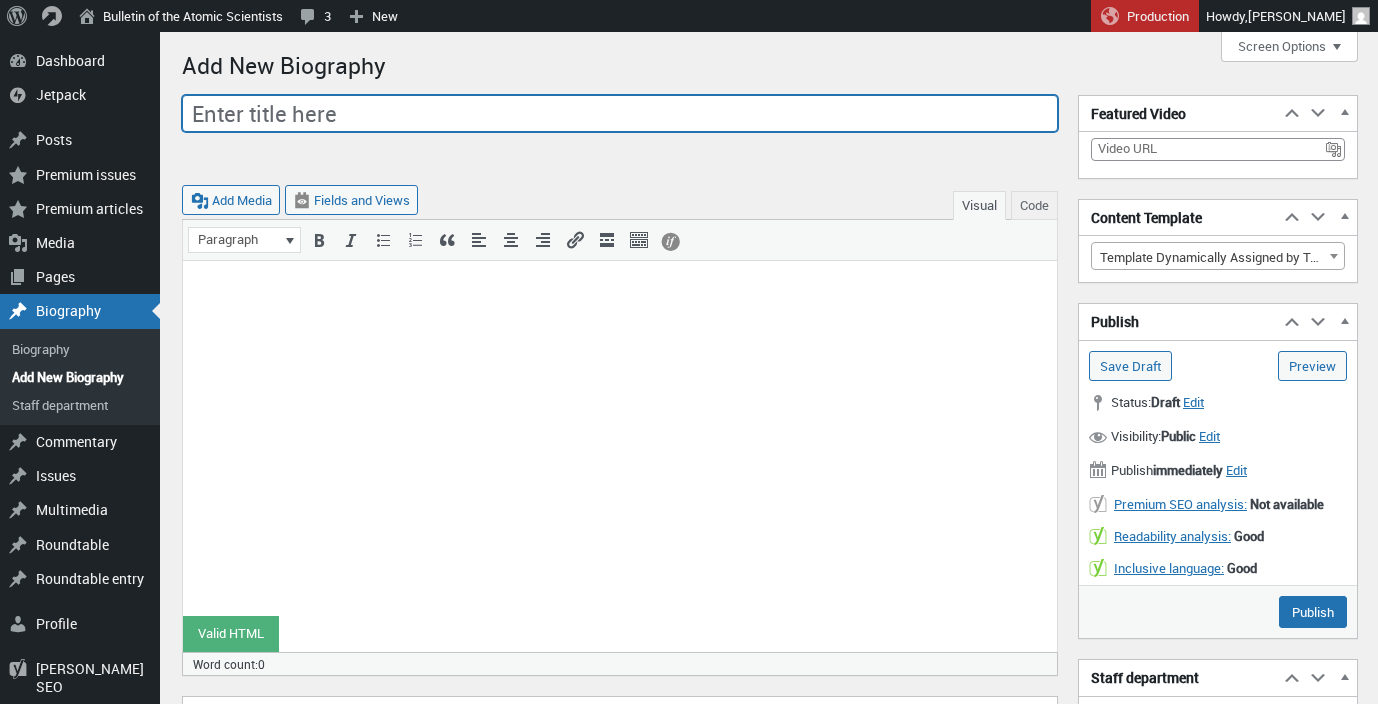 click on "Enter title here" at bounding box center (620, 114) 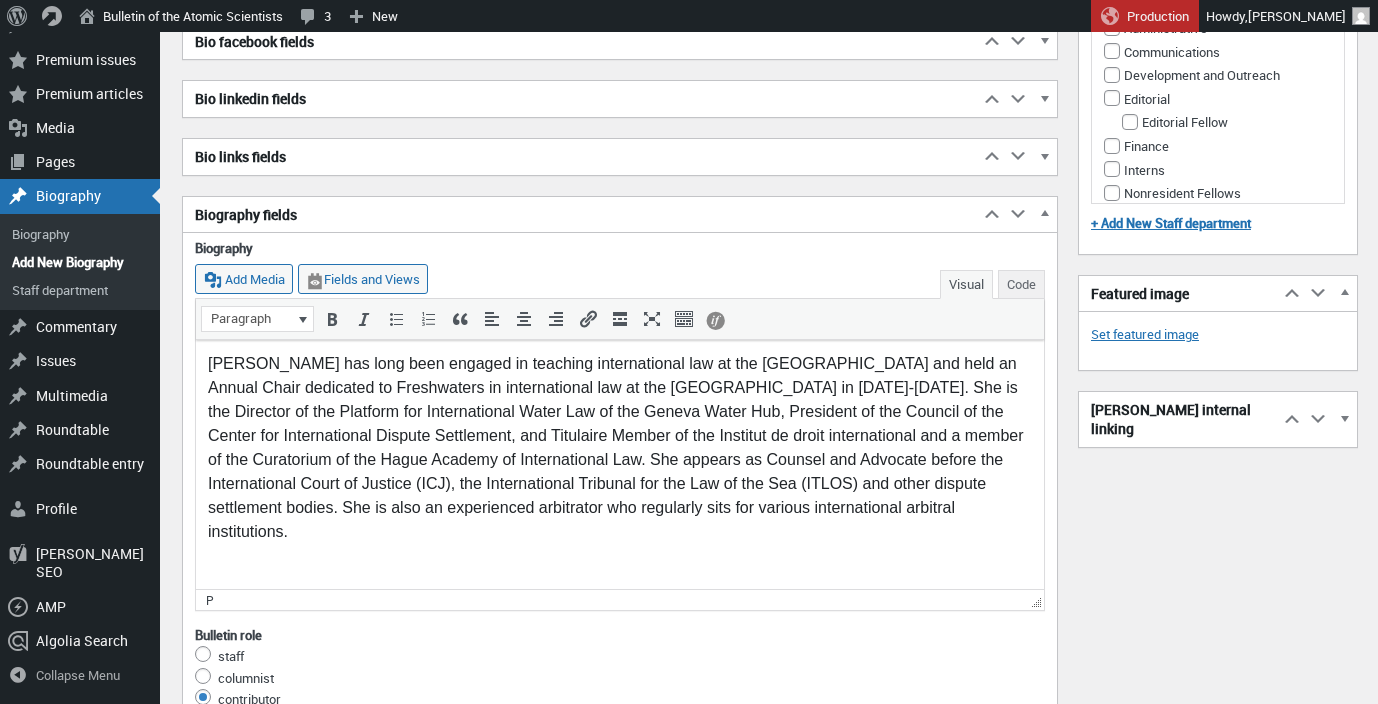 scroll, scrollTop: 735, scrollLeft: 0, axis: vertical 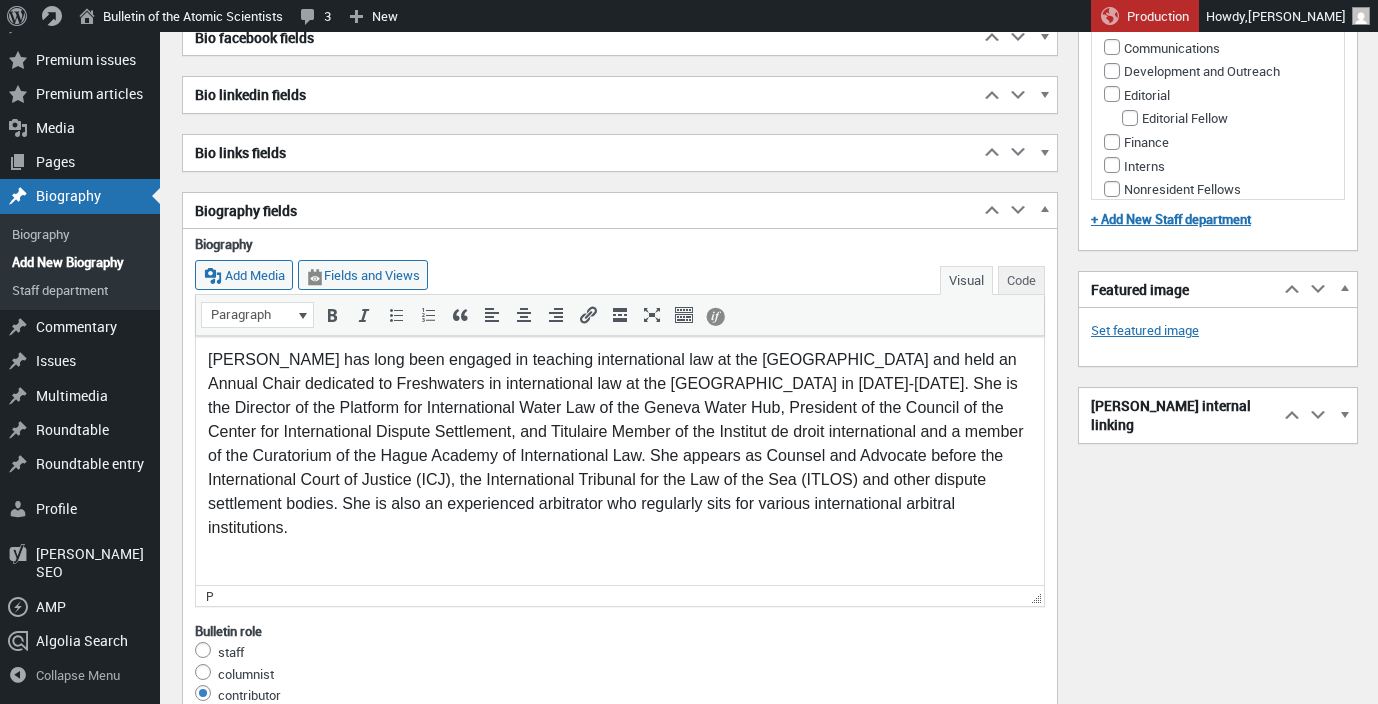 type on "Laurence Boisson de Chazournes" 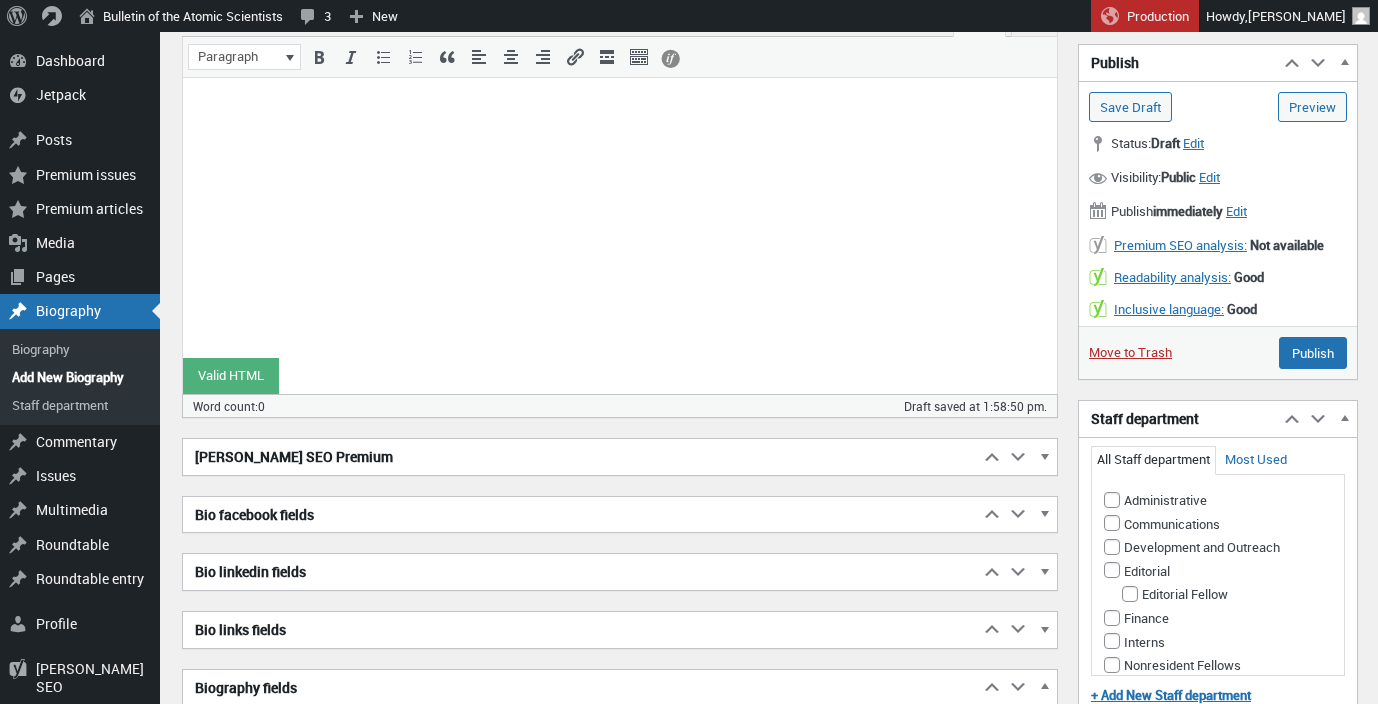 scroll, scrollTop: 0, scrollLeft: 0, axis: both 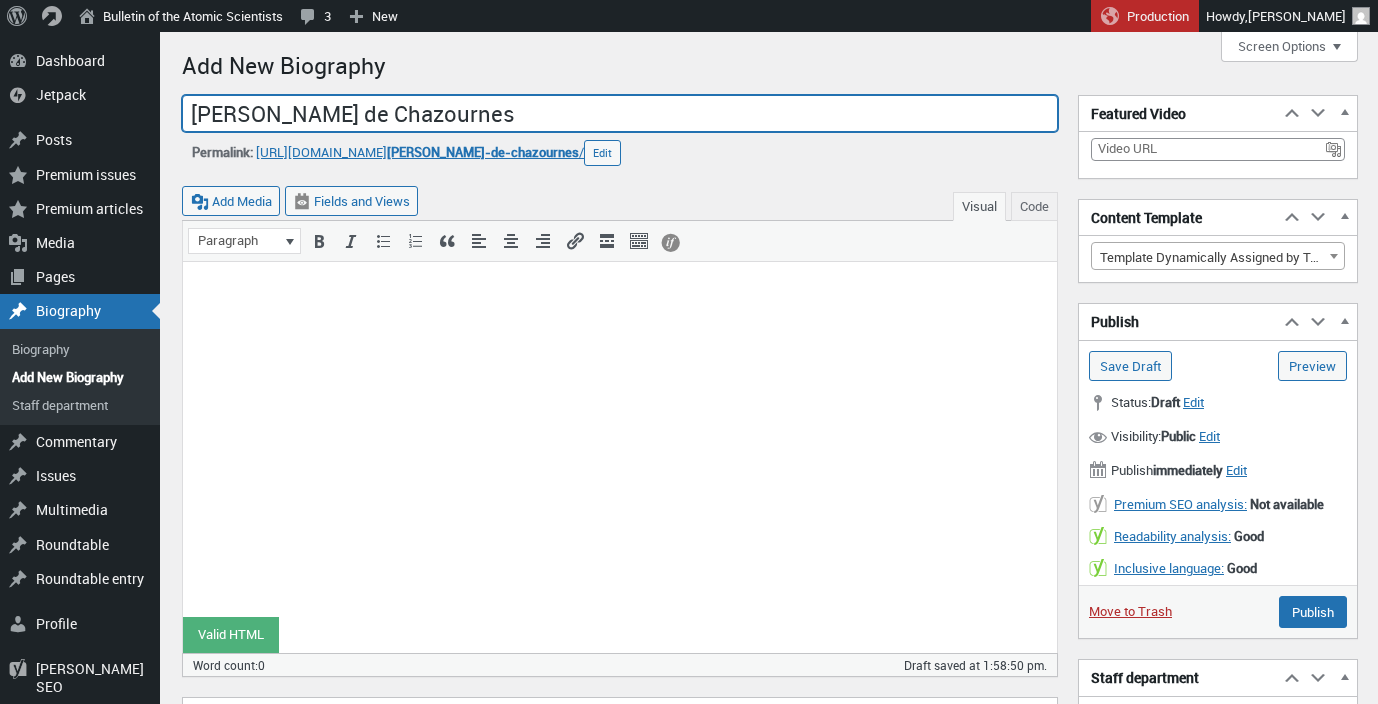 drag, startPoint x: 279, startPoint y: 118, endPoint x: 175, endPoint y: 117, distance: 104.00481 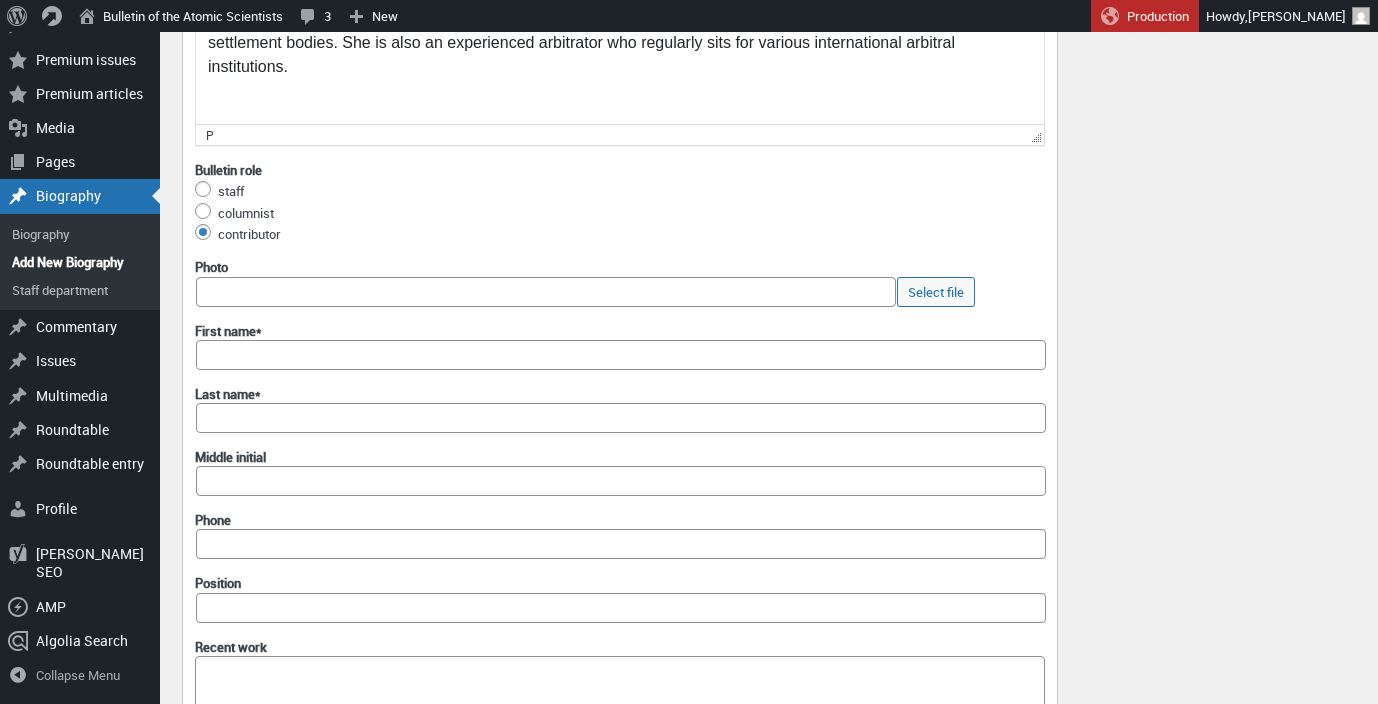 scroll, scrollTop: 1276, scrollLeft: 0, axis: vertical 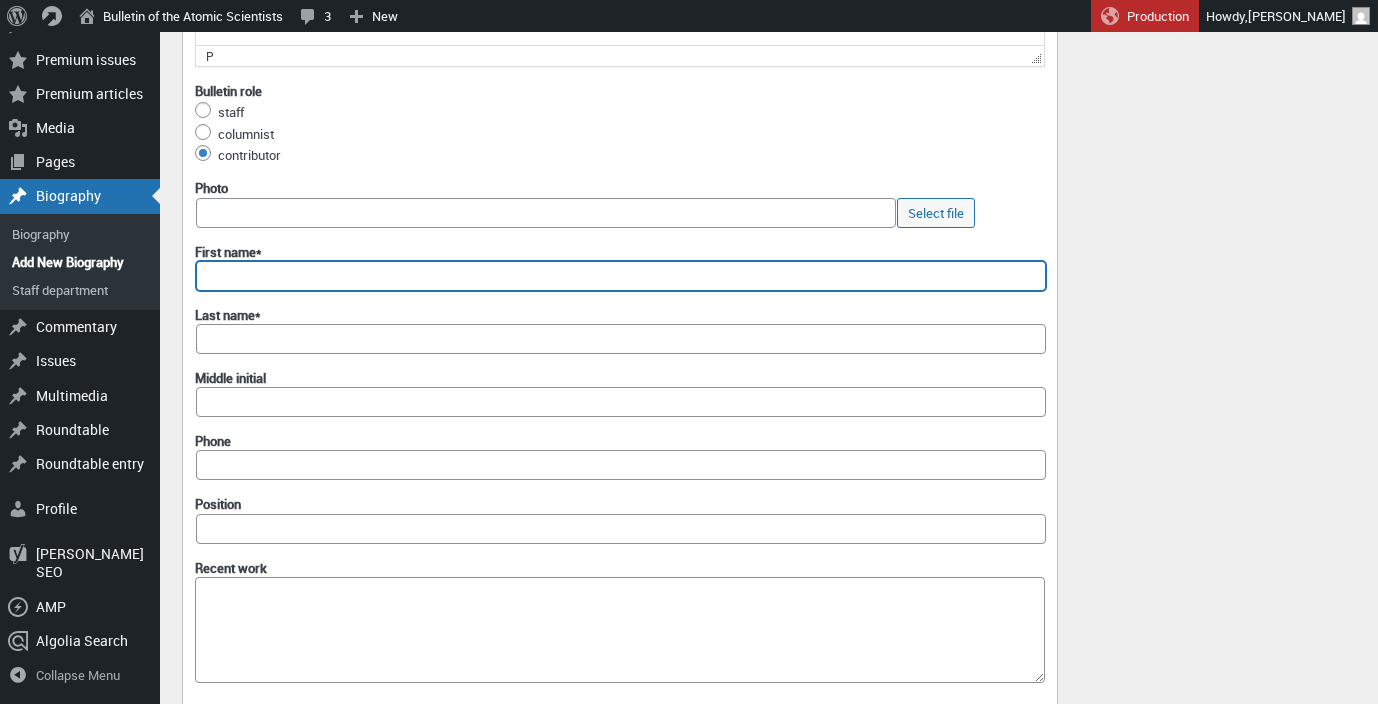 click on "First name*" at bounding box center (621, 276) 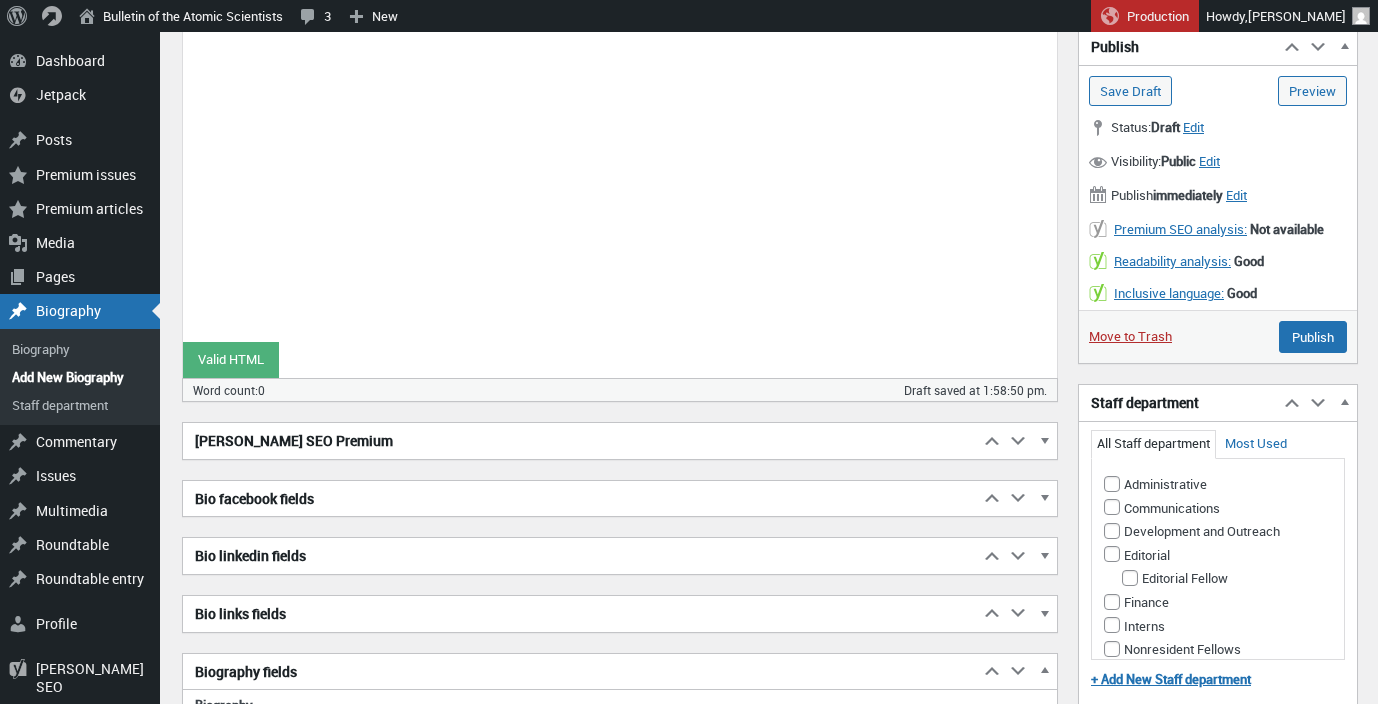 scroll, scrollTop: 0, scrollLeft: 0, axis: both 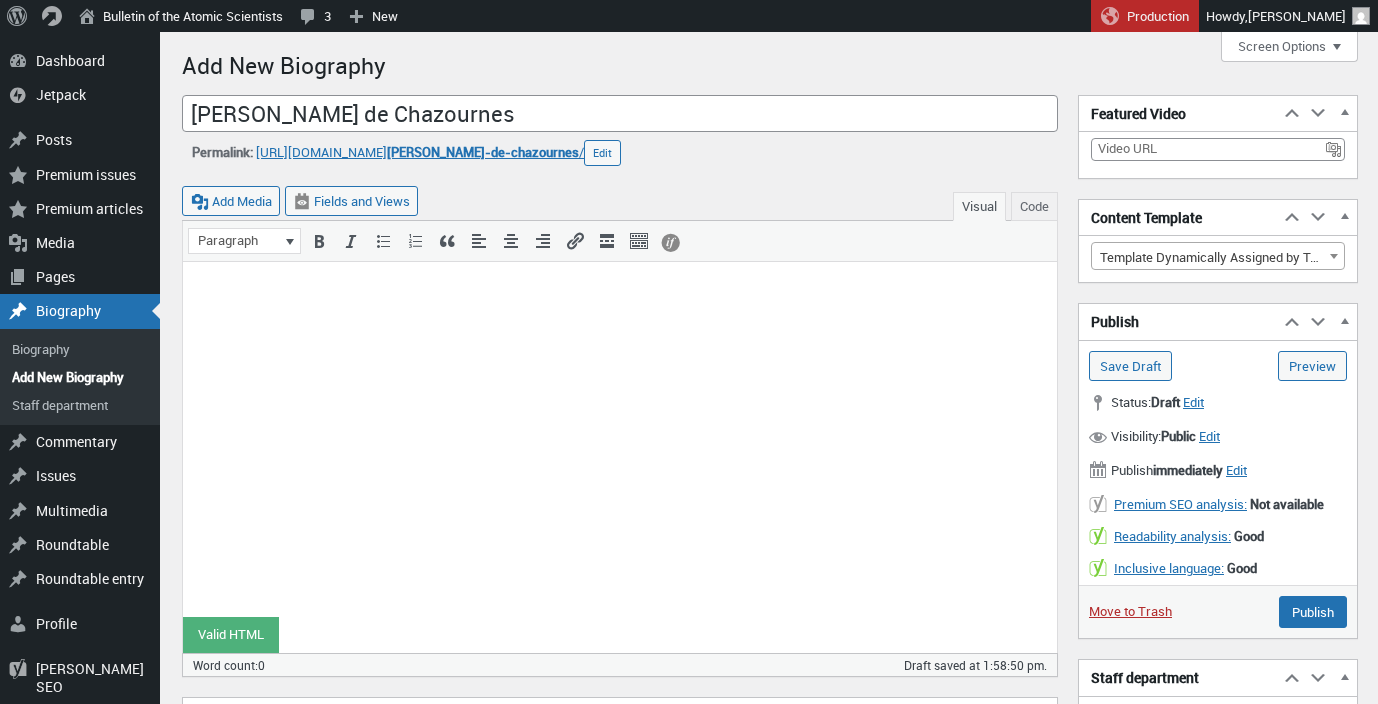 type on "Laurence" 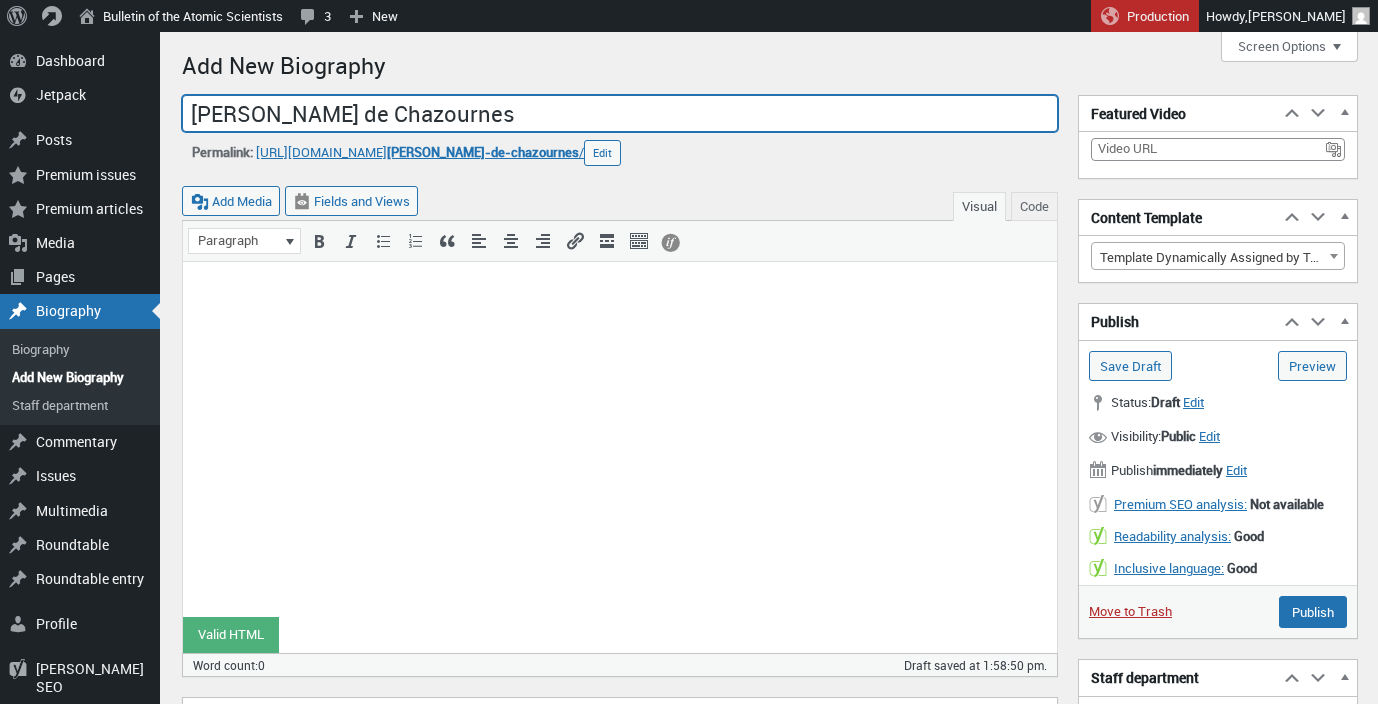drag, startPoint x: 285, startPoint y: 116, endPoint x: 545, endPoint y: 111, distance: 260.04807 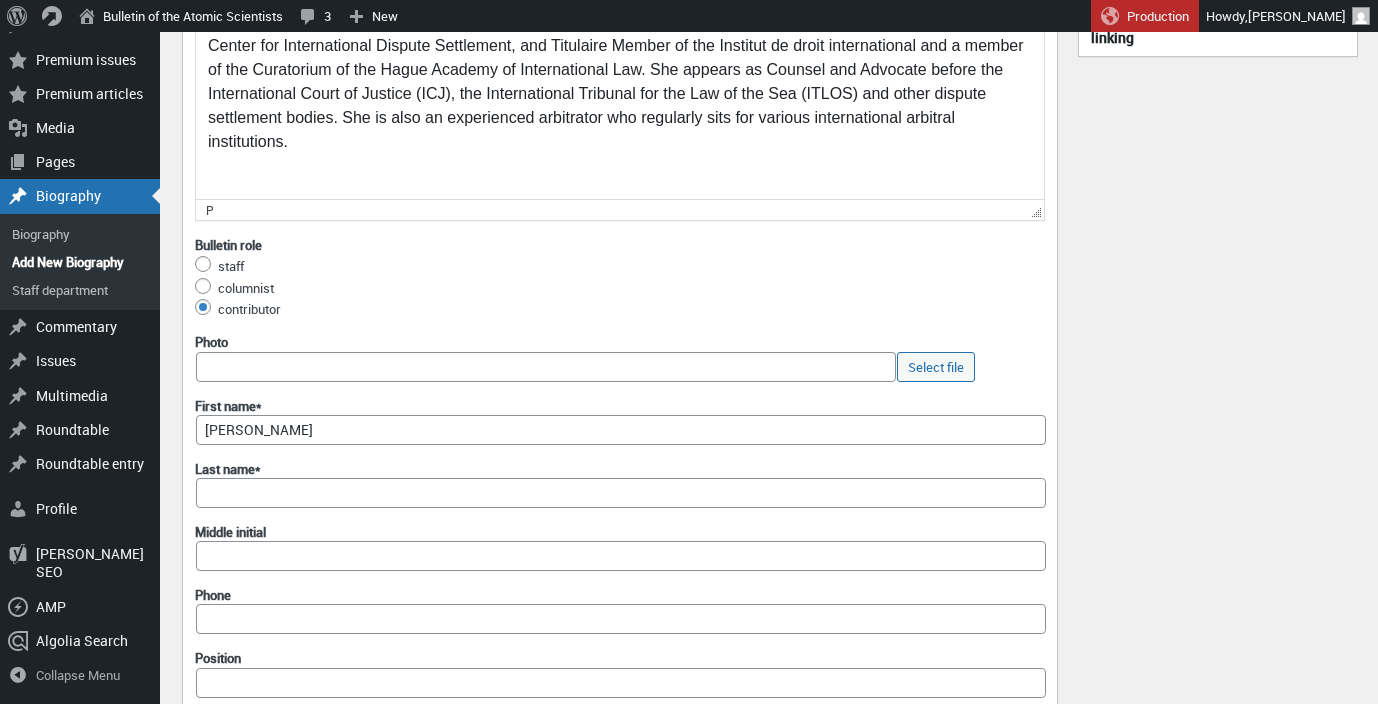 scroll, scrollTop: 1121, scrollLeft: 0, axis: vertical 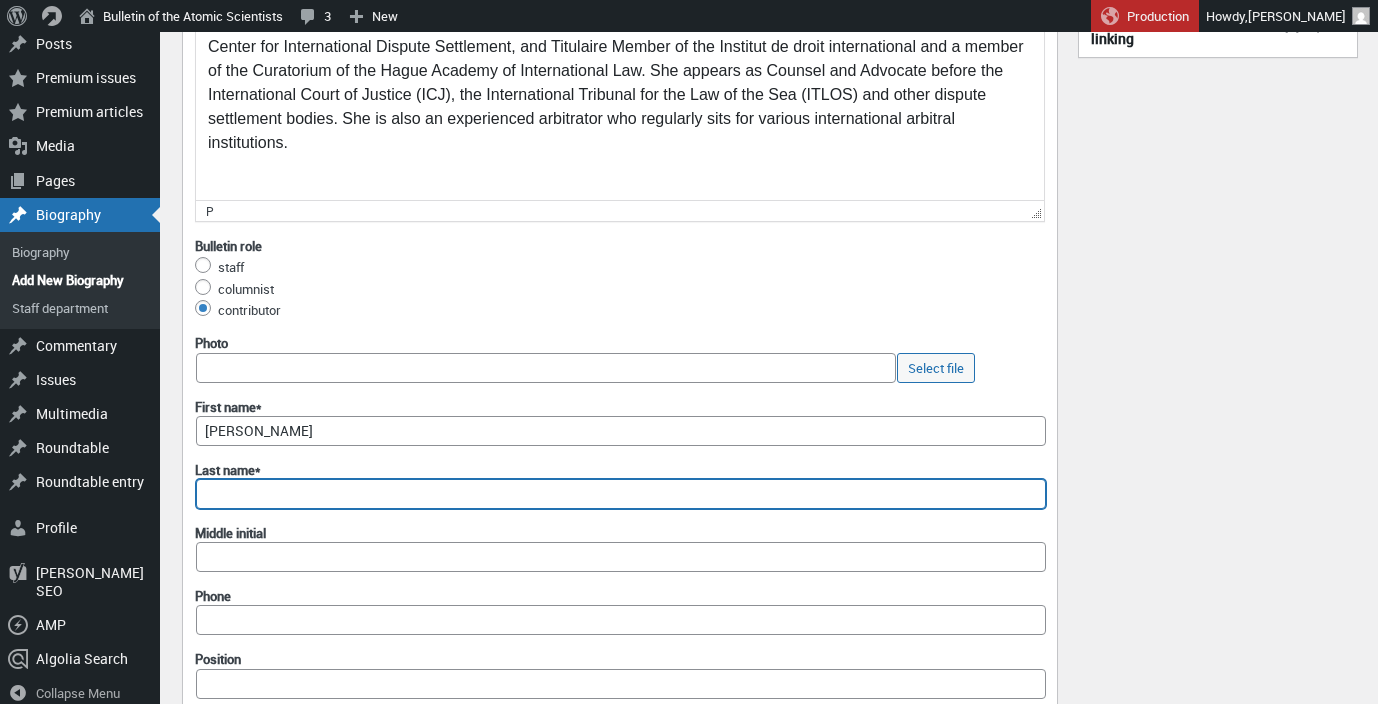 click on "Last name*" at bounding box center (621, 494) 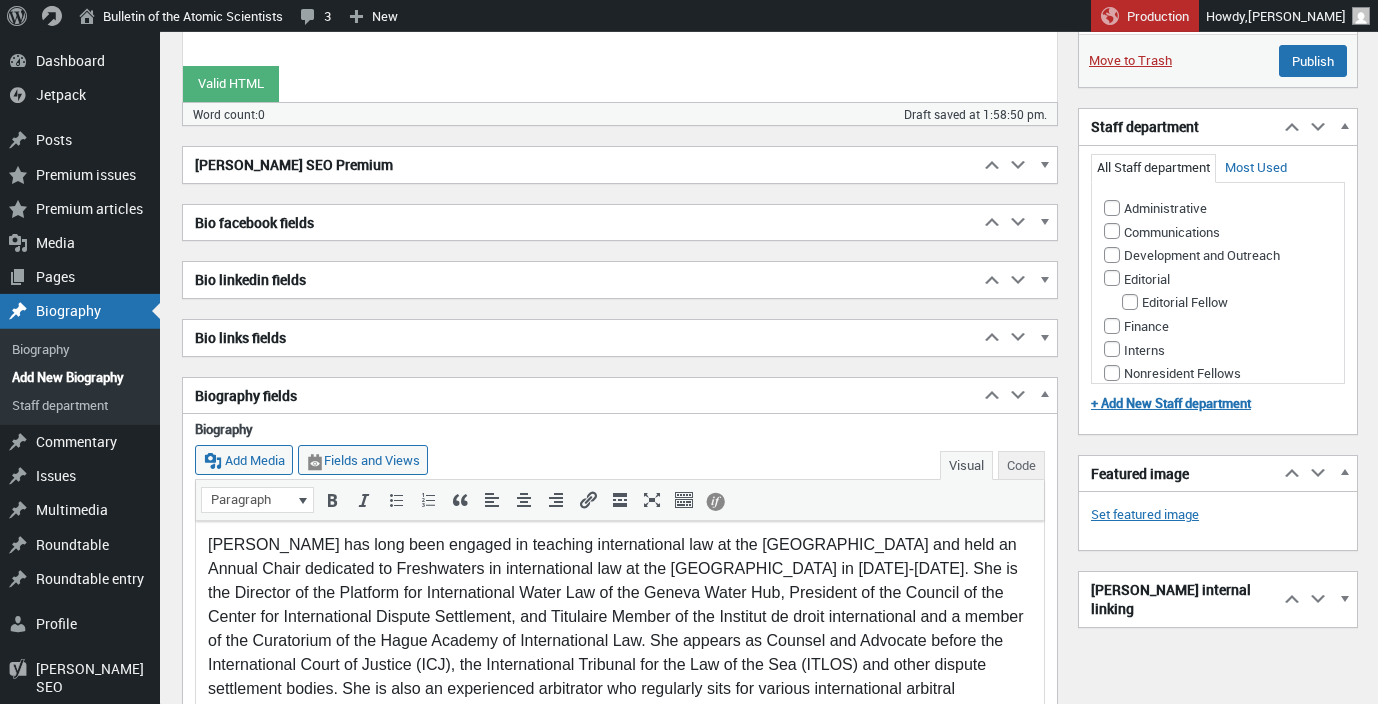 scroll, scrollTop: 532, scrollLeft: 0, axis: vertical 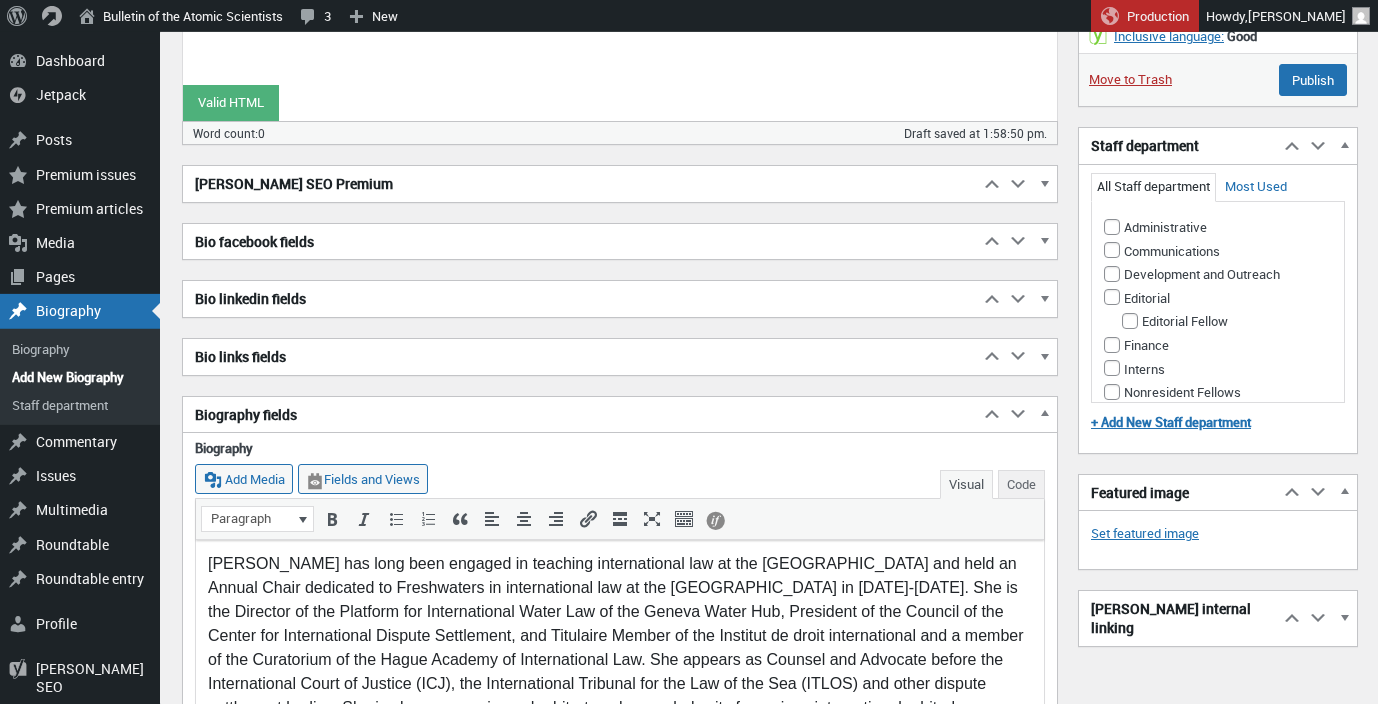 type on "Boisson de Chazournes" 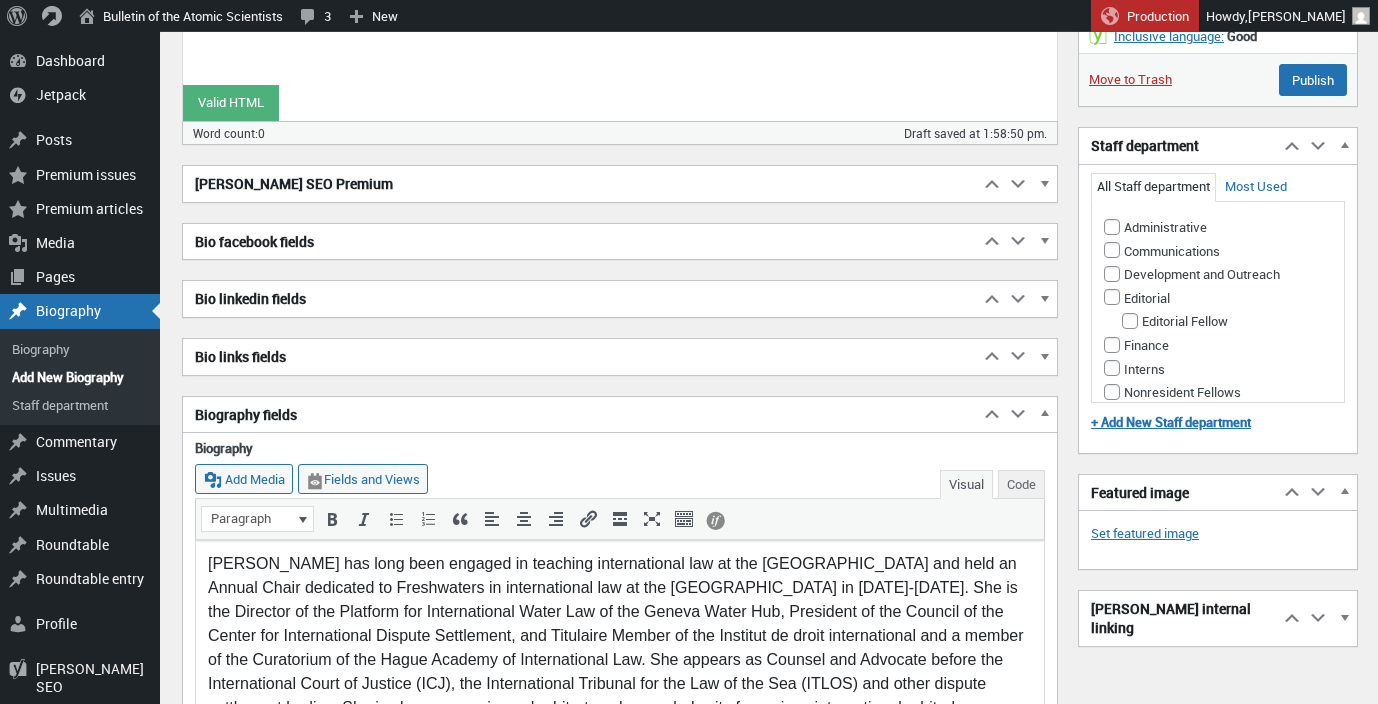 scroll, scrollTop: 742, scrollLeft: 0, axis: vertical 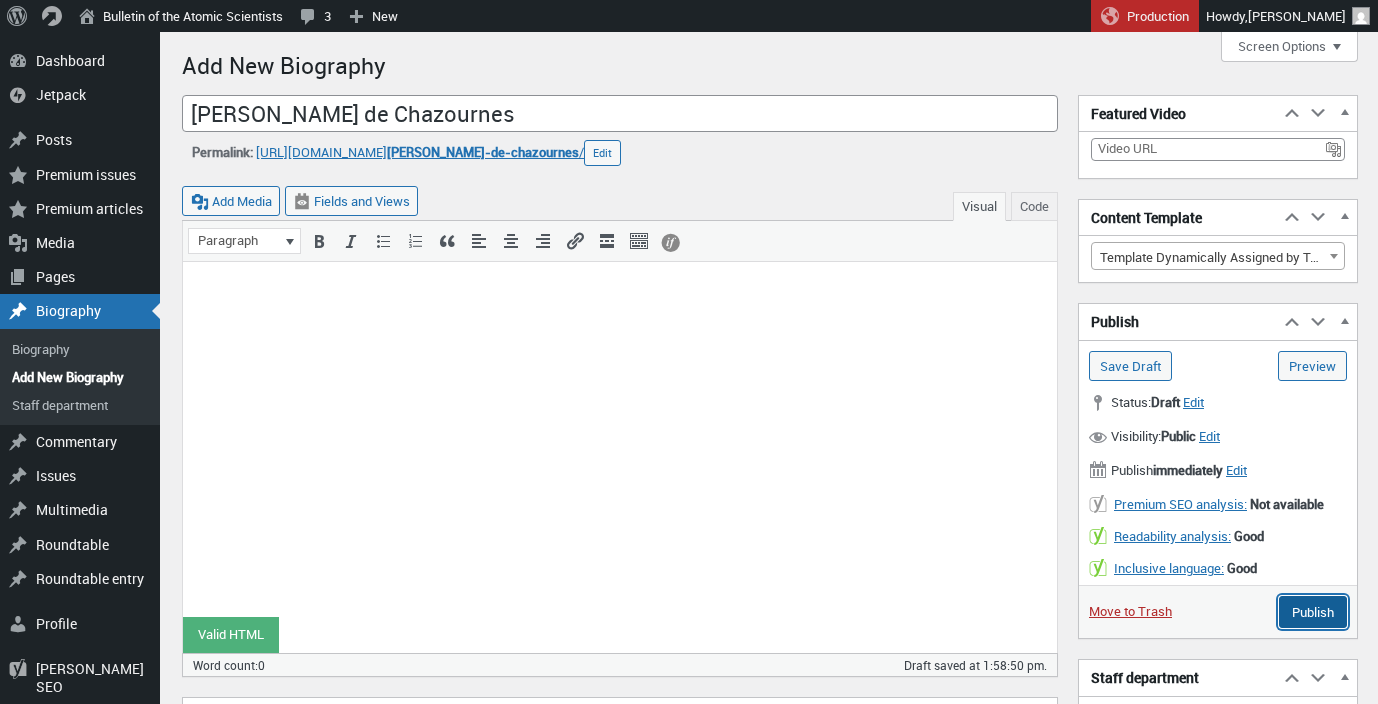 click on "Publish" at bounding box center (1313, 612) 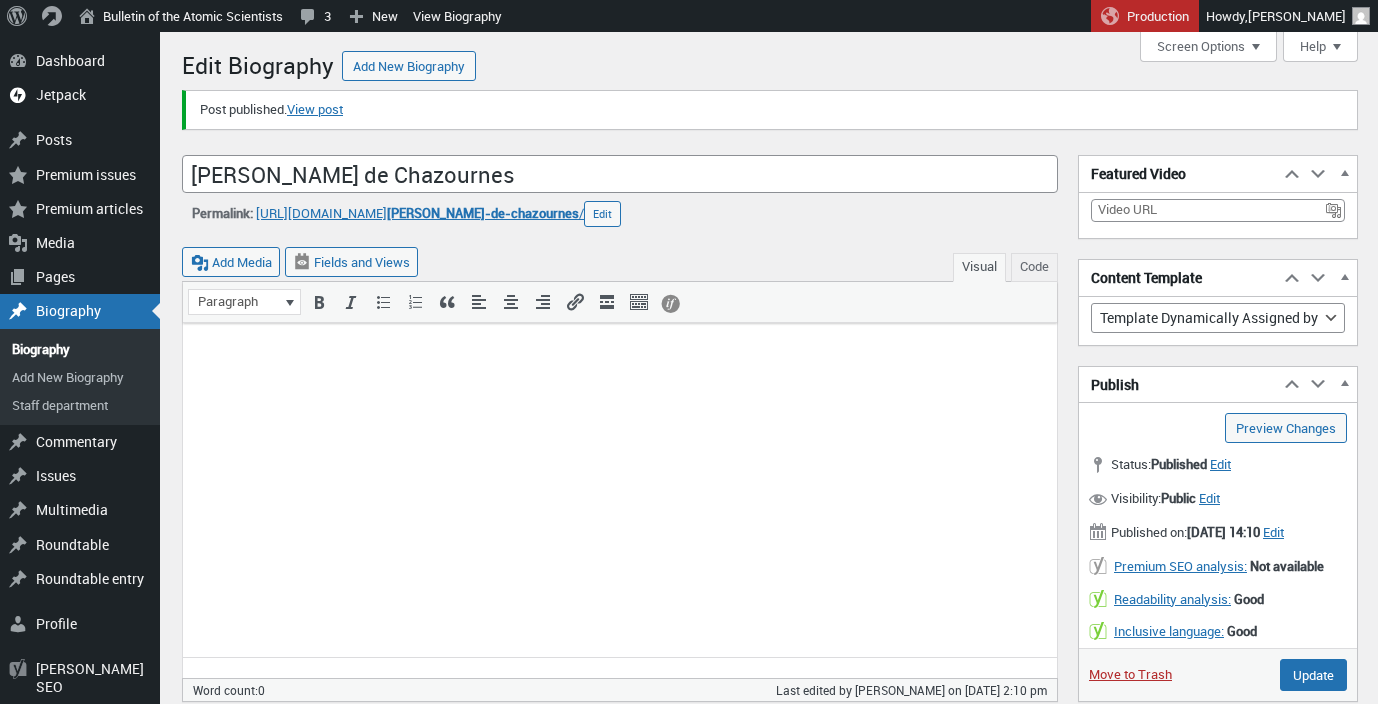 scroll, scrollTop: 0, scrollLeft: 0, axis: both 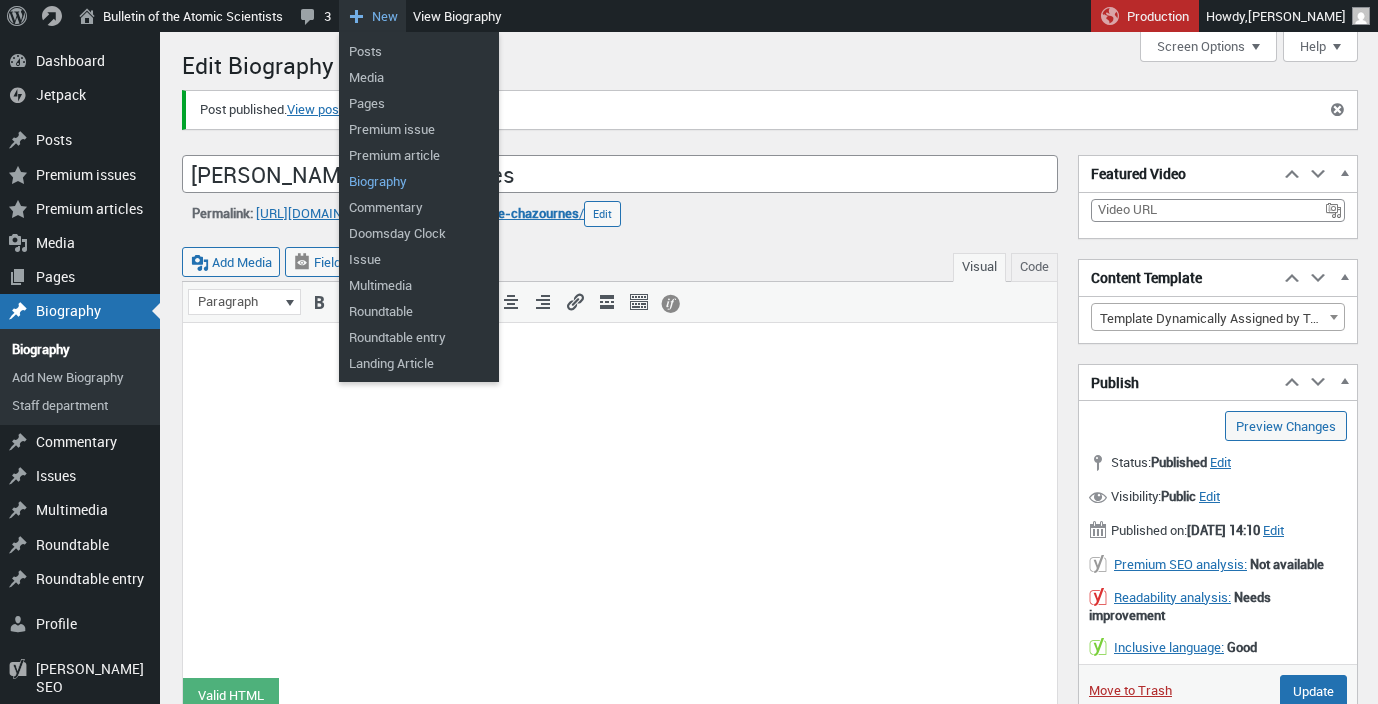 click on "Biography" at bounding box center (419, 181) 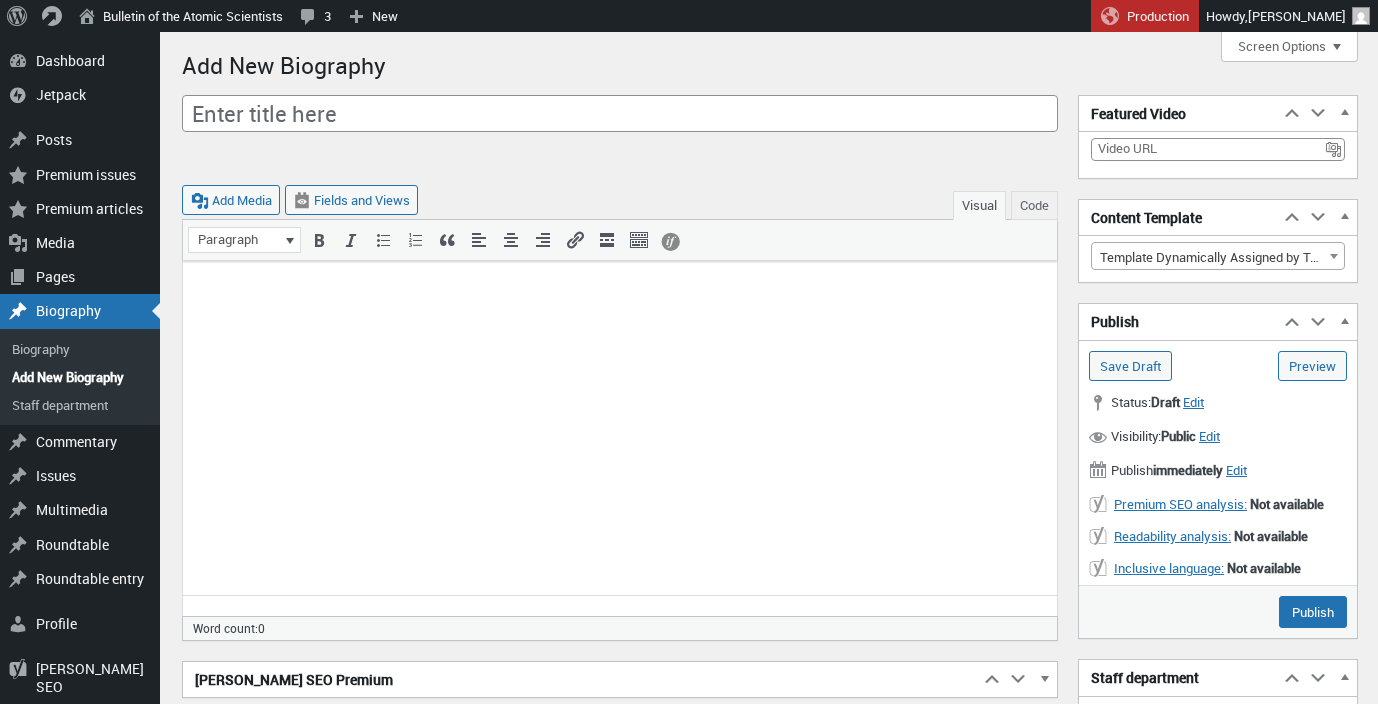 scroll, scrollTop: 0, scrollLeft: 0, axis: both 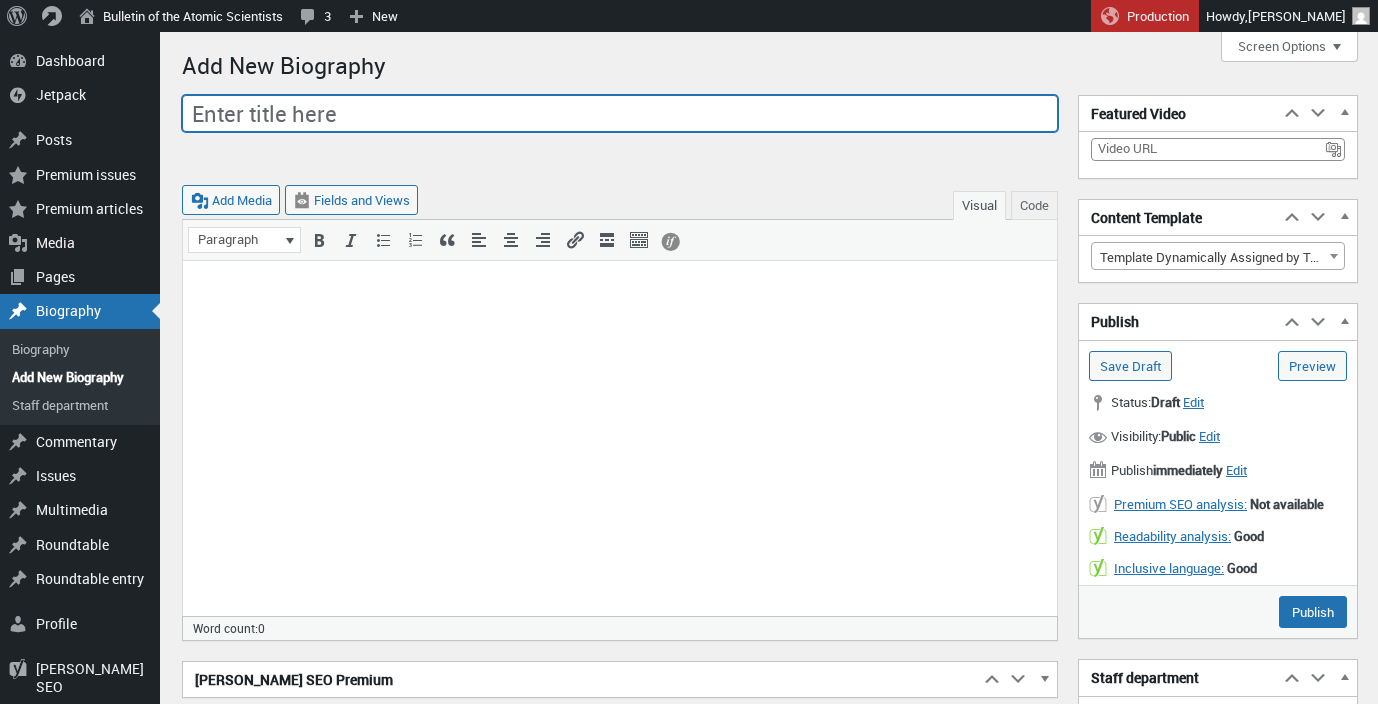 paste on "[PERSON_NAME]" 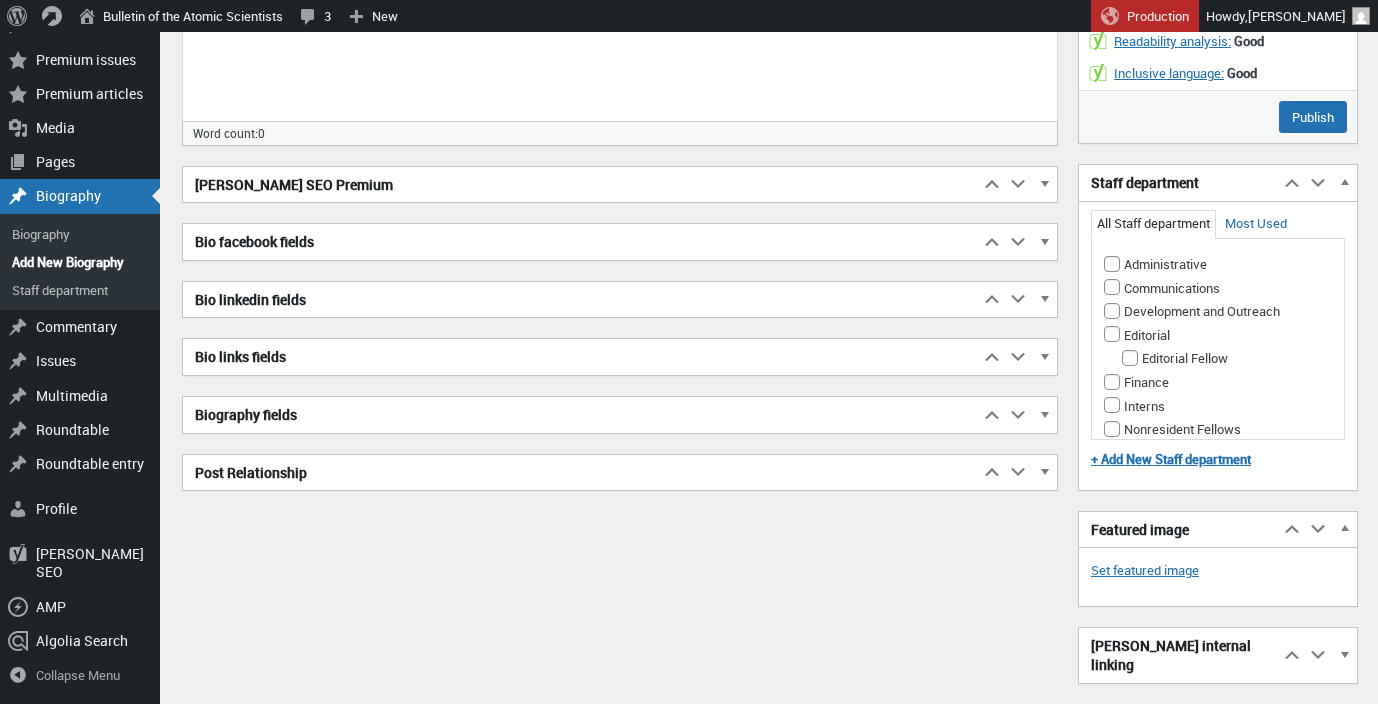 scroll, scrollTop: 539, scrollLeft: 0, axis: vertical 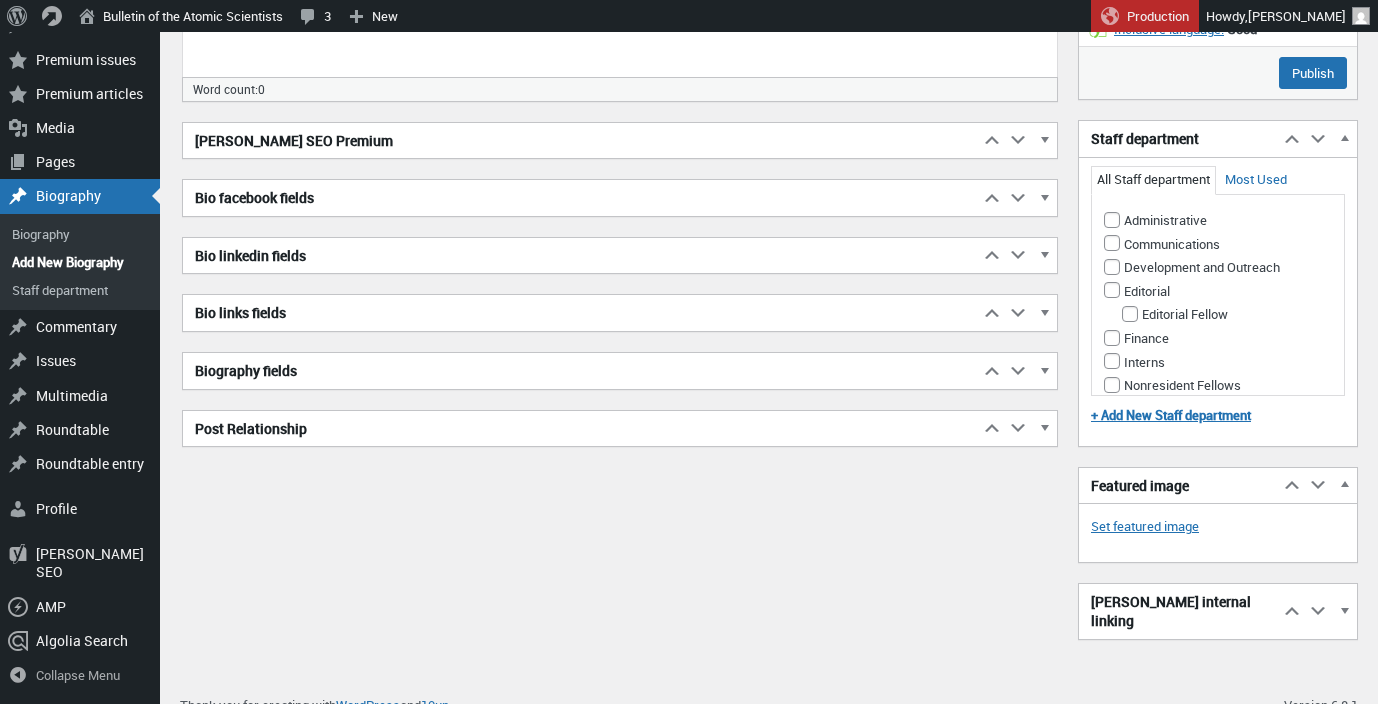 click on "Biography fields" at bounding box center [581, 371] 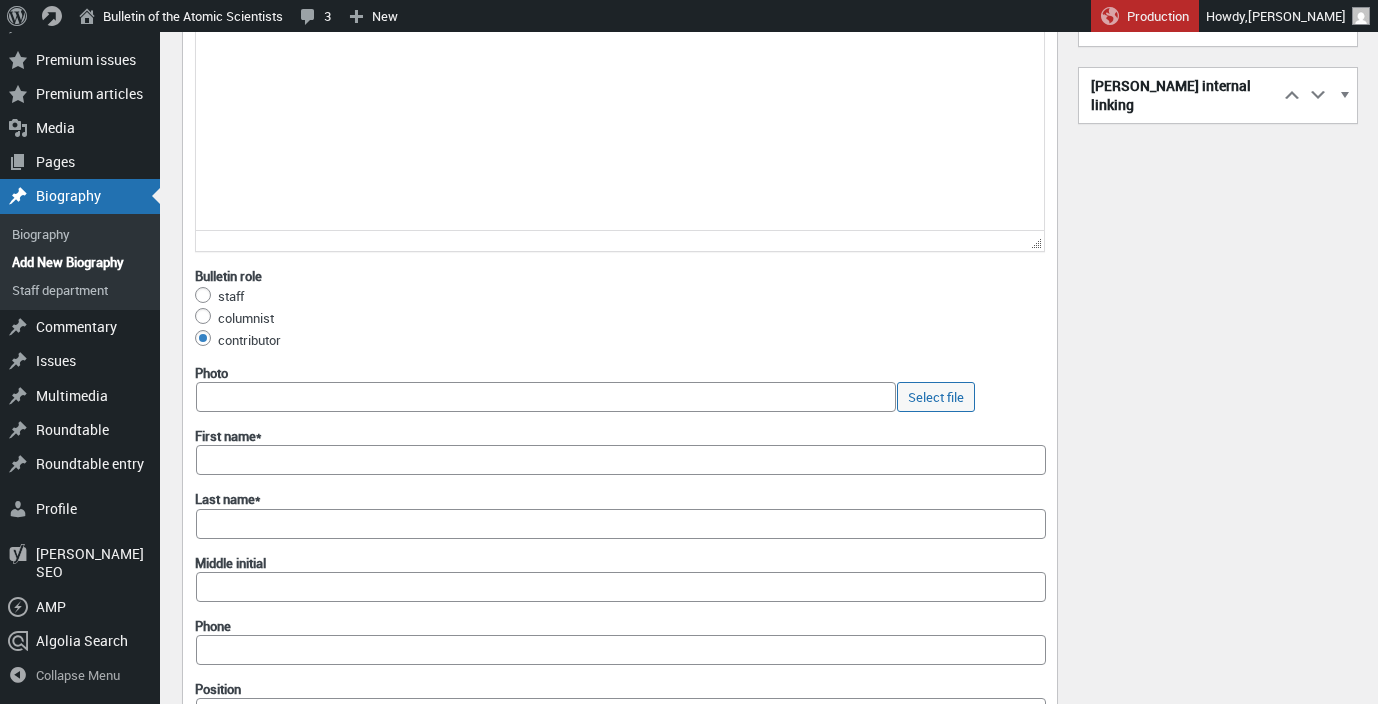 scroll, scrollTop: 1067, scrollLeft: 0, axis: vertical 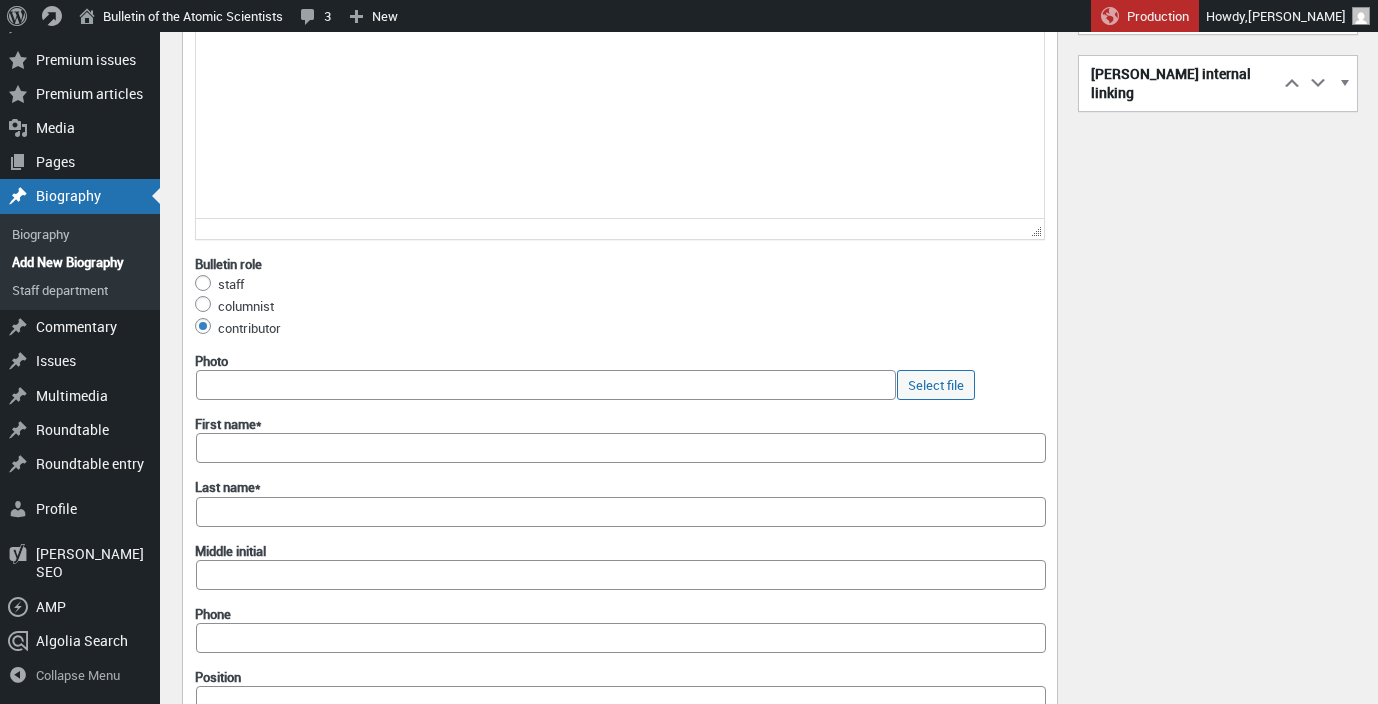 type on "[PERSON_NAME]" 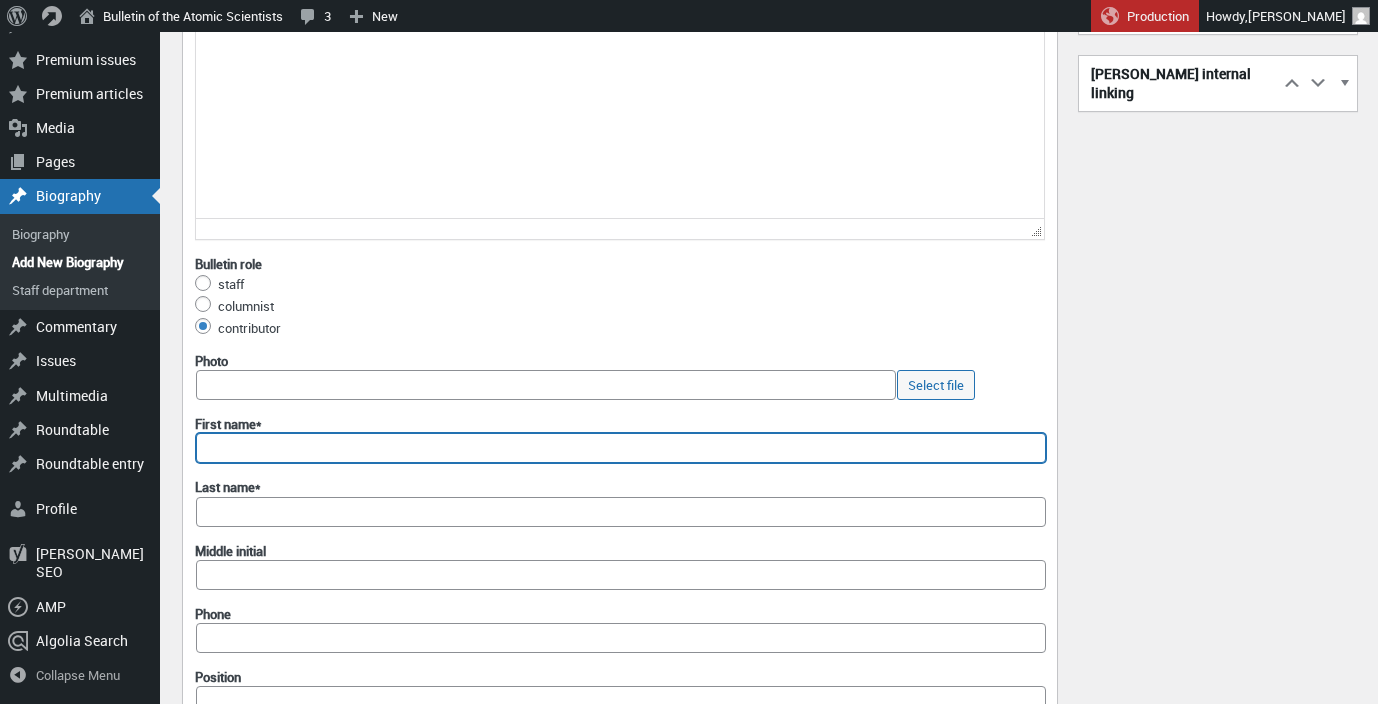 click on "First name*" at bounding box center (621, 448) 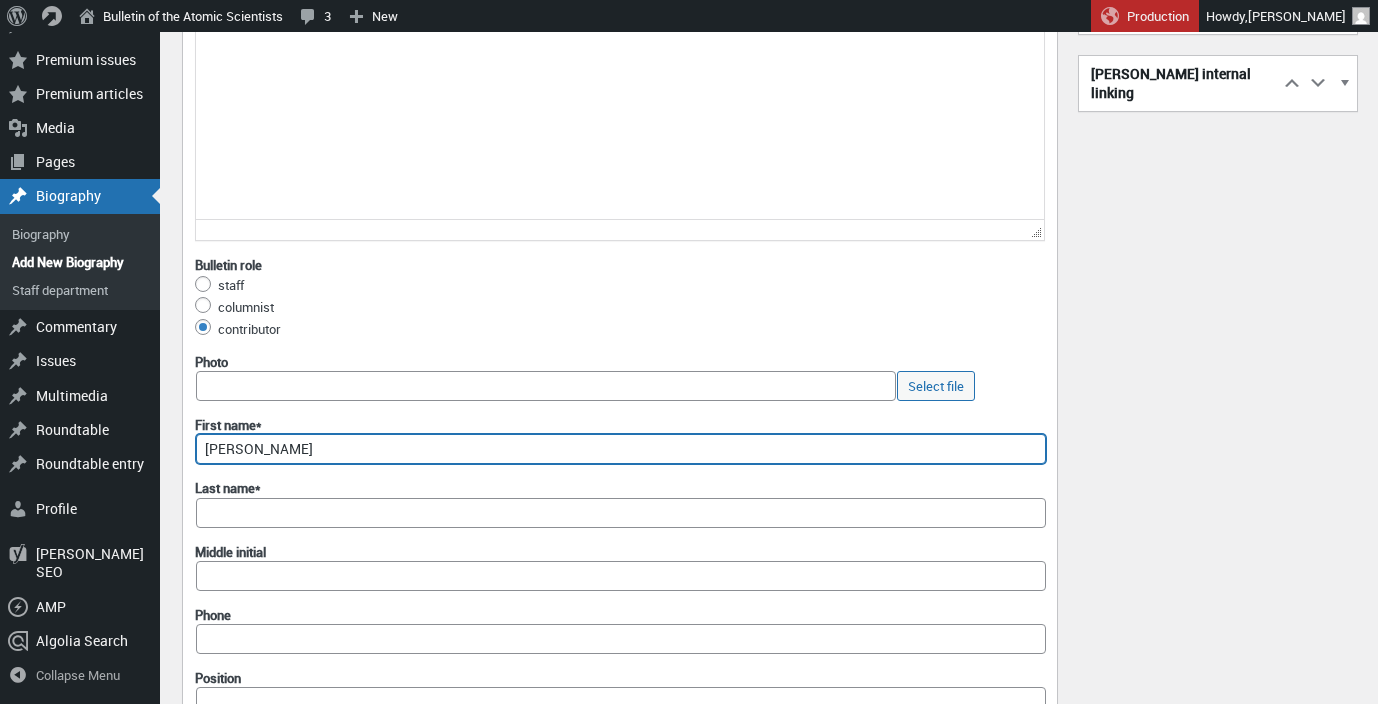 drag, startPoint x: 334, startPoint y: 448, endPoint x: 265, endPoint y: 453, distance: 69.18092 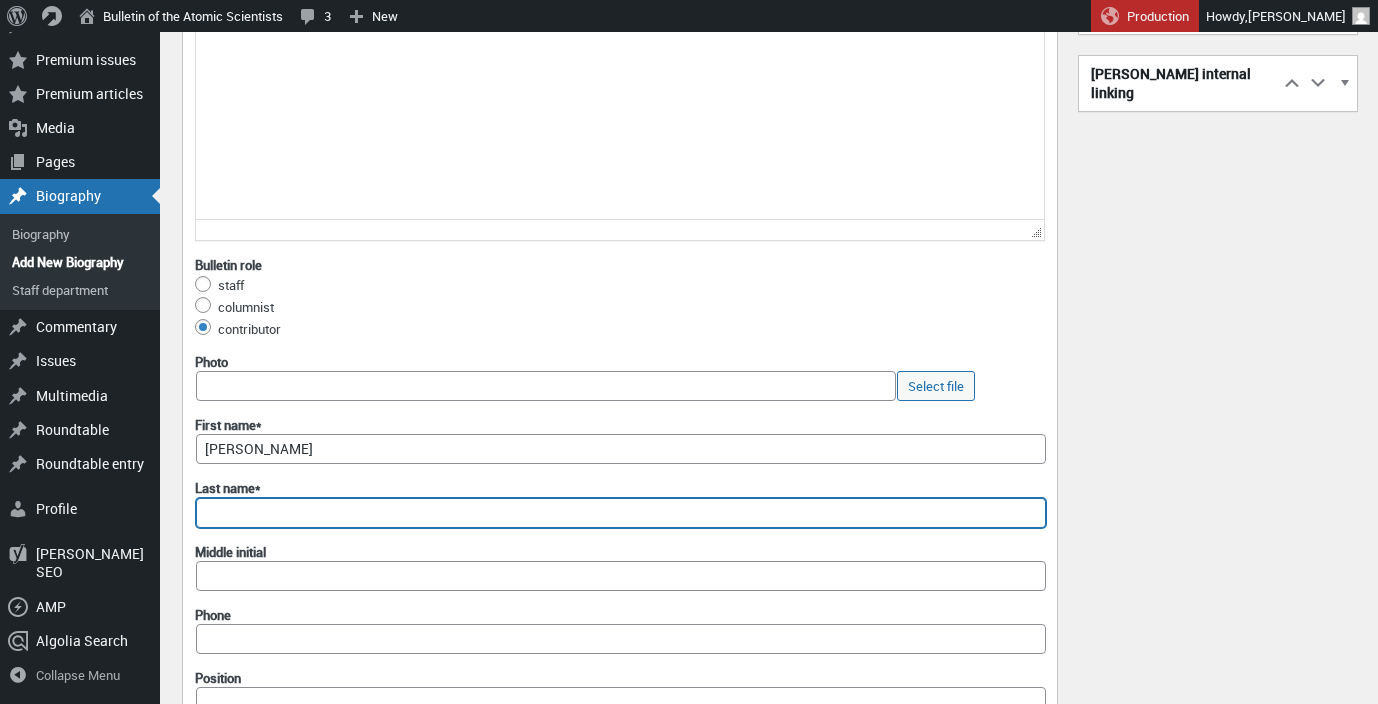 click on "Last name*" at bounding box center [621, 513] 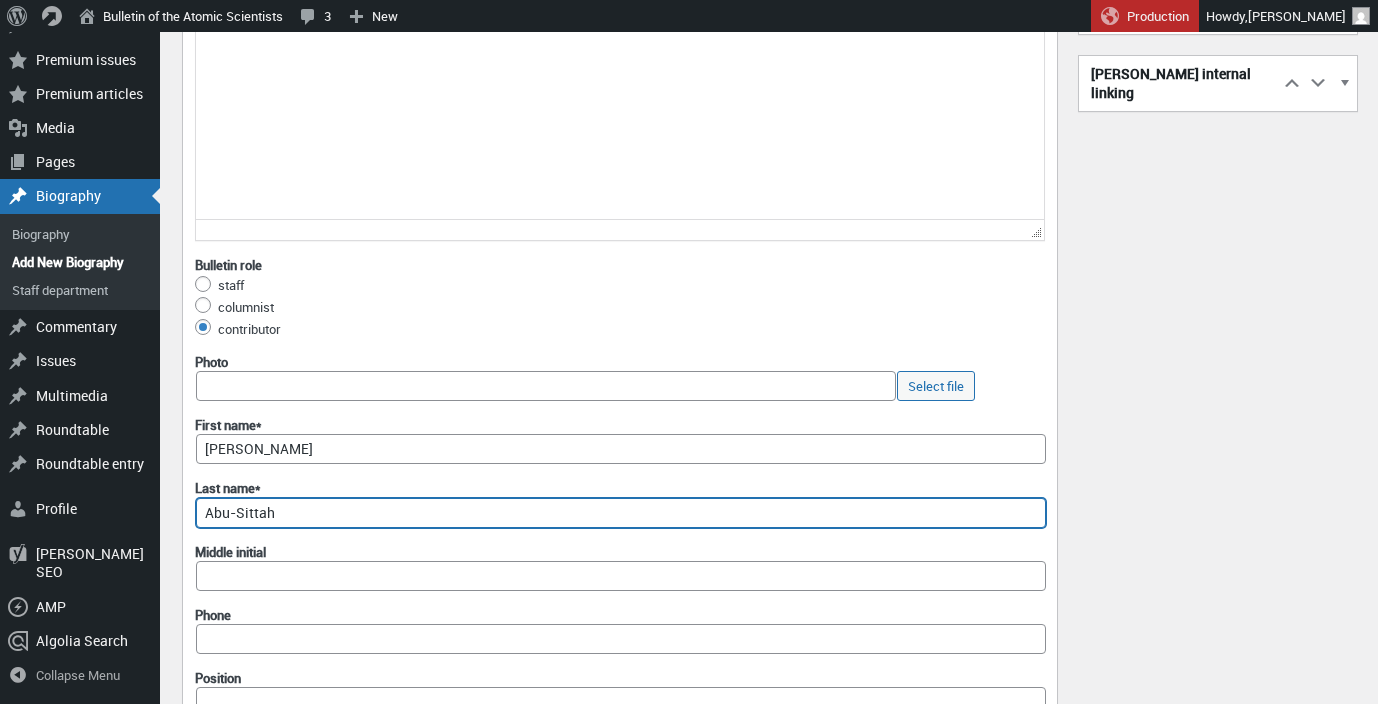 type on "Abu-Sittah" 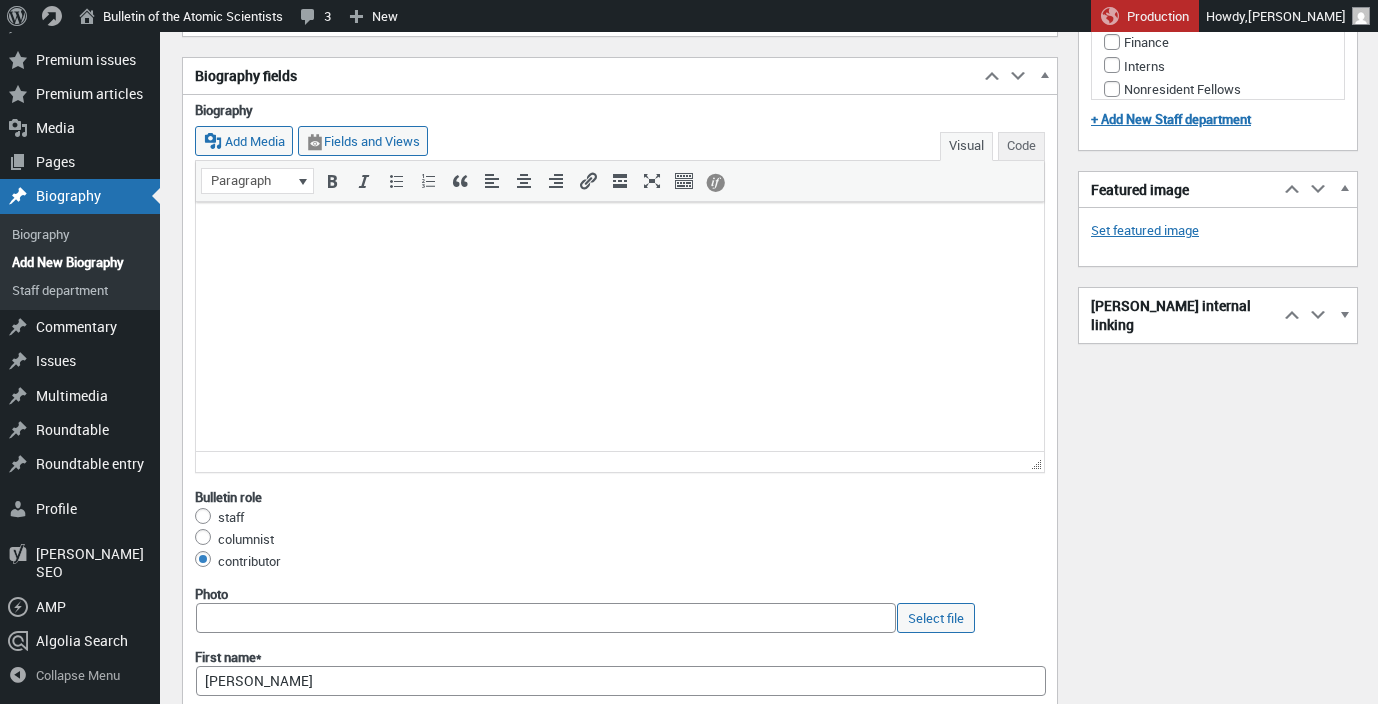 scroll, scrollTop: 831, scrollLeft: 0, axis: vertical 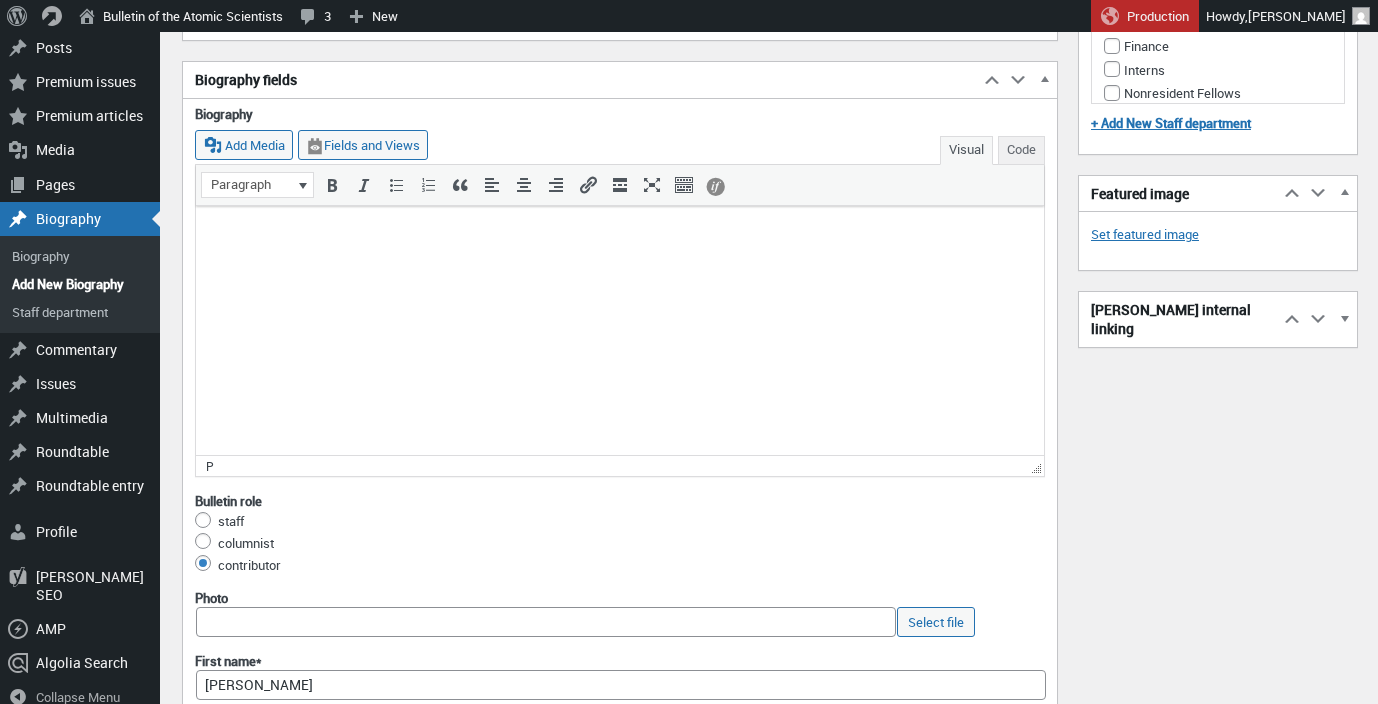 click at bounding box center [620, 231] 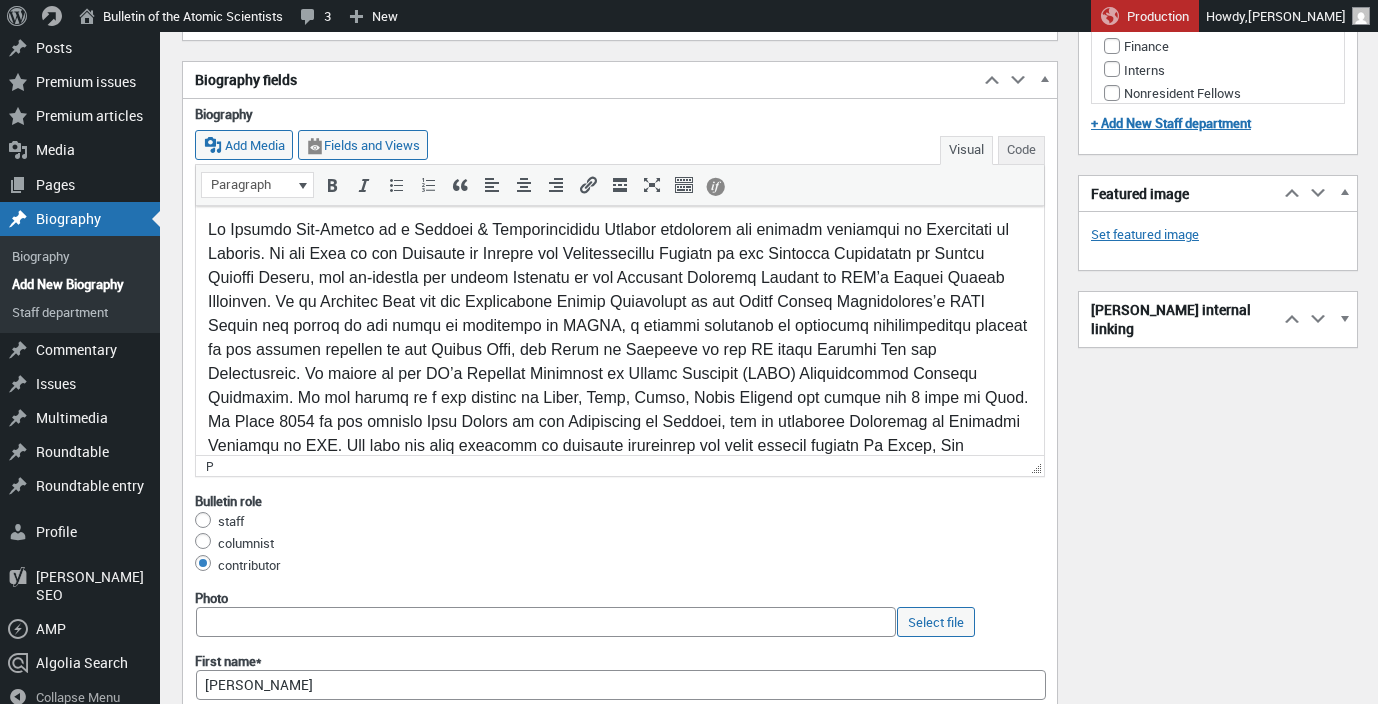 scroll, scrollTop: 31, scrollLeft: 0, axis: vertical 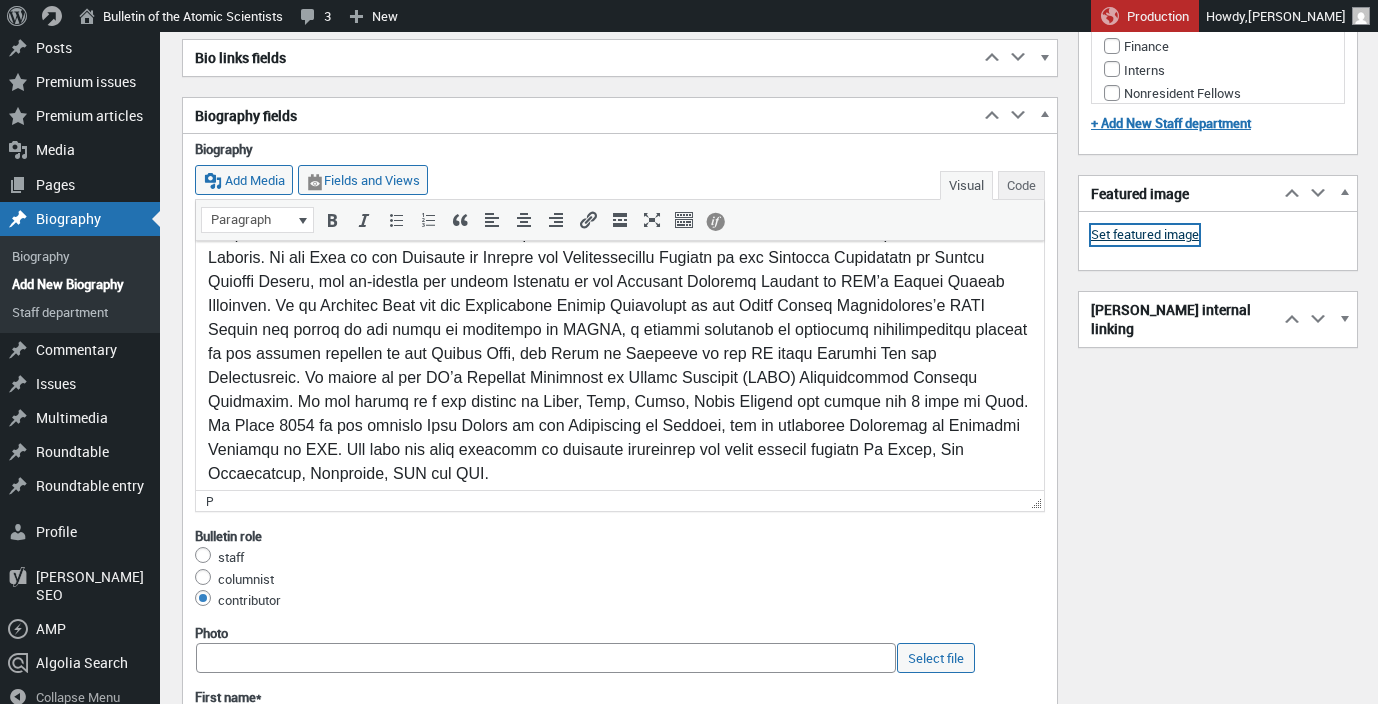 click on "Set featured image" at bounding box center [1145, 235] 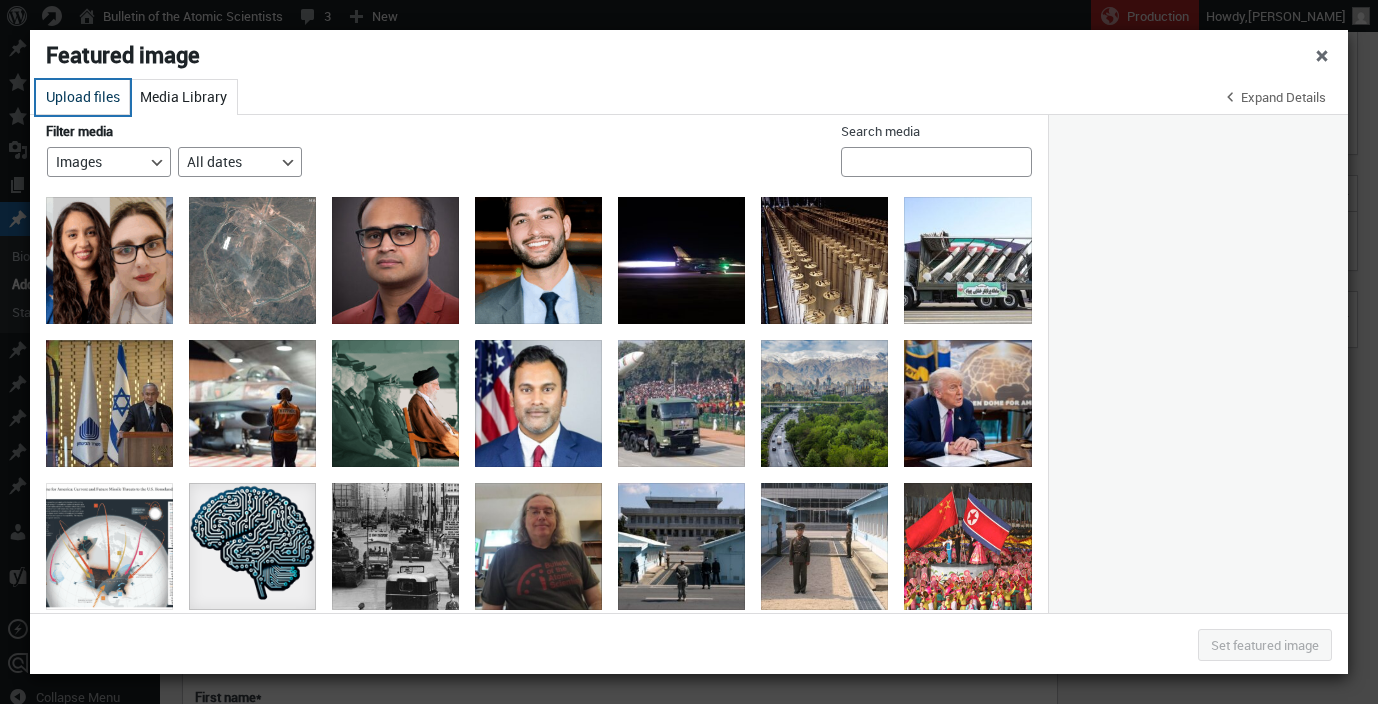 click on "Upload files" at bounding box center [83, 97] 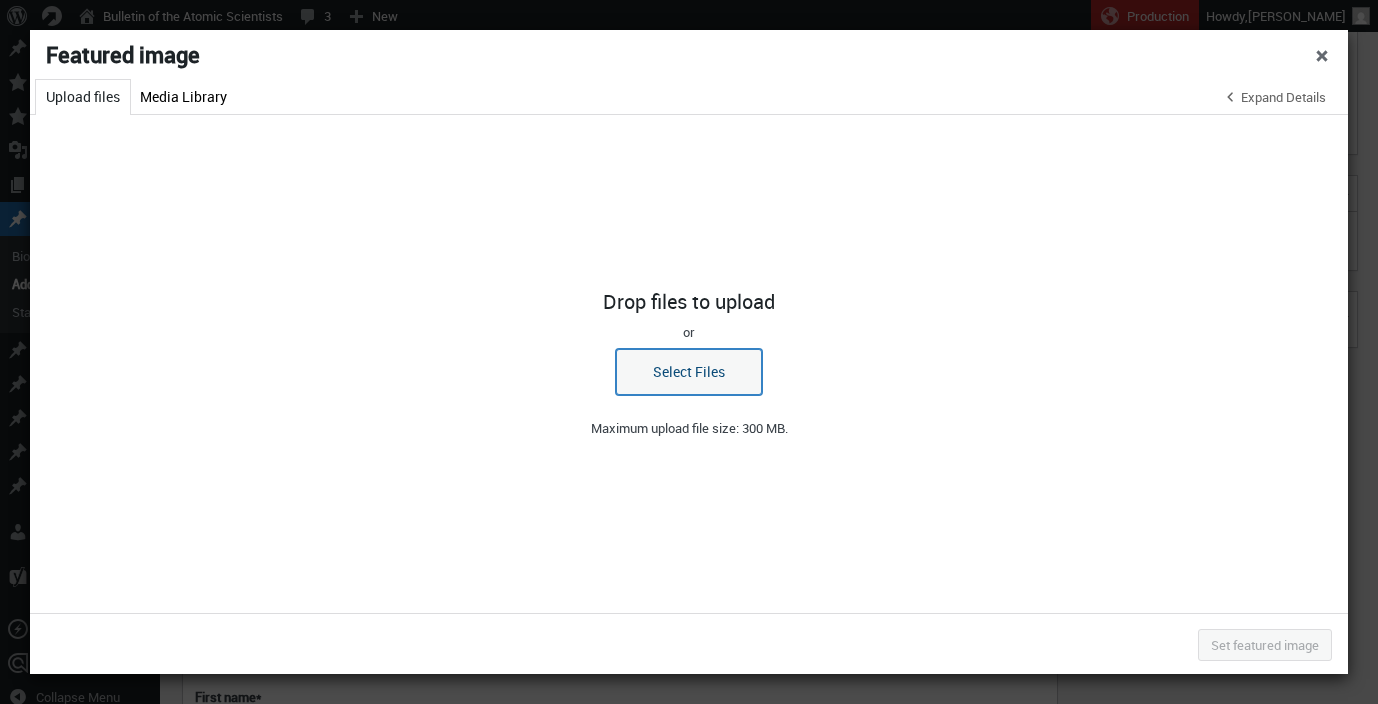 click on "Select Files" at bounding box center (689, 372) 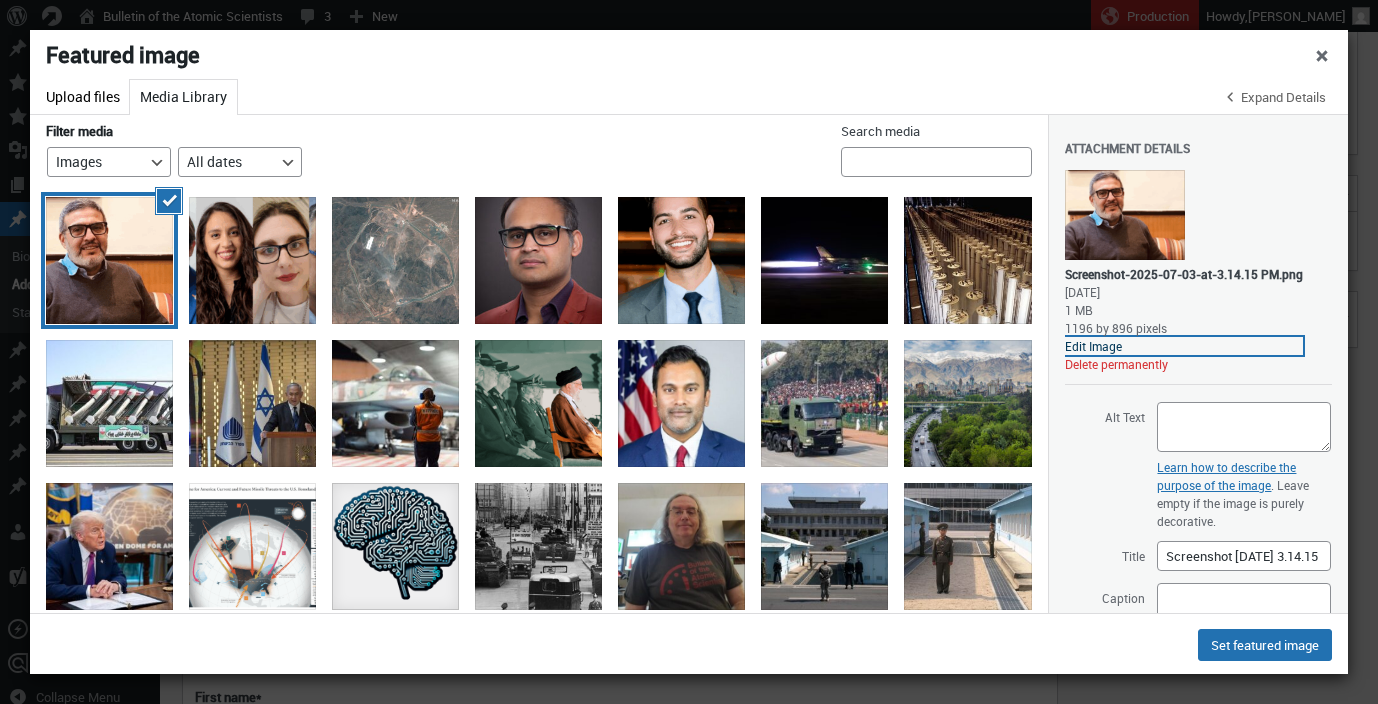 click on "Edit Image" at bounding box center [1184, 346] 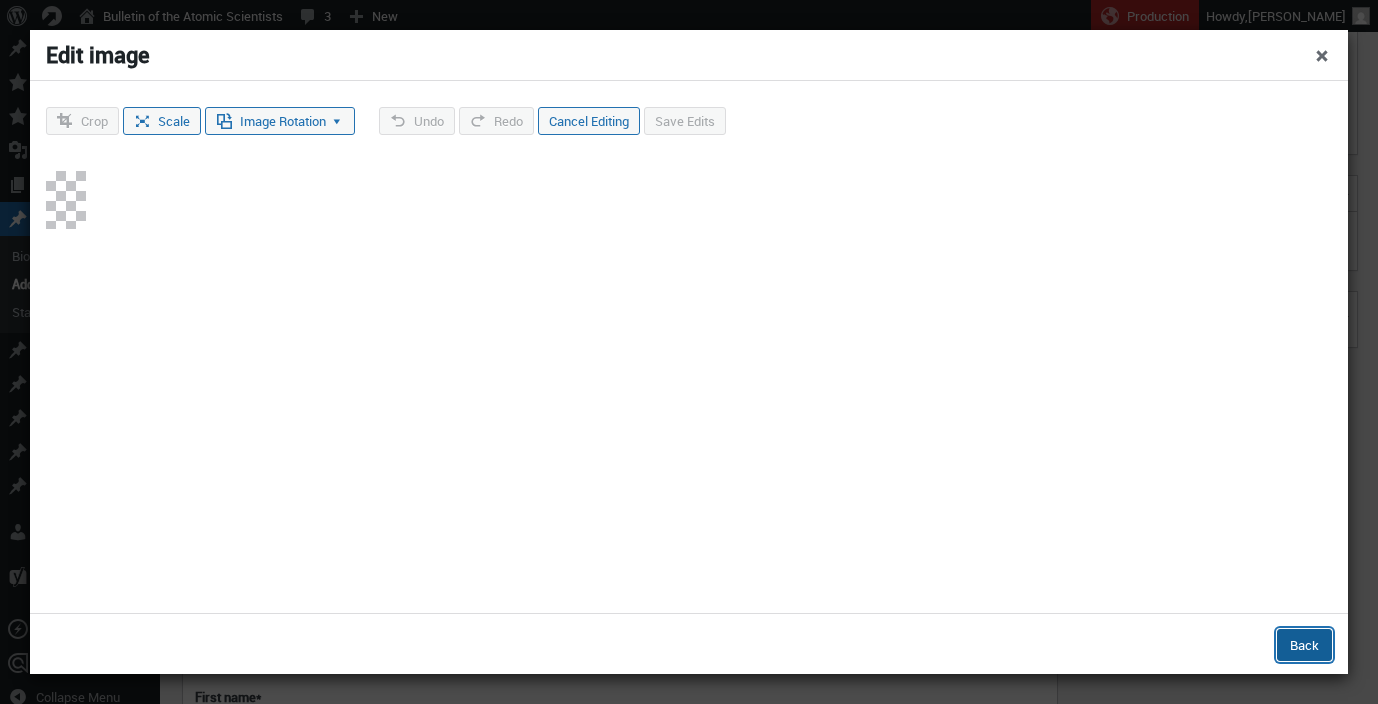 click on "Back" at bounding box center (1304, 645) 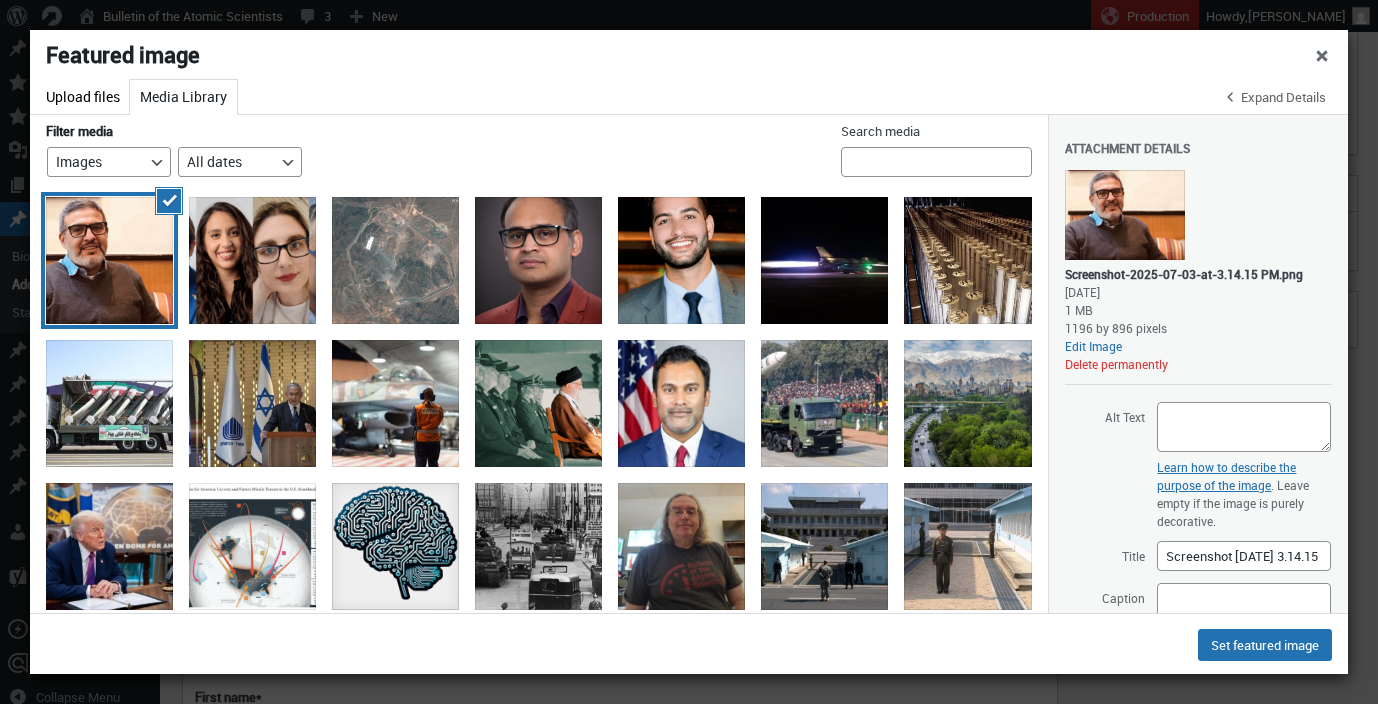 click on "Screenshot-2025-07-03-at-3.14.15 PM.png" at bounding box center [1184, 274] 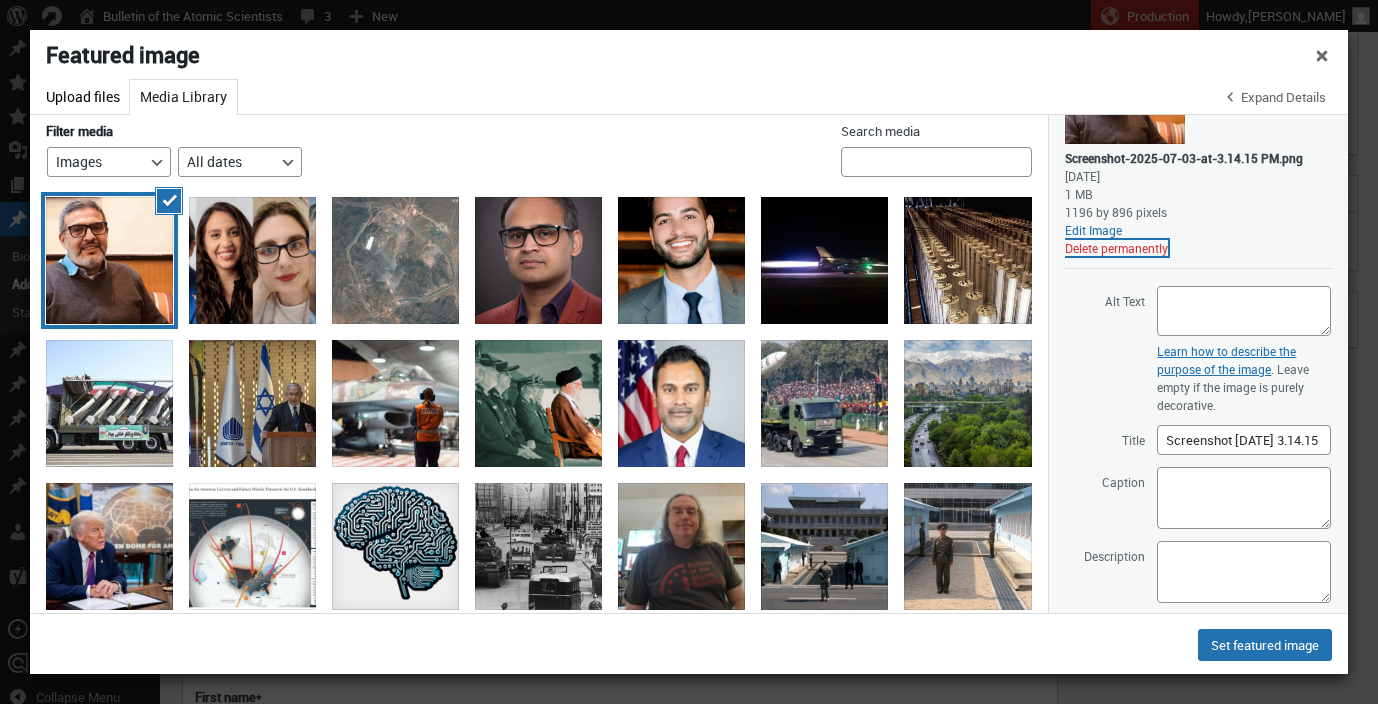 click on "Delete permanently" at bounding box center (1116, 248) 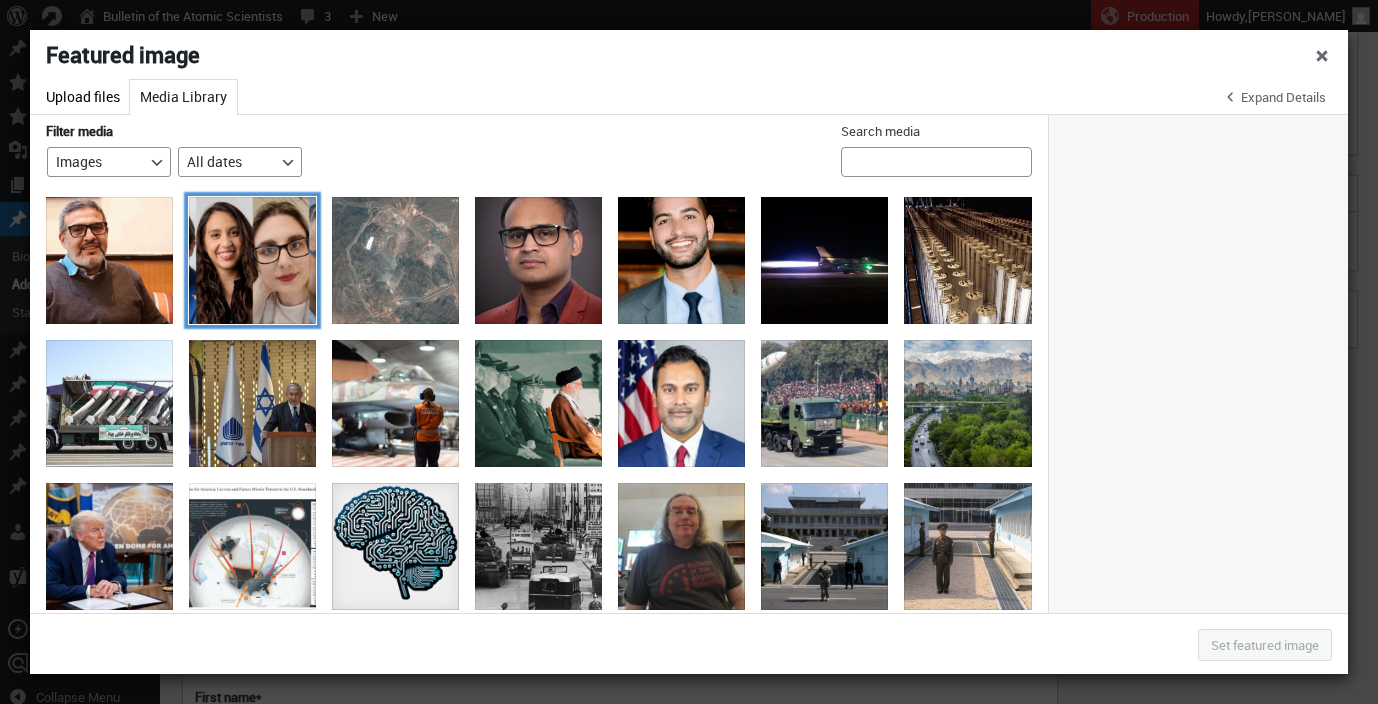 scroll, scrollTop: 0, scrollLeft: 0, axis: both 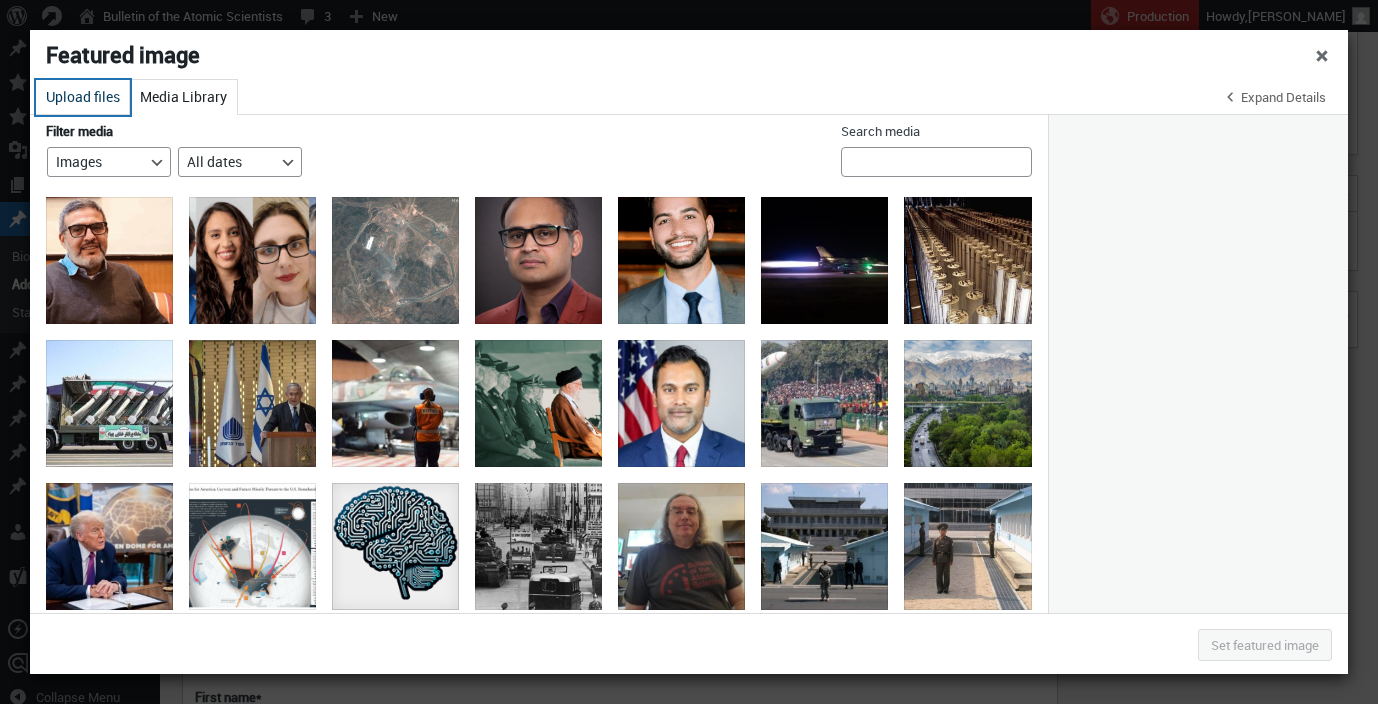 click on "Upload files" at bounding box center (83, 97) 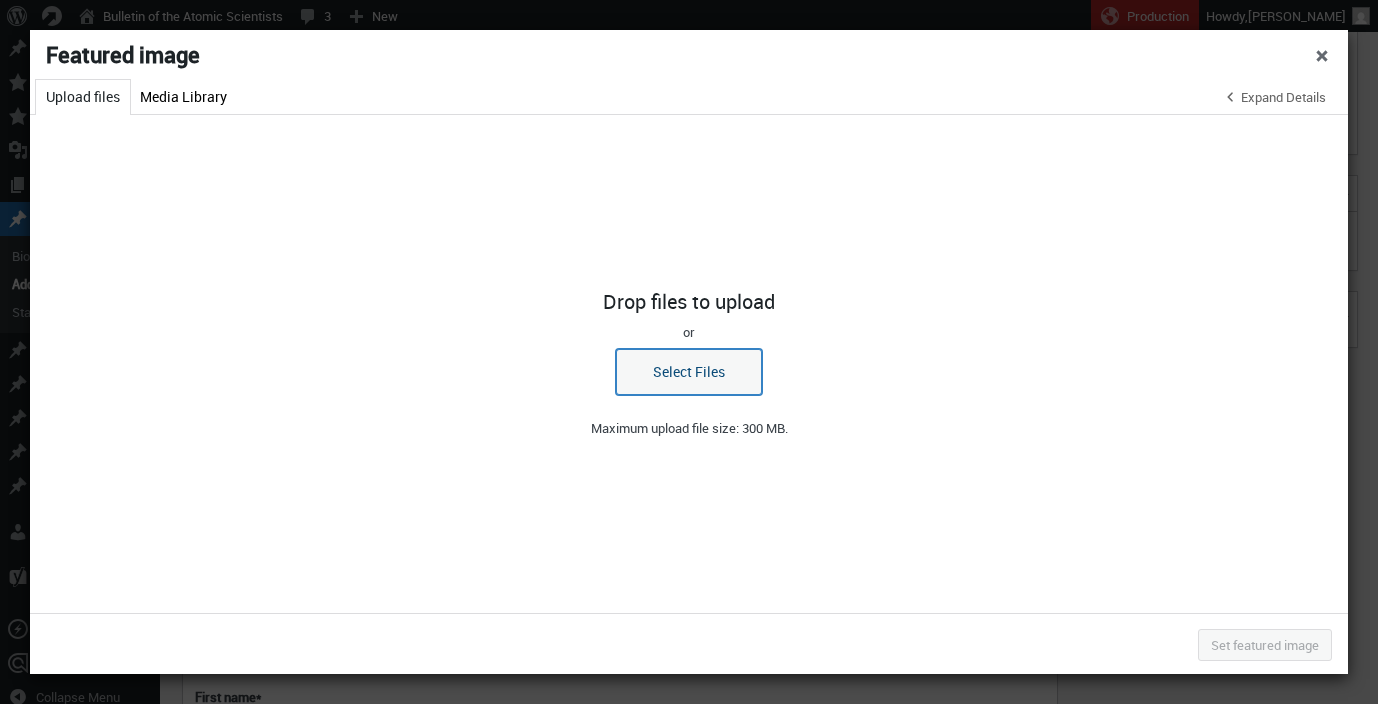 click on "Select Files" at bounding box center [689, 372] 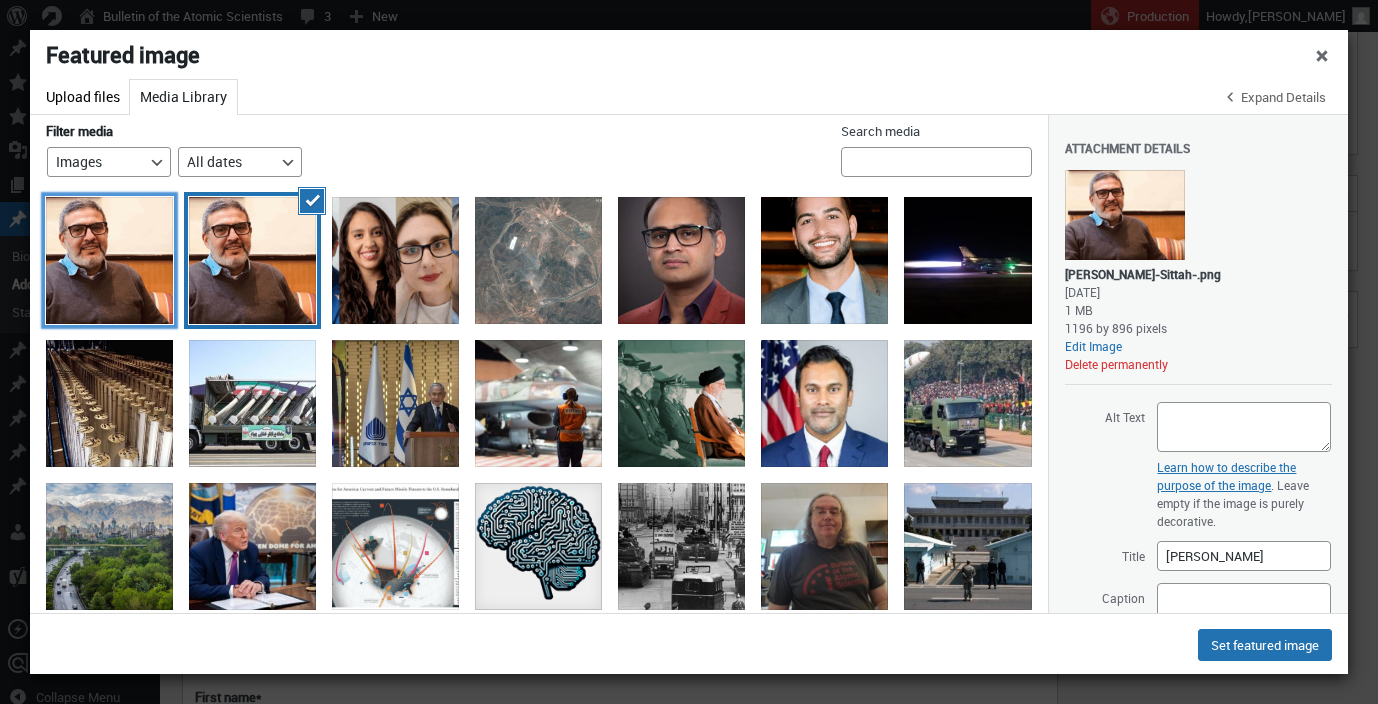 click at bounding box center [109, 260] 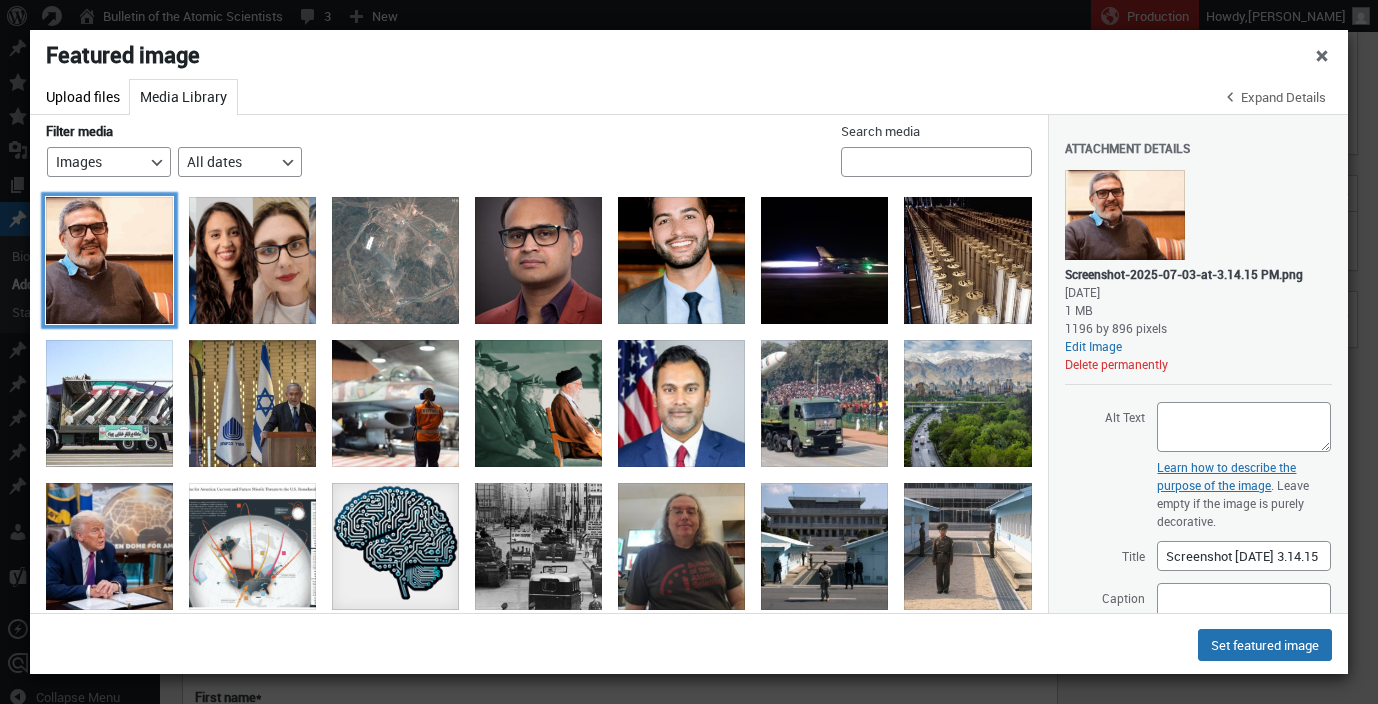 click at bounding box center (109, 260) 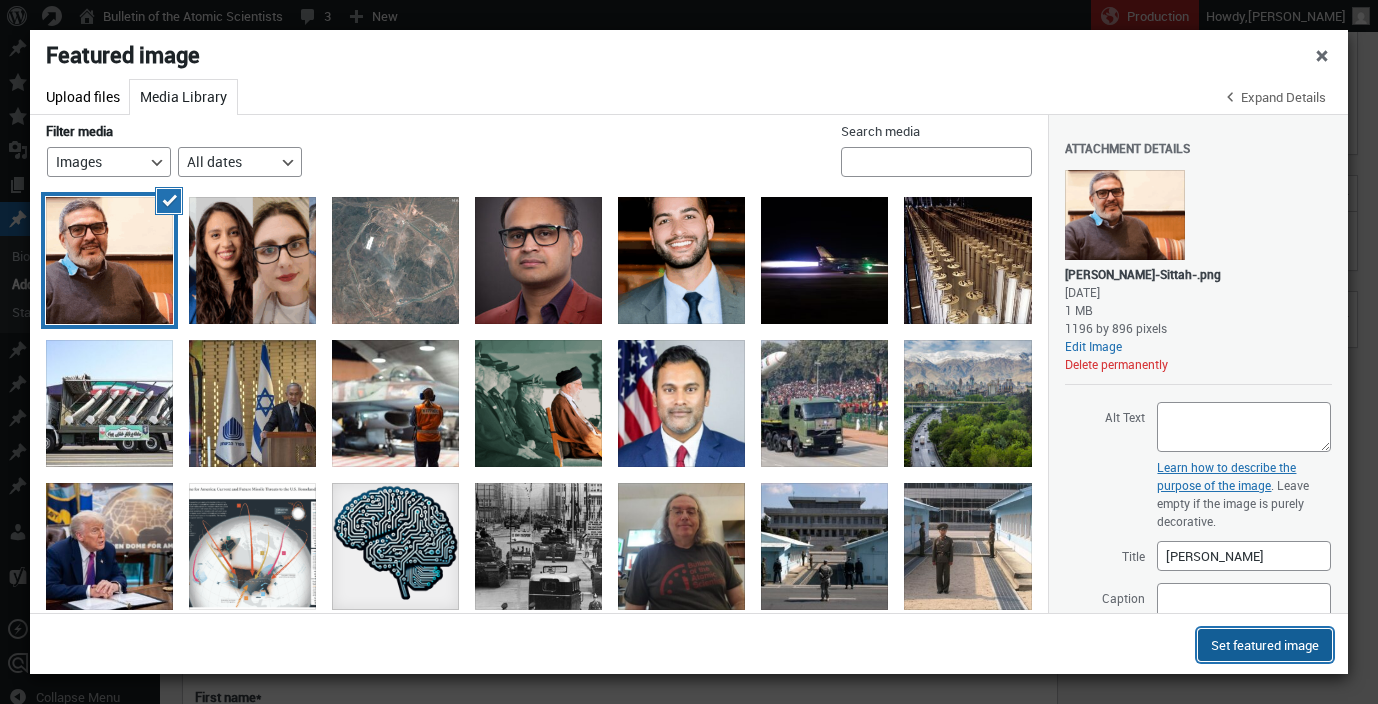 click on "Set featured image" at bounding box center [1265, 645] 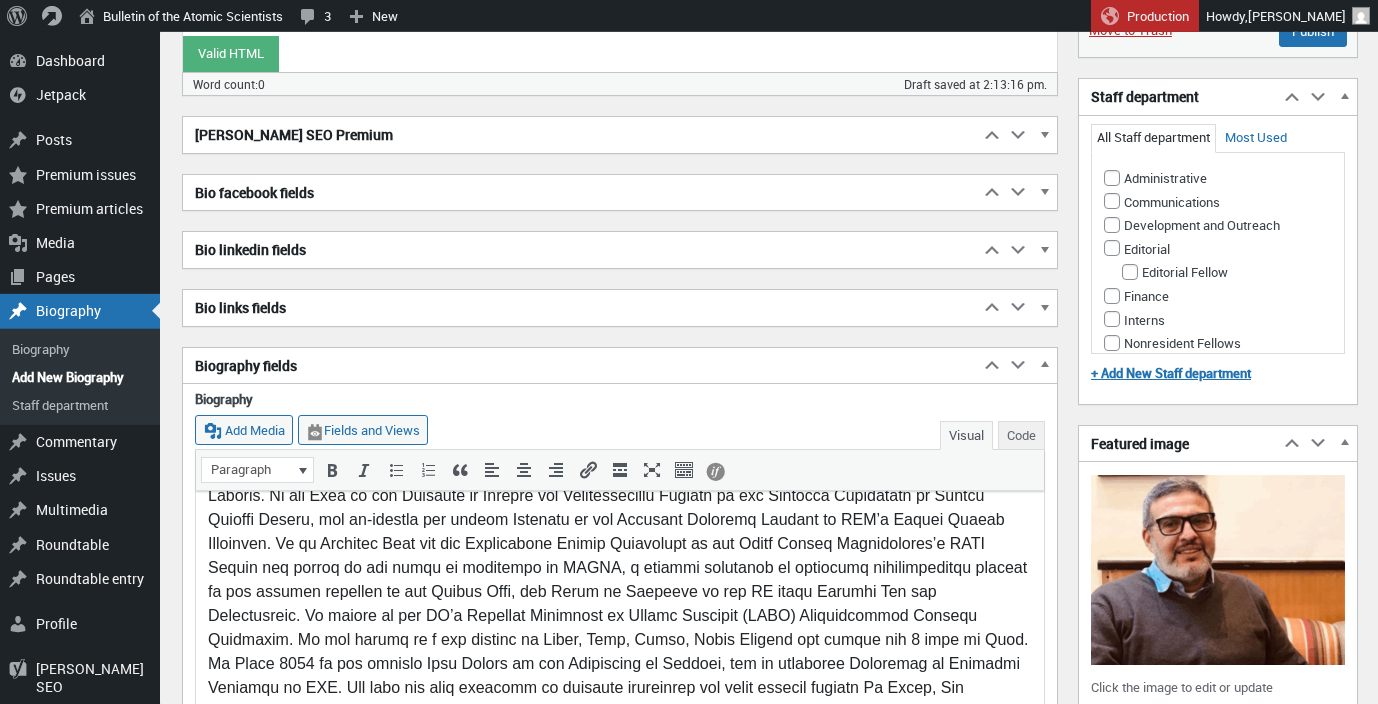 scroll, scrollTop: 572, scrollLeft: 0, axis: vertical 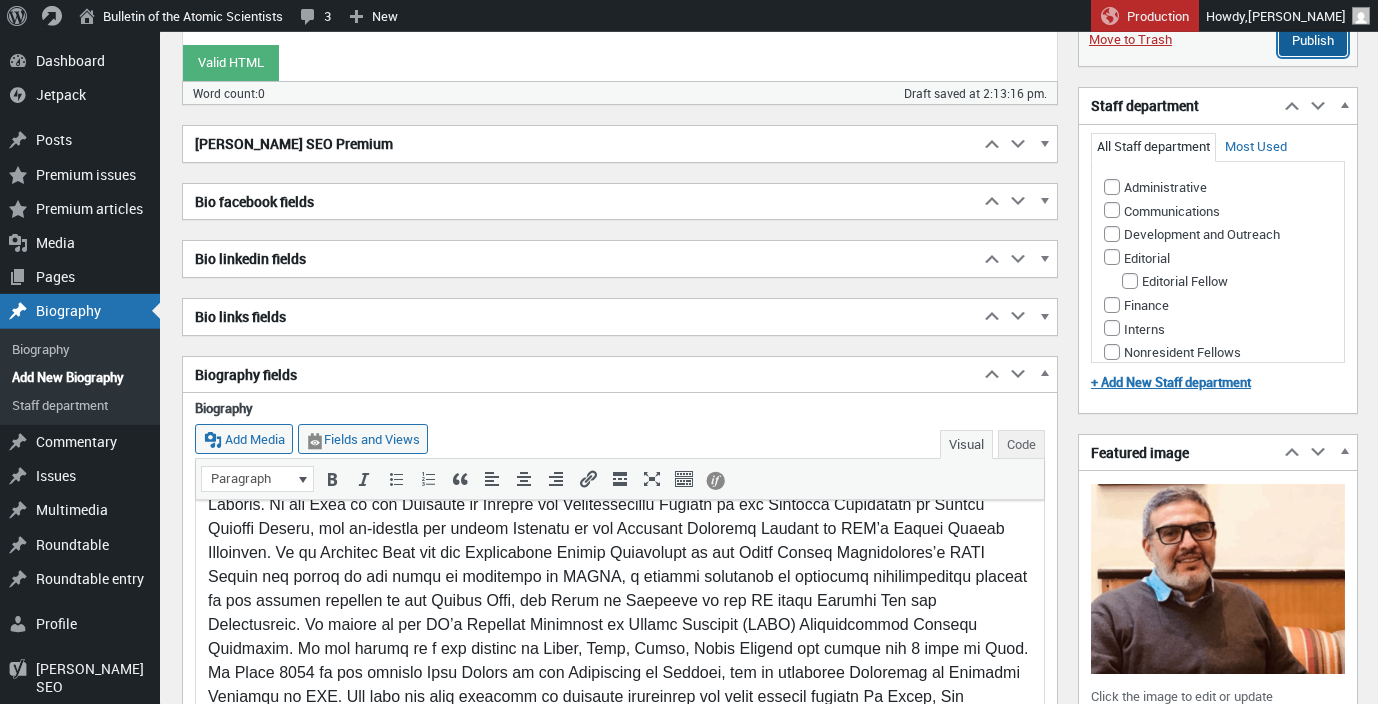 click on "Publish" at bounding box center [1313, 40] 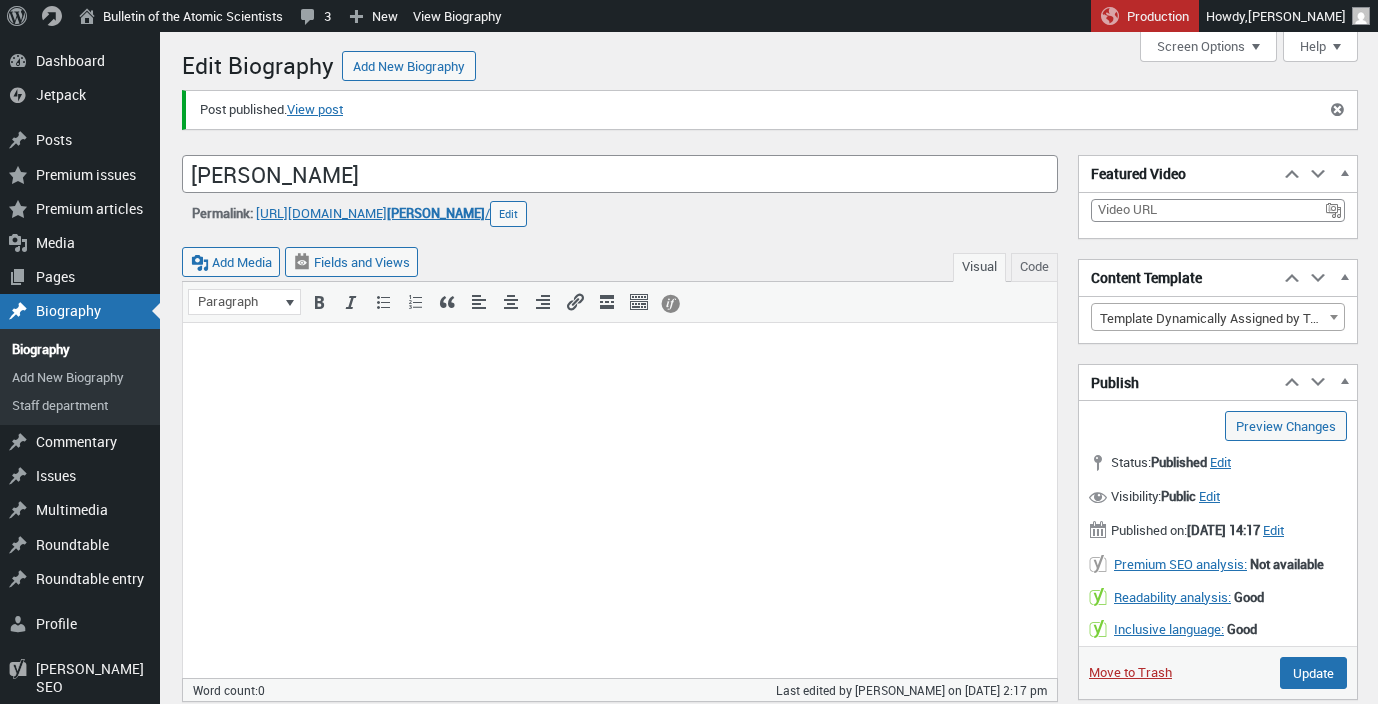 scroll, scrollTop: 0, scrollLeft: 0, axis: both 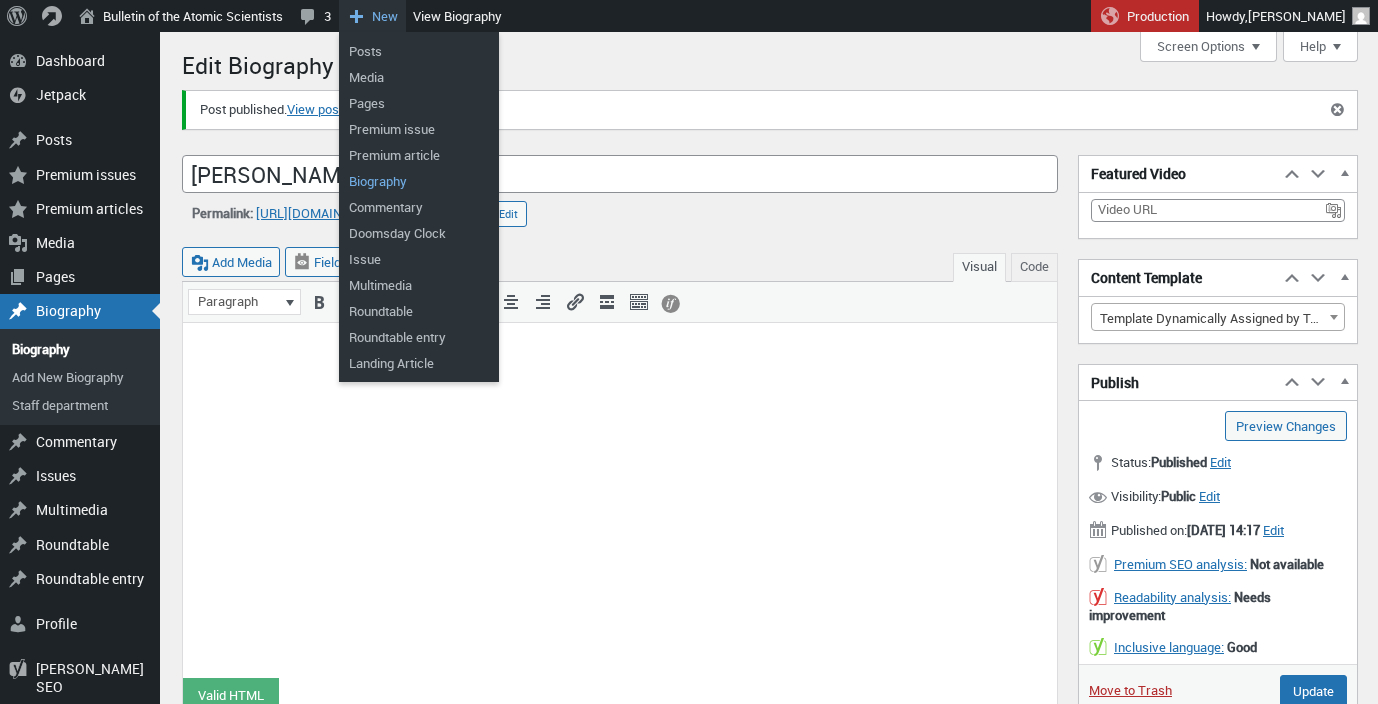click on "Biography" at bounding box center (419, 181) 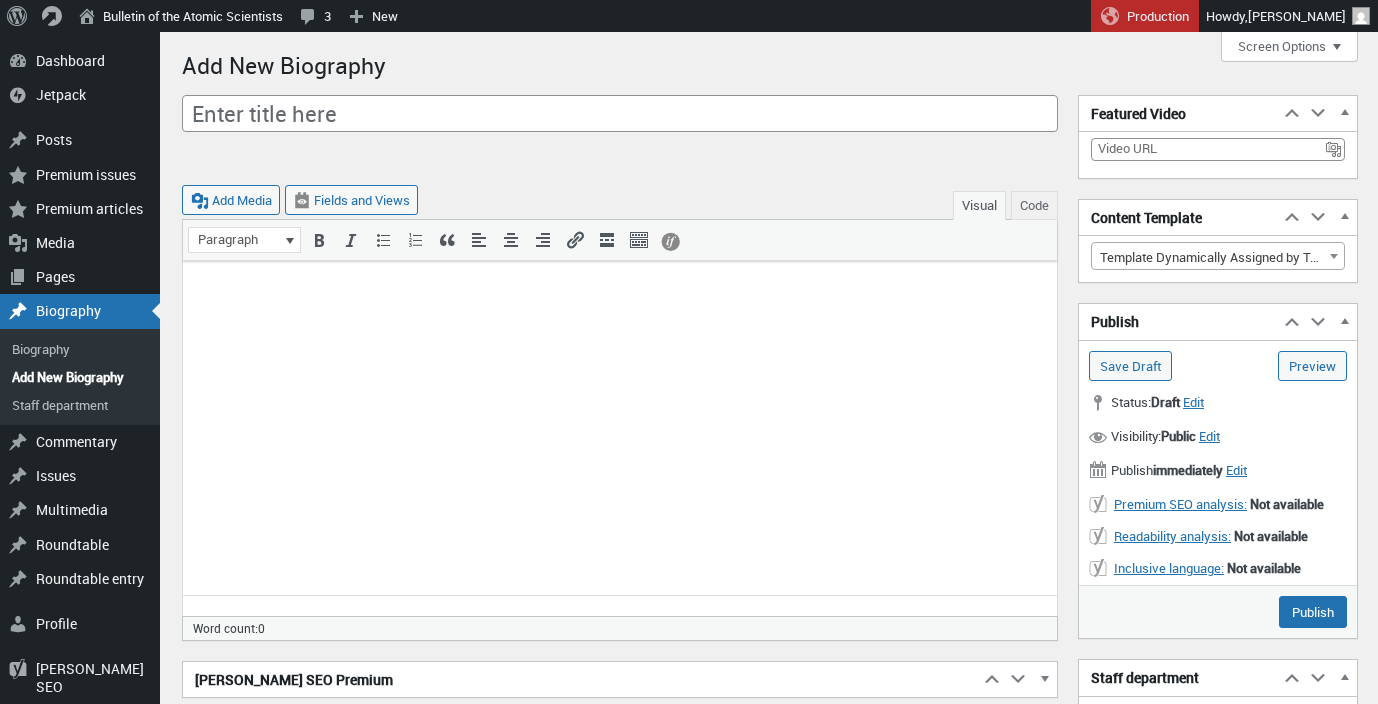scroll, scrollTop: 0, scrollLeft: 0, axis: both 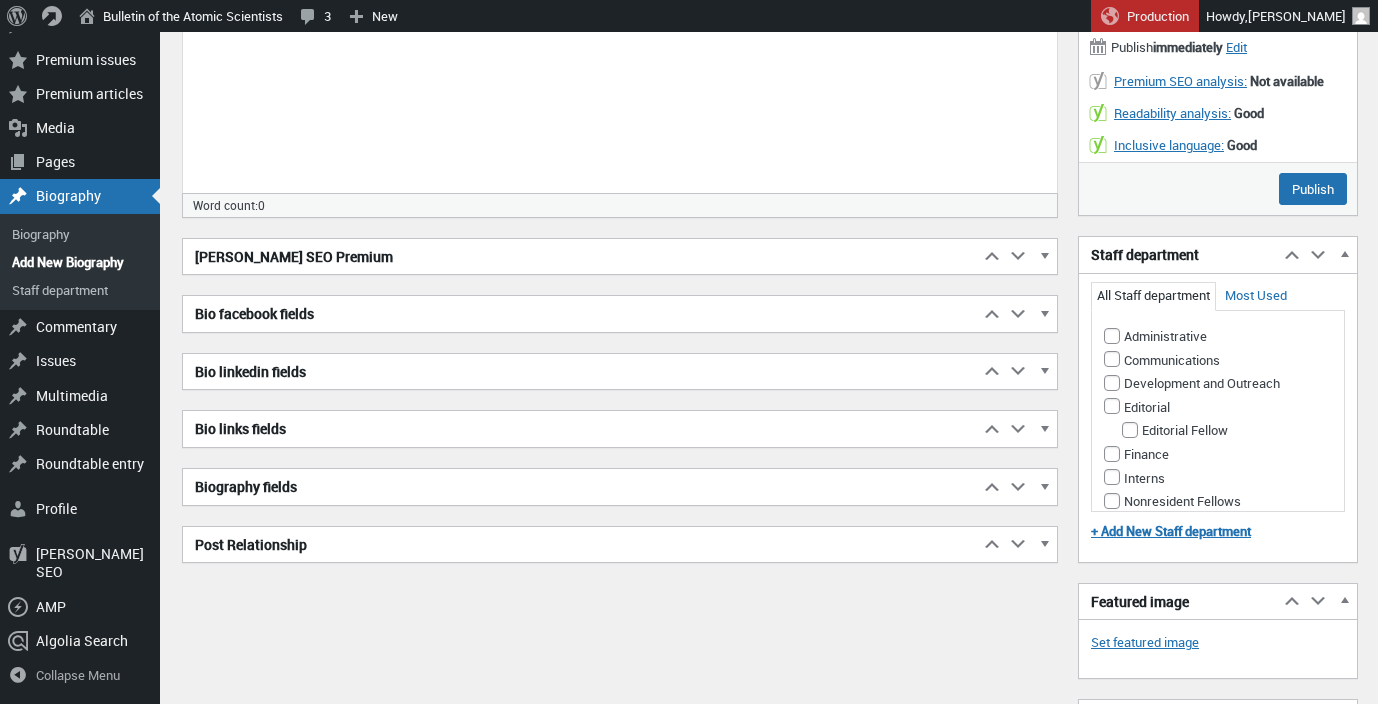 click on "Biography fields" at bounding box center [581, 487] 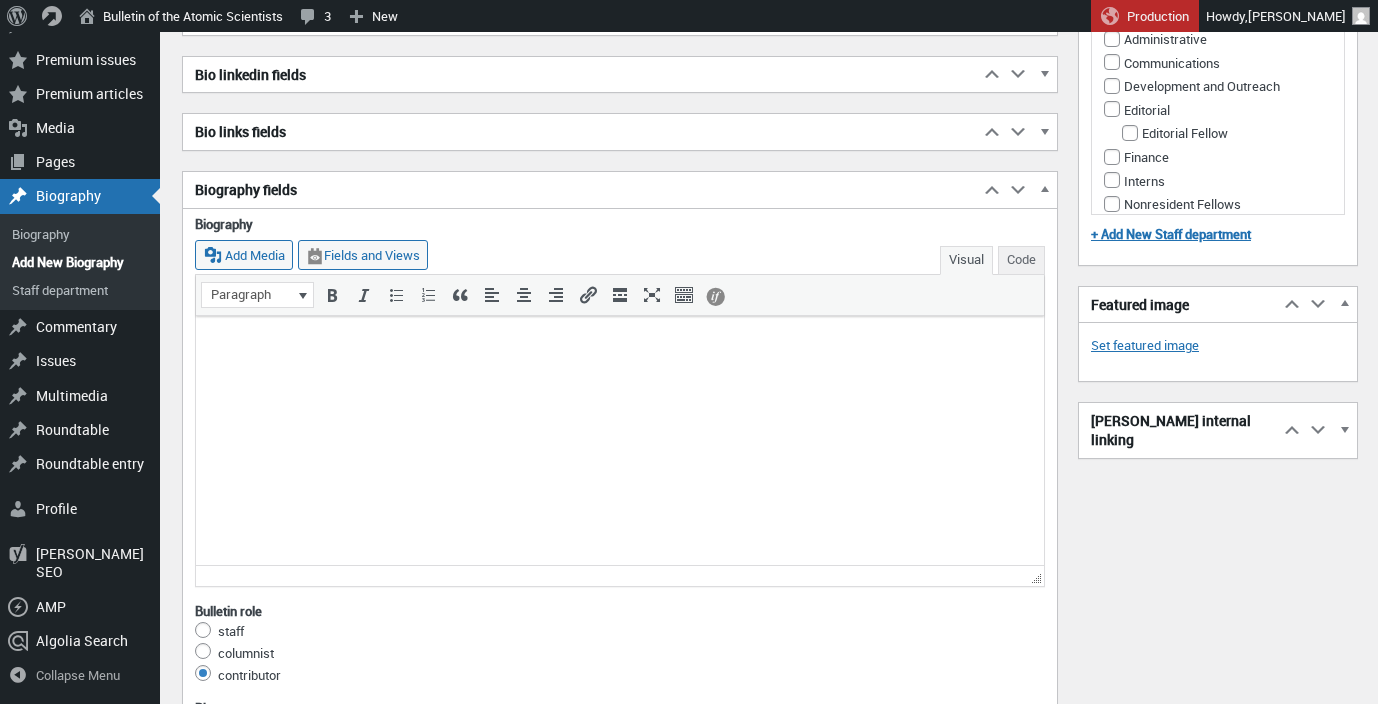 scroll, scrollTop: 721, scrollLeft: 0, axis: vertical 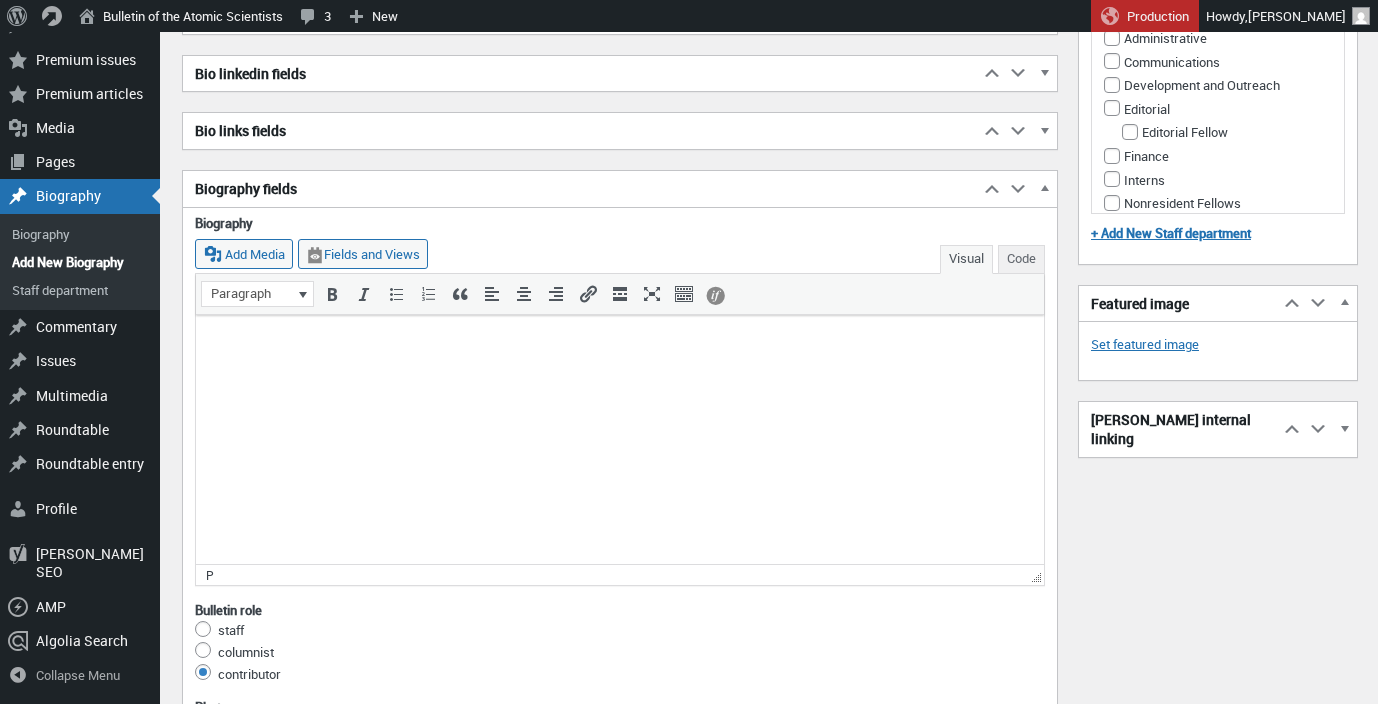 click at bounding box center [620, 340] 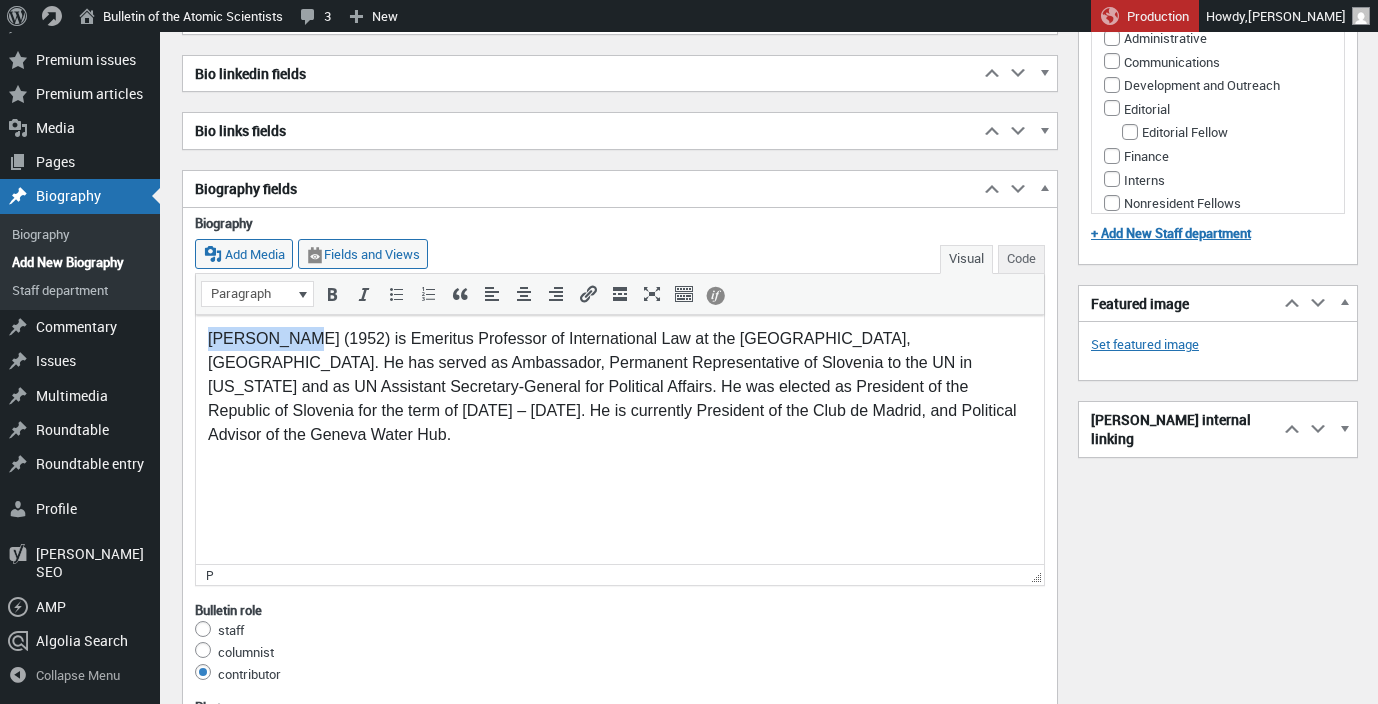 drag, startPoint x: 290, startPoint y: 341, endPoint x: 188, endPoint y: 339, distance: 102.01961 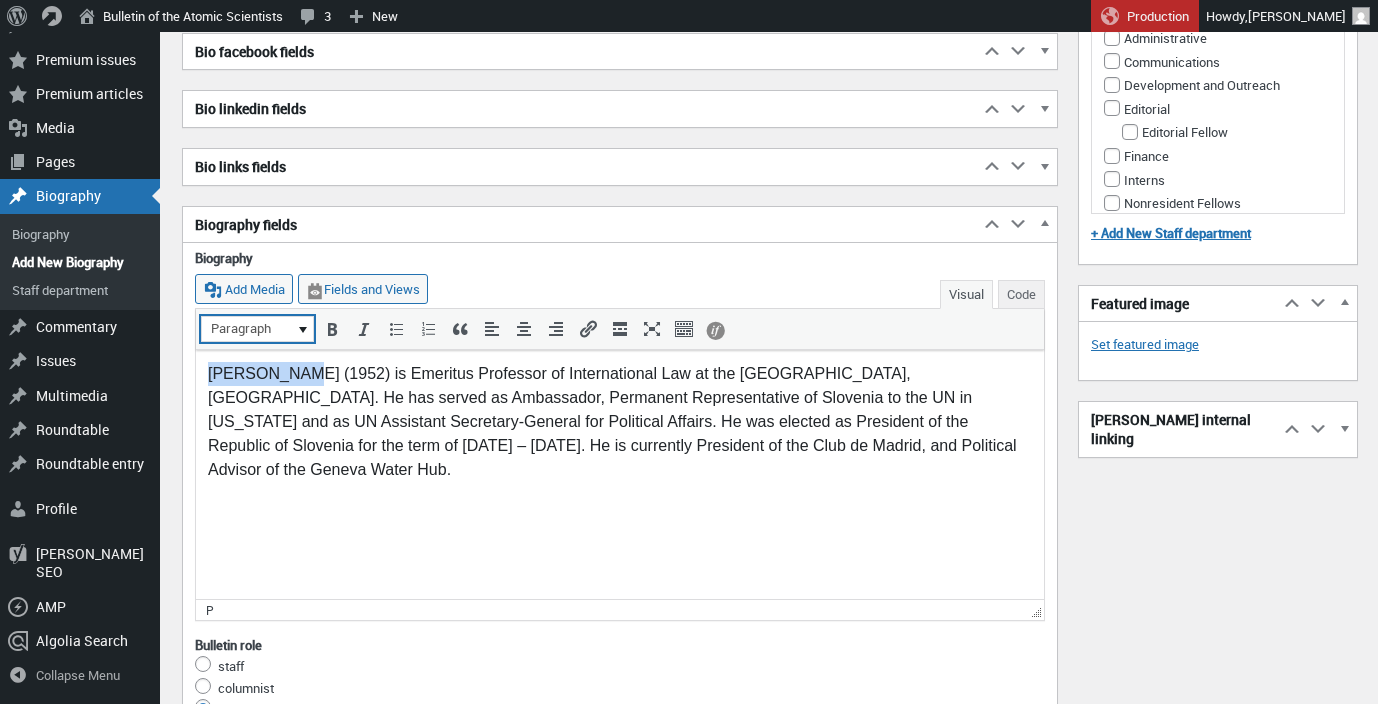drag, startPoint x: 142, startPoint y: 27, endPoint x: 296, endPoint y: 341, distance: 349.73132 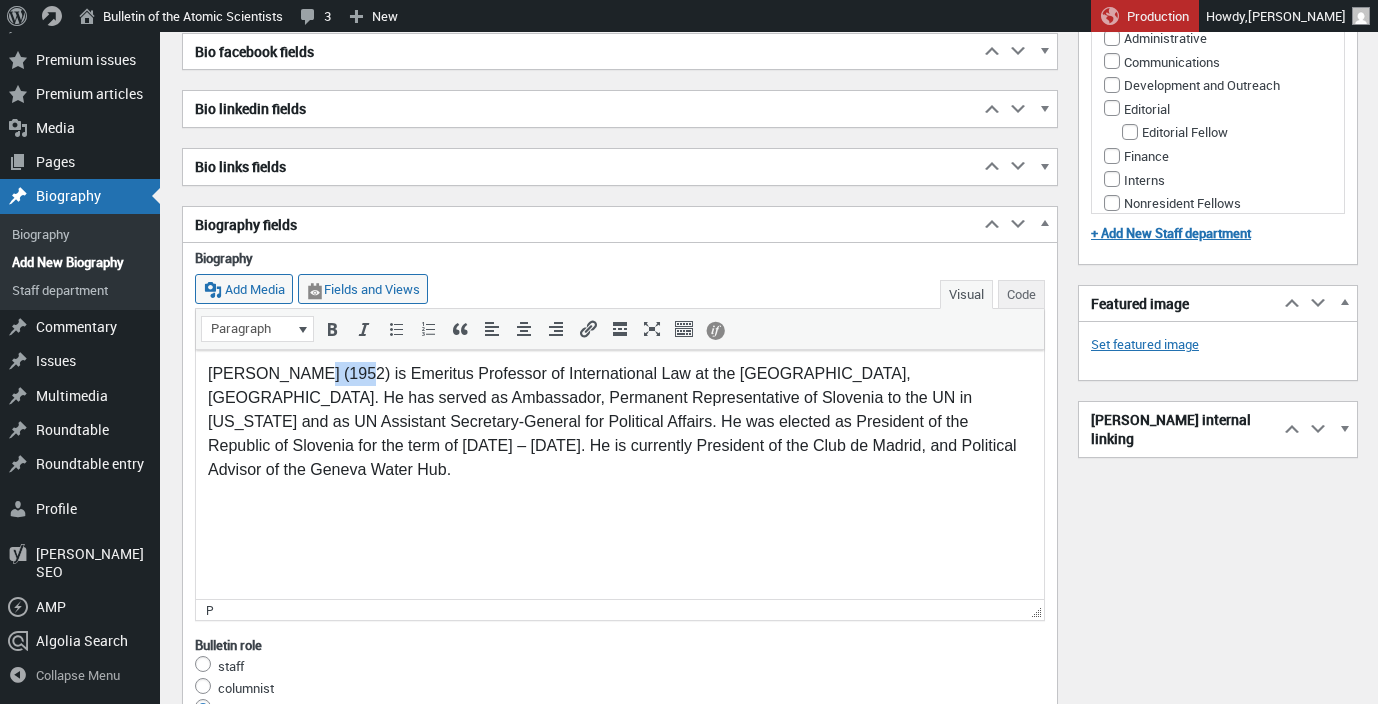 drag, startPoint x: 343, startPoint y: 376, endPoint x: 294, endPoint y: 375, distance: 49.010204 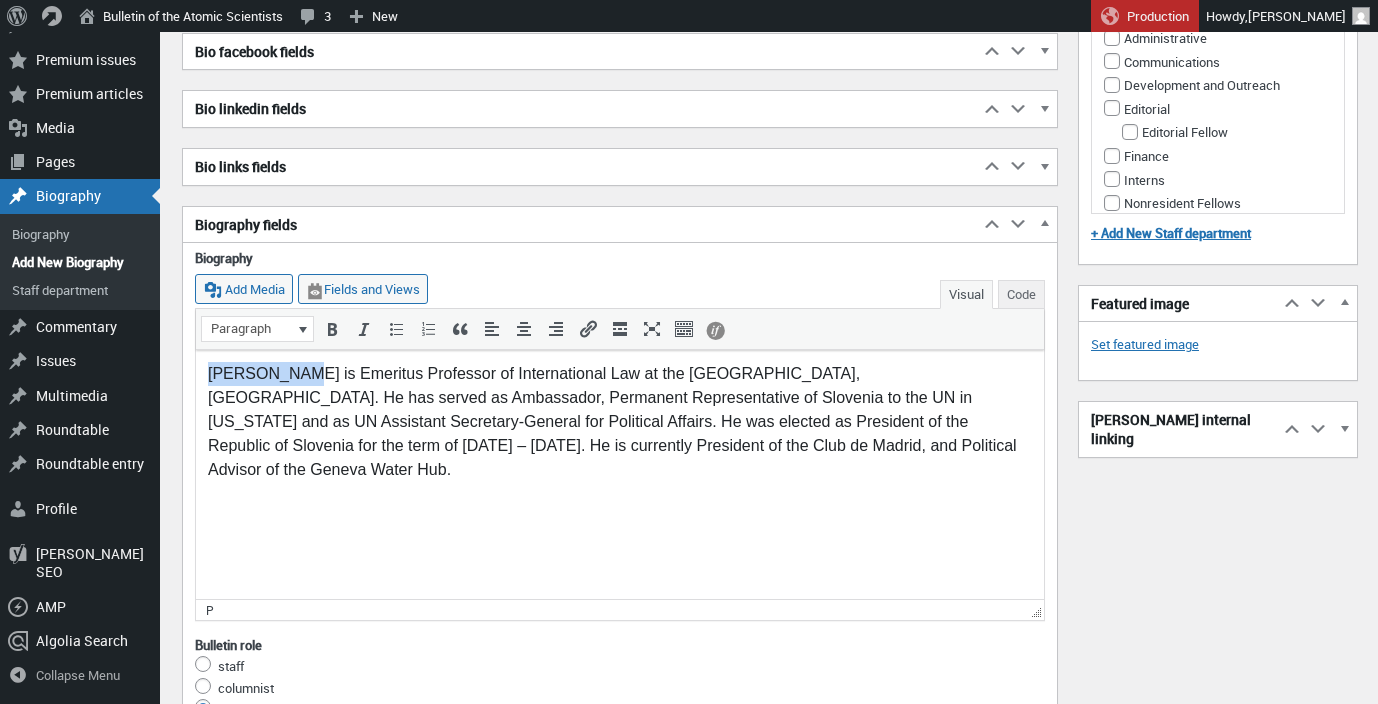 drag, startPoint x: 288, startPoint y: 375, endPoint x: 182, endPoint y: 375, distance: 106 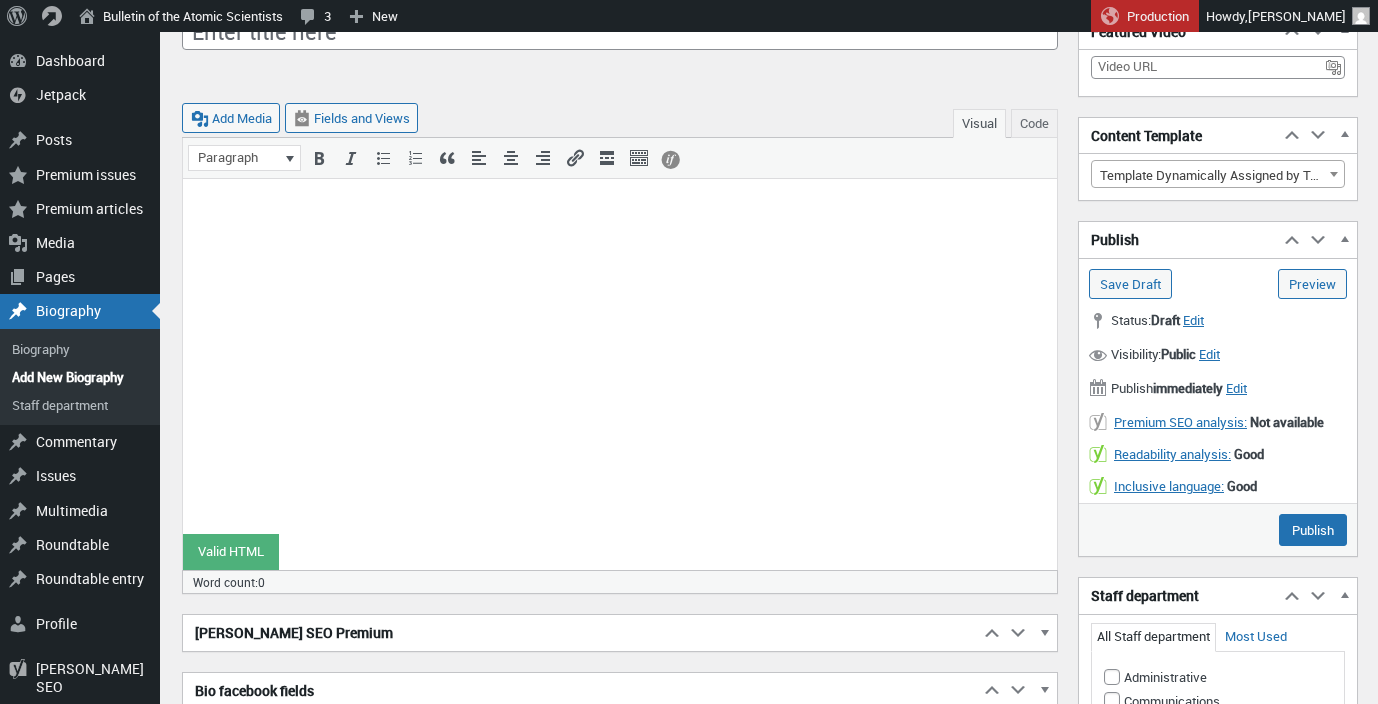 scroll, scrollTop: 0, scrollLeft: 0, axis: both 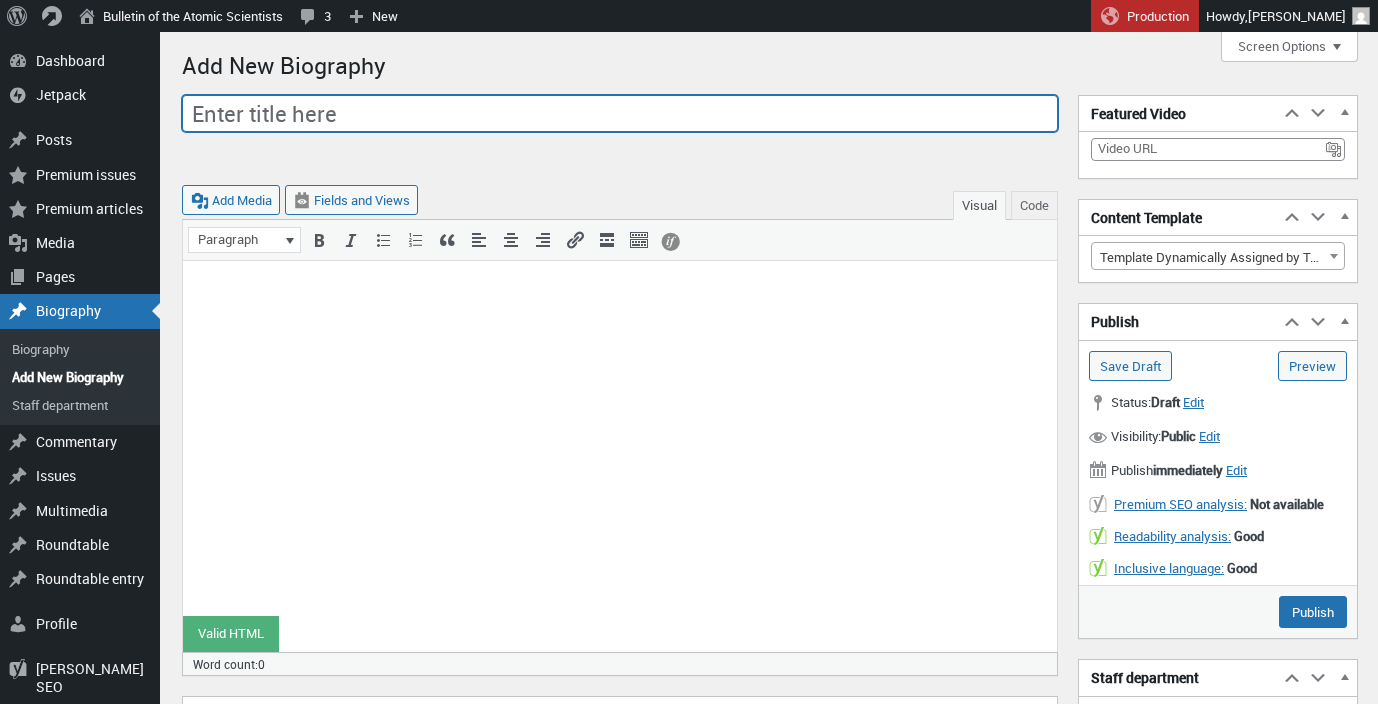 click on "Enter title here" at bounding box center (620, 114) 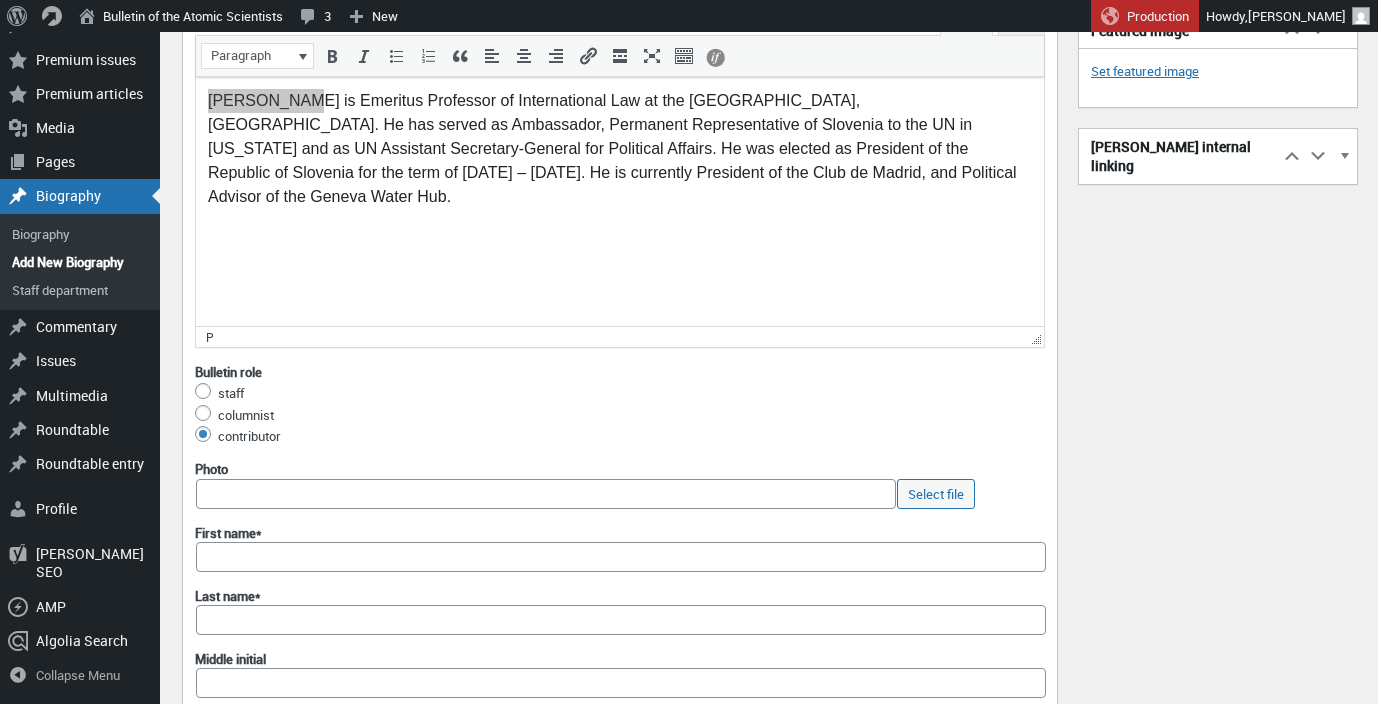 scroll, scrollTop: 996, scrollLeft: 0, axis: vertical 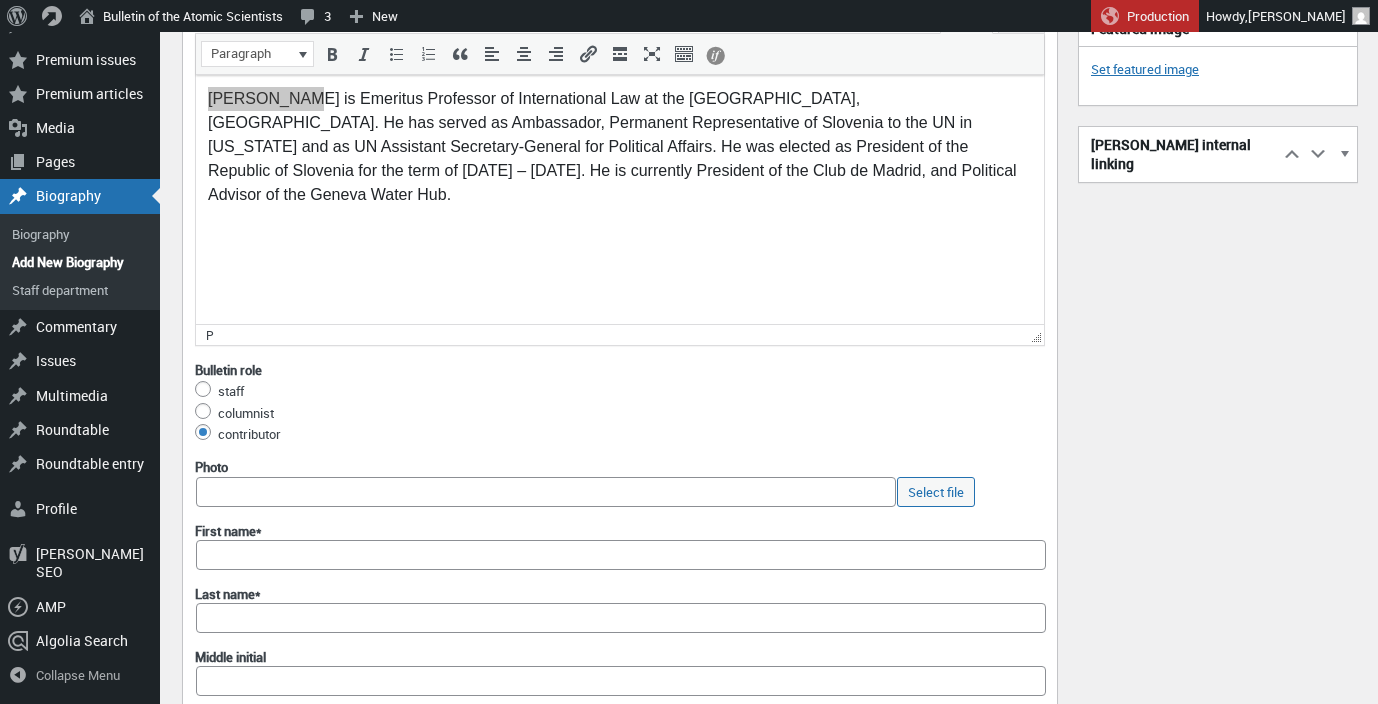 type on "[PERSON_NAME]" 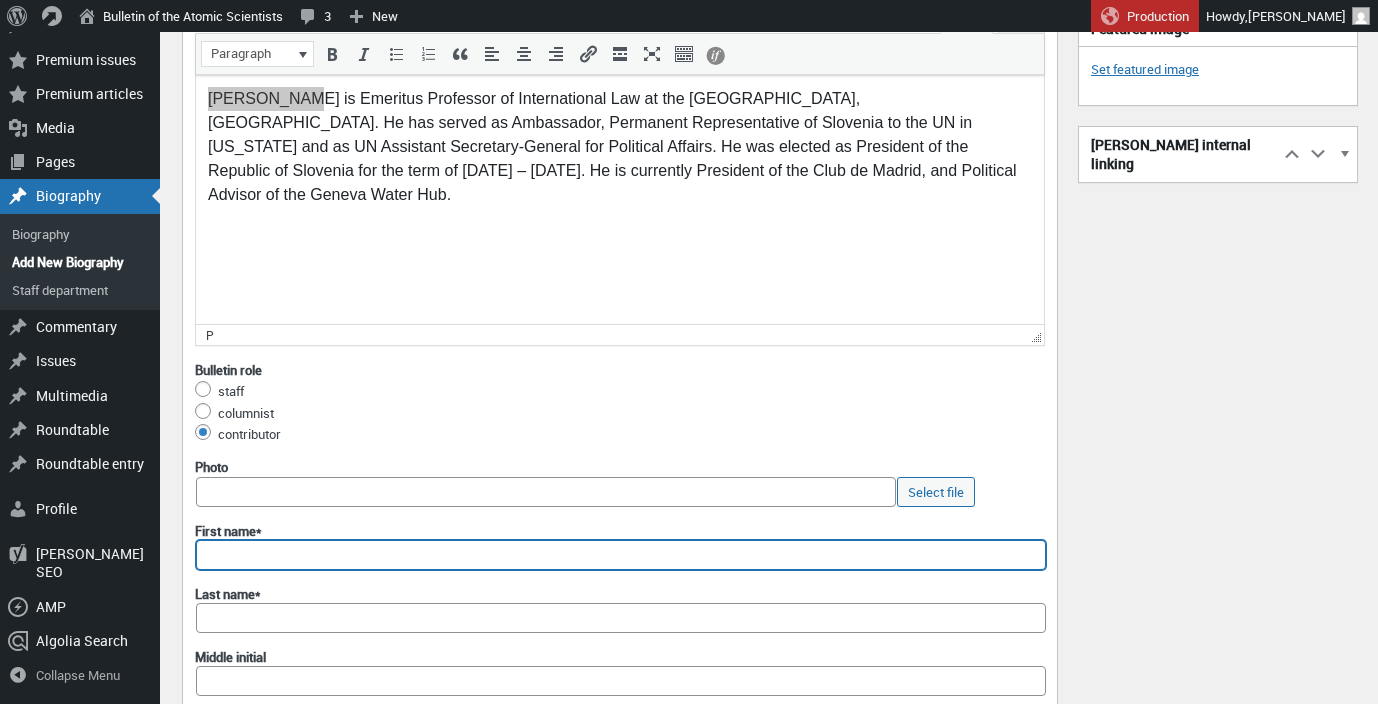 click on "First name*" at bounding box center (621, 555) 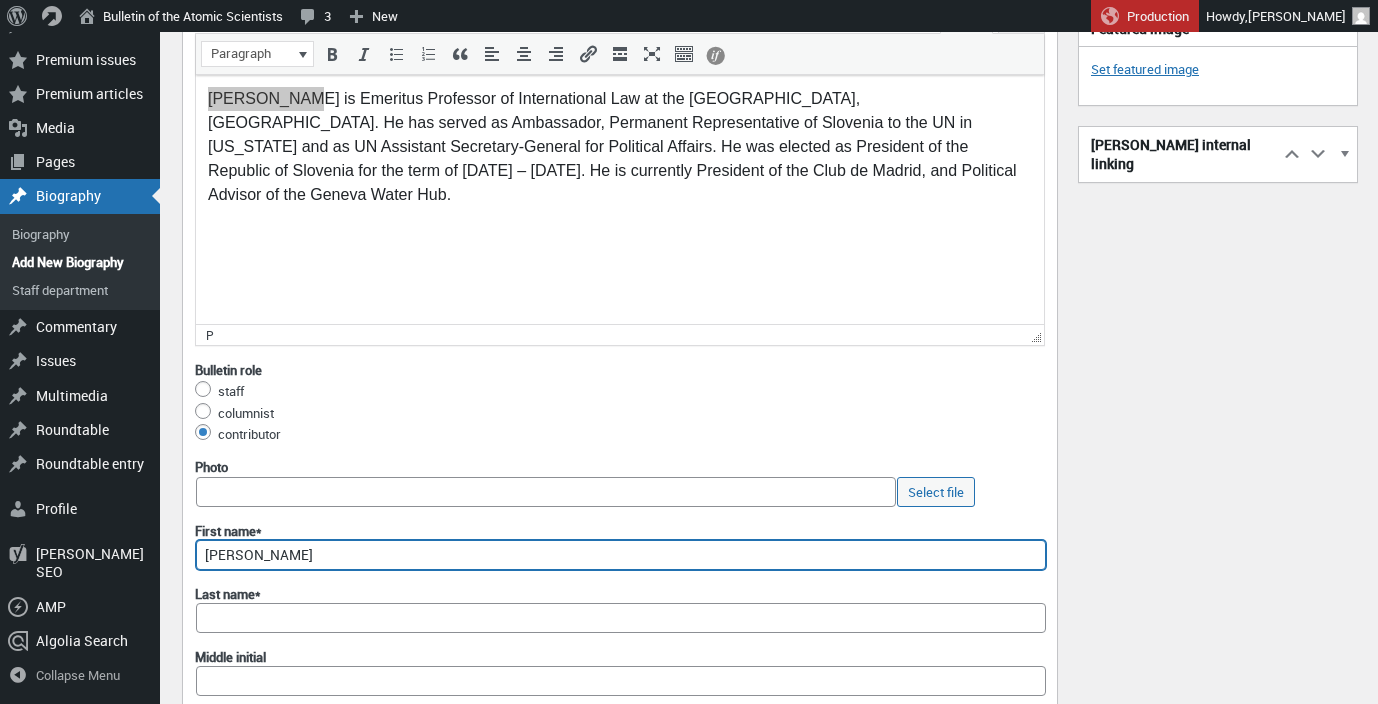 drag, startPoint x: 290, startPoint y: 555, endPoint x: 251, endPoint y: 555, distance: 39 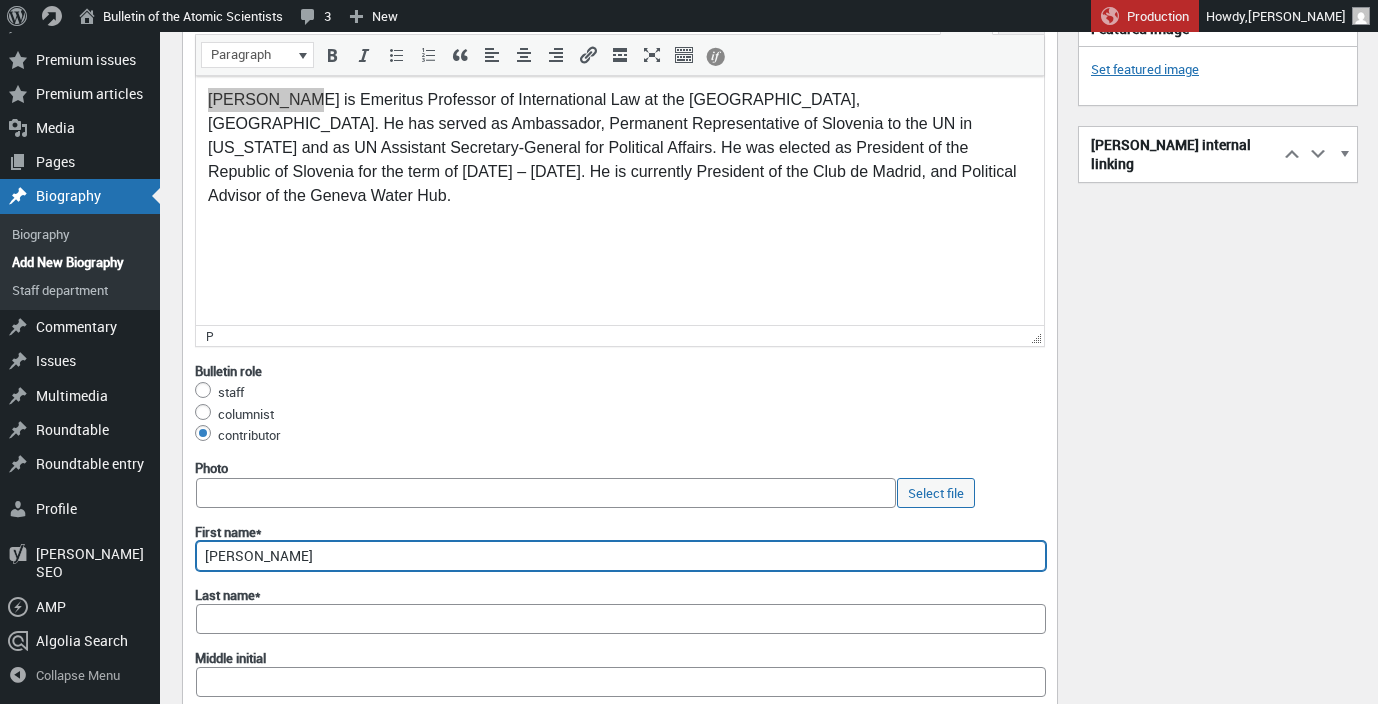 type on "[PERSON_NAME]" 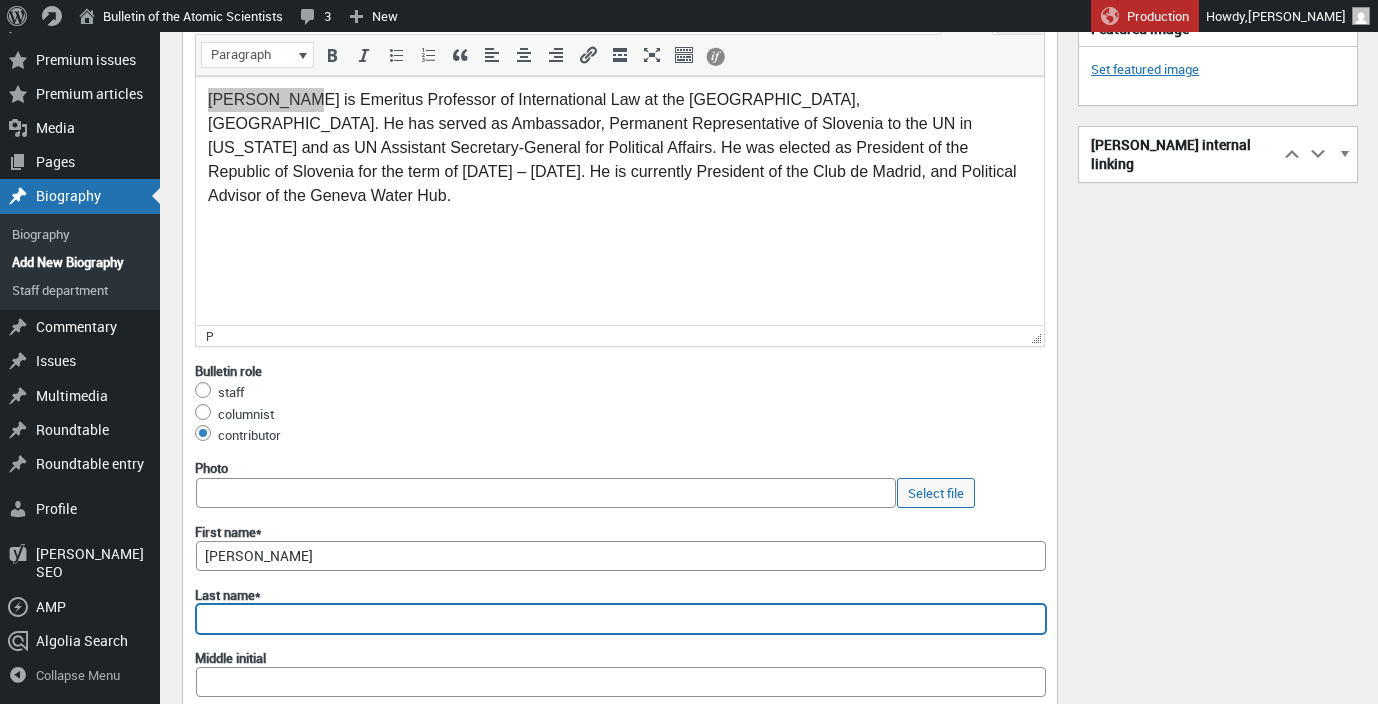 click on "Last name*" at bounding box center (621, 619) 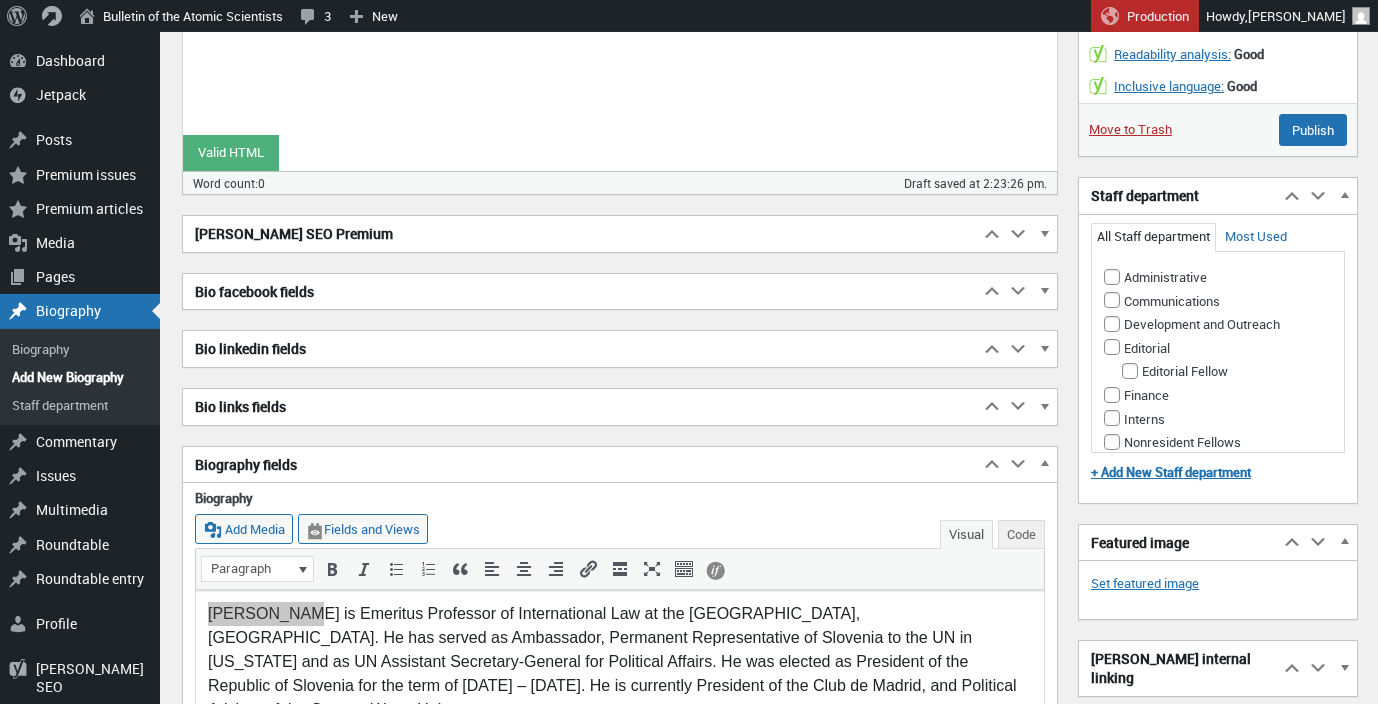 scroll, scrollTop: 312, scrollLeft: 0, axis: vertical 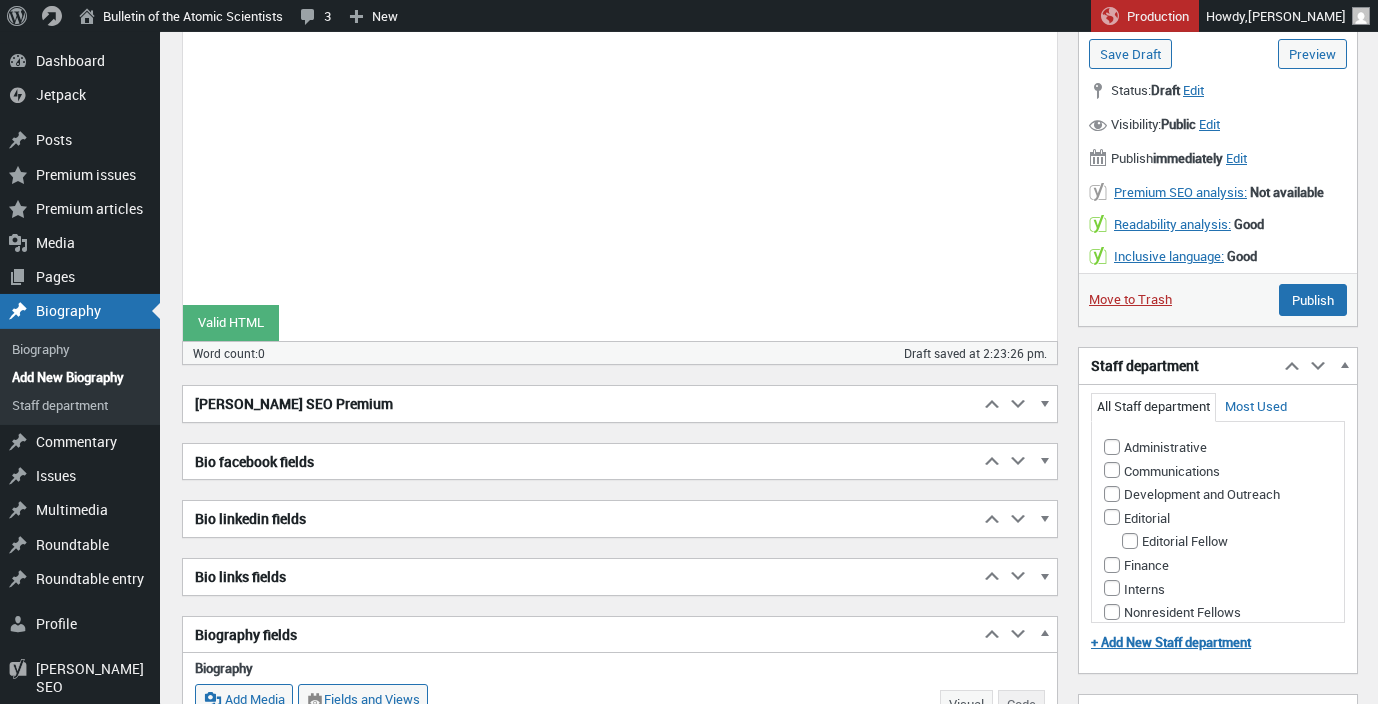 type on "Türk" 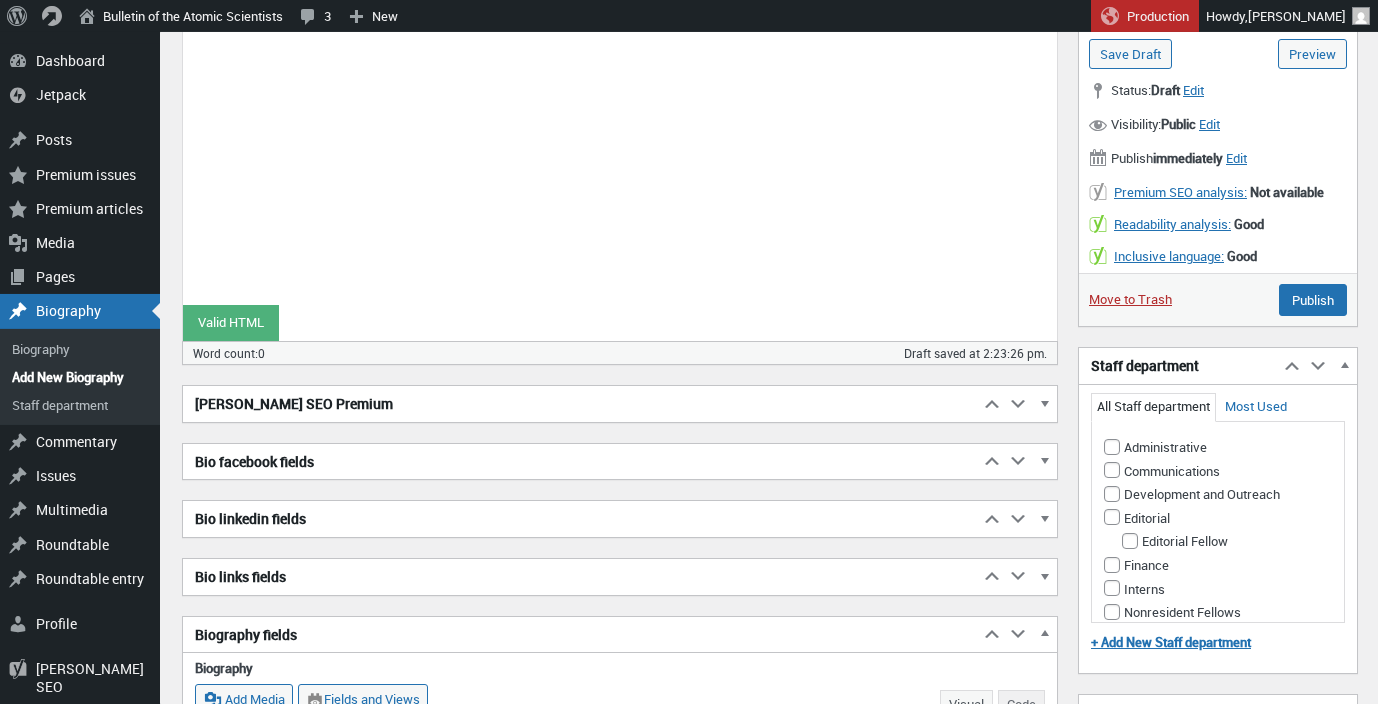 scroll, scrollTop: 0, scrollLeft: 0, axis: both 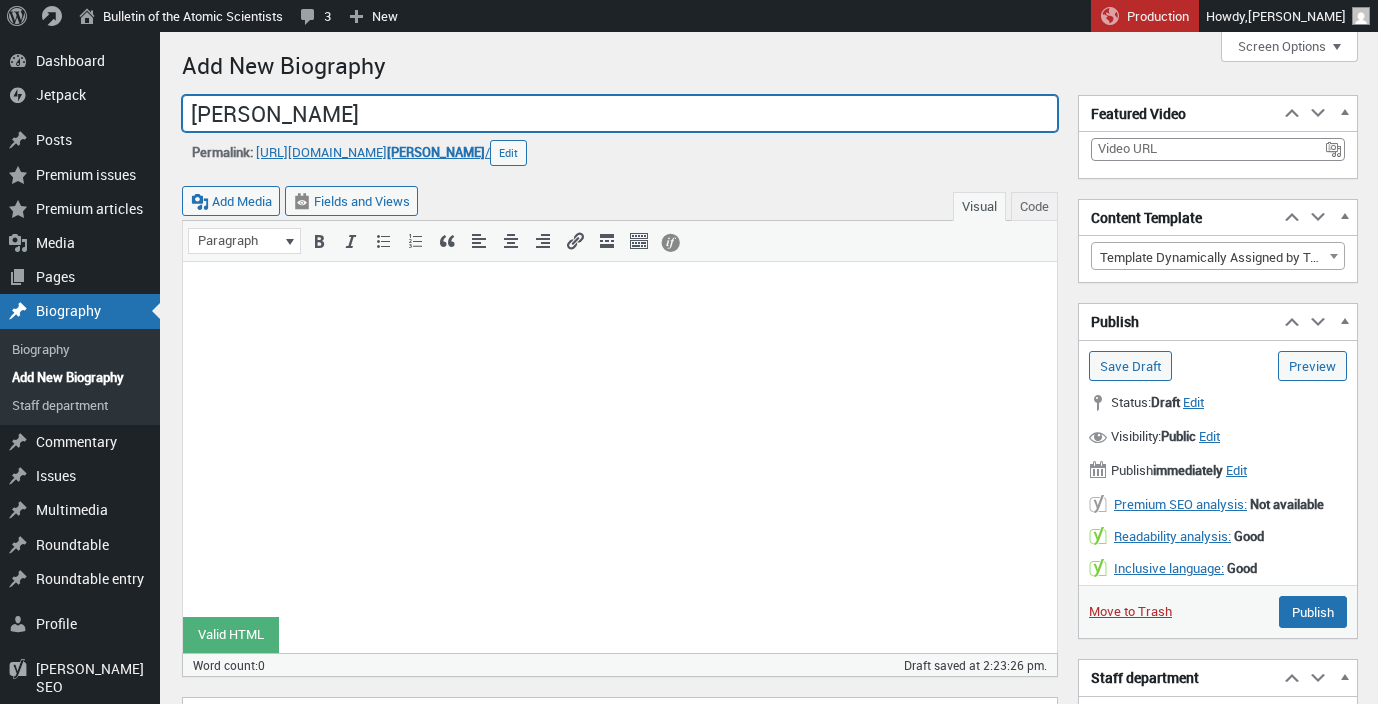 drag, startPoint x: 305, startPoint y: 117, endPoint x: 161, endPoint y: 114, distance: 144.03125 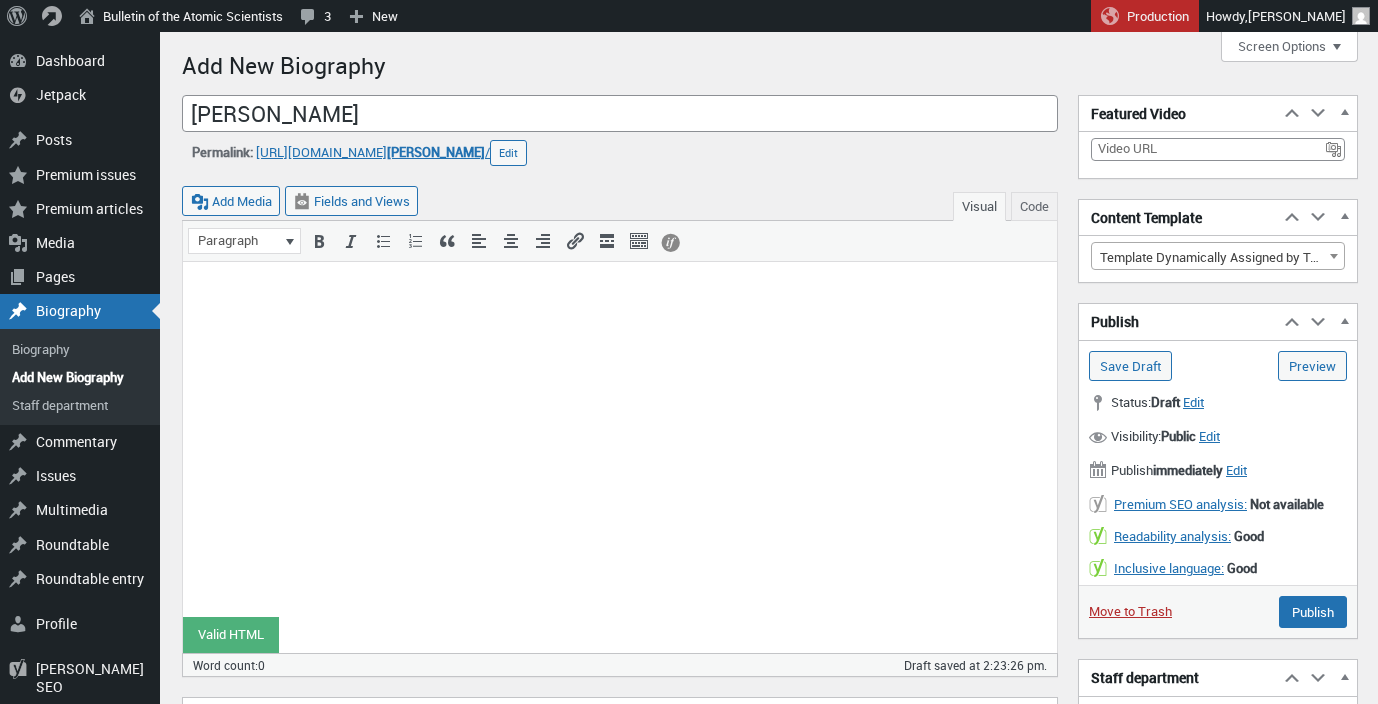 click at bounding box center (620, 295) 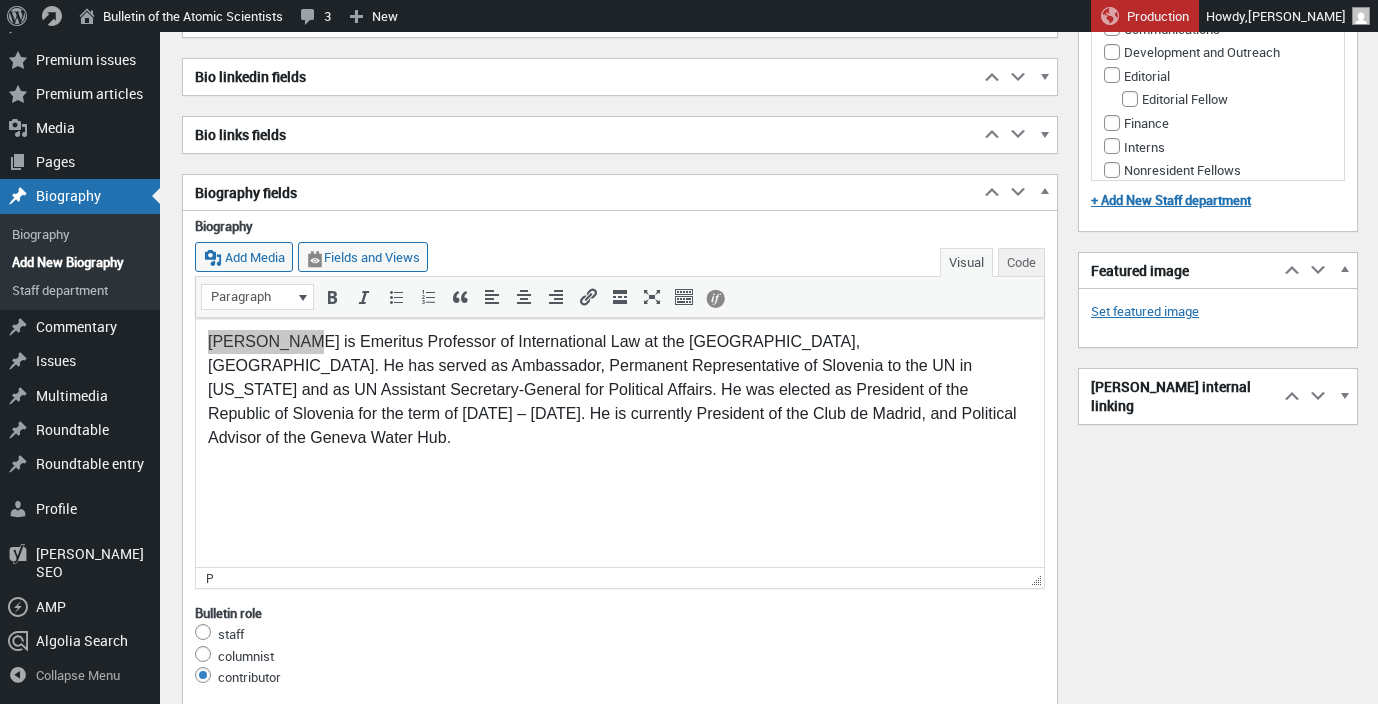 scroll, scrollTop: 755, scrollLeft: 0, axis: vertical 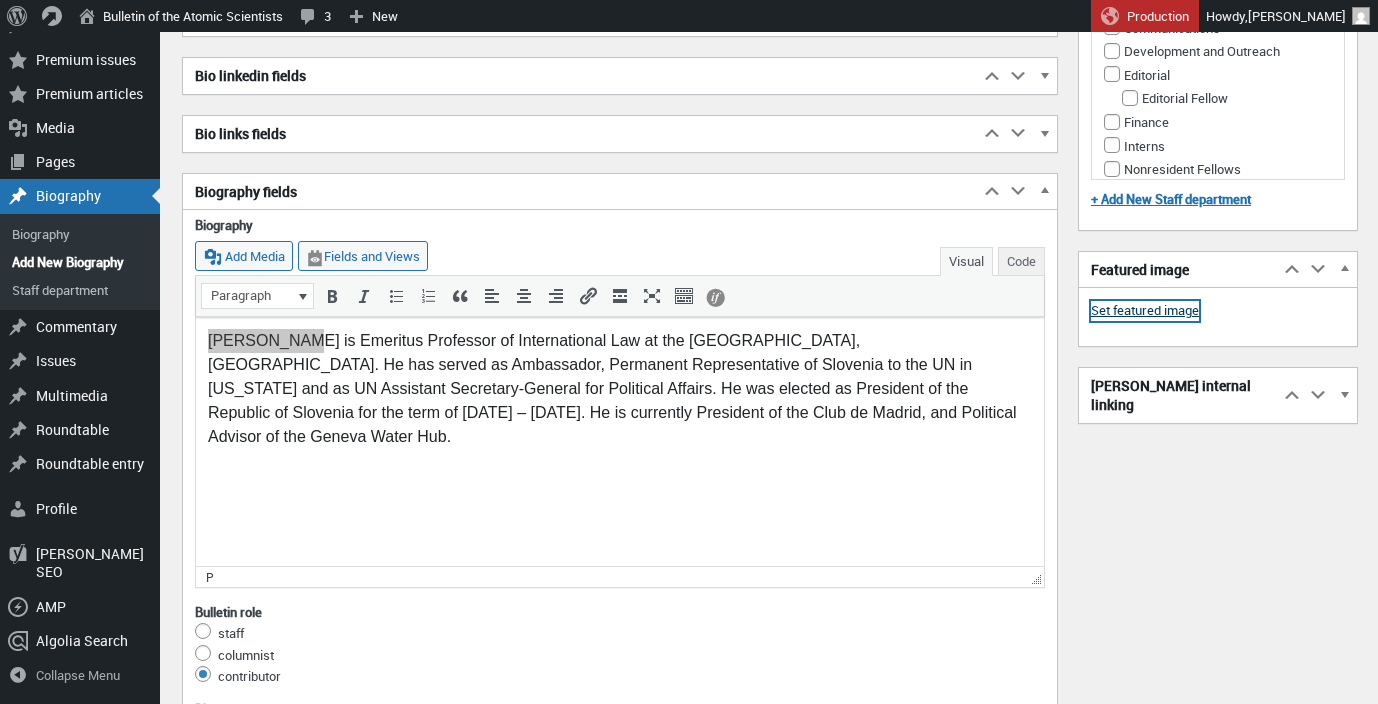 click on "Set featured image" at bounding box center [1145, 311] 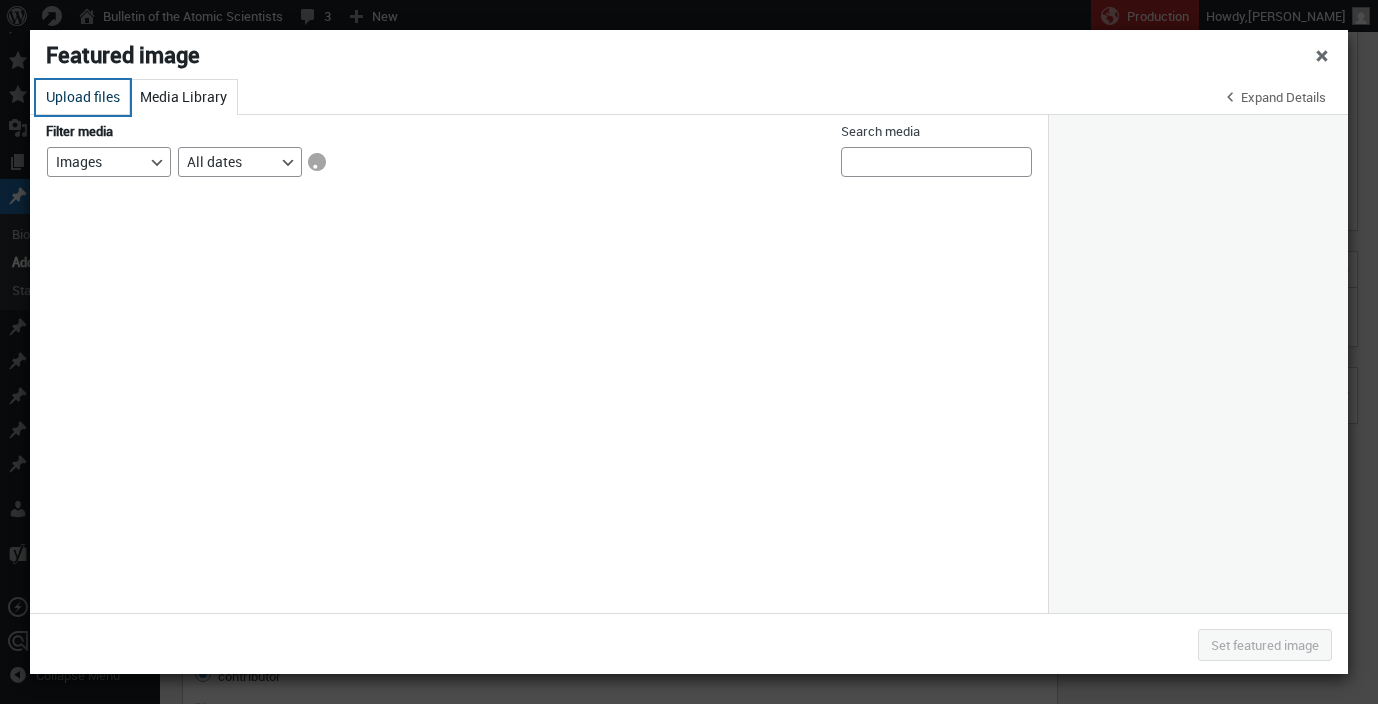 click on "Upload files" at bounding box center [83, 97] 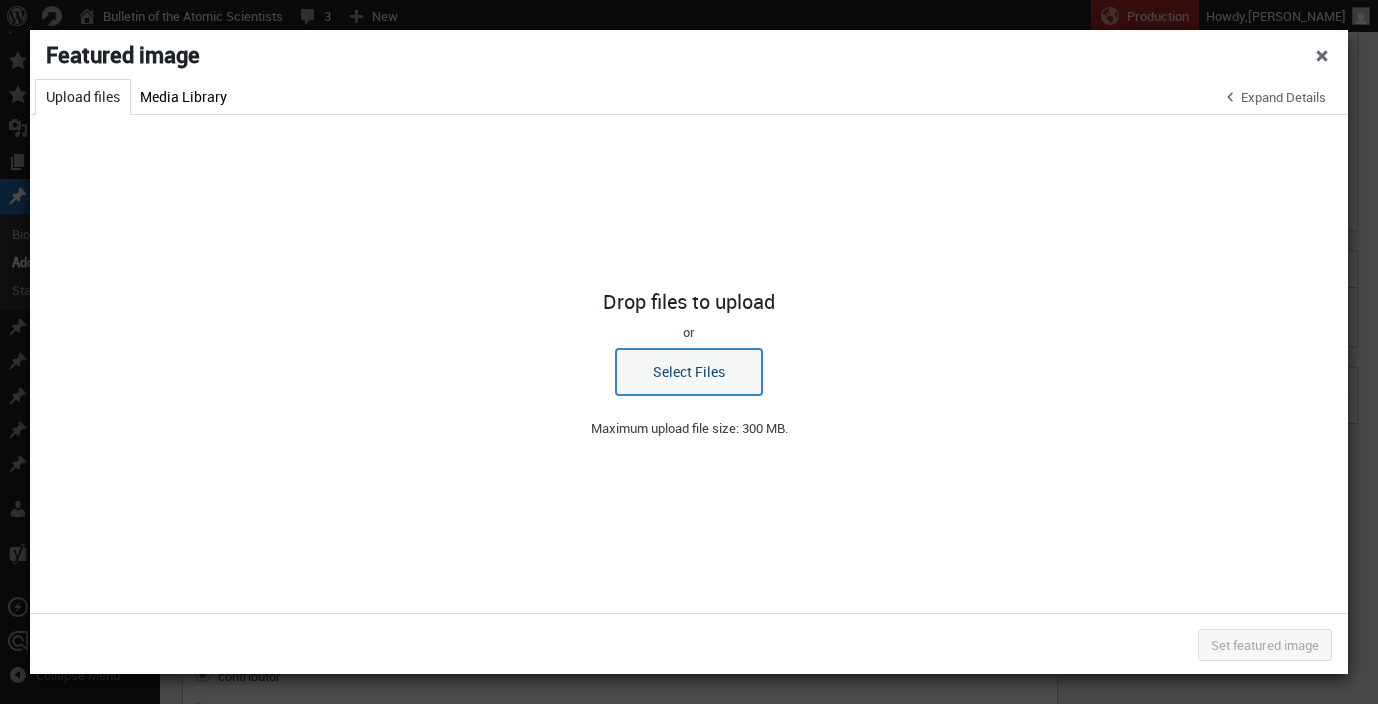 click on "Select Files" at bounding box center (689, 372) 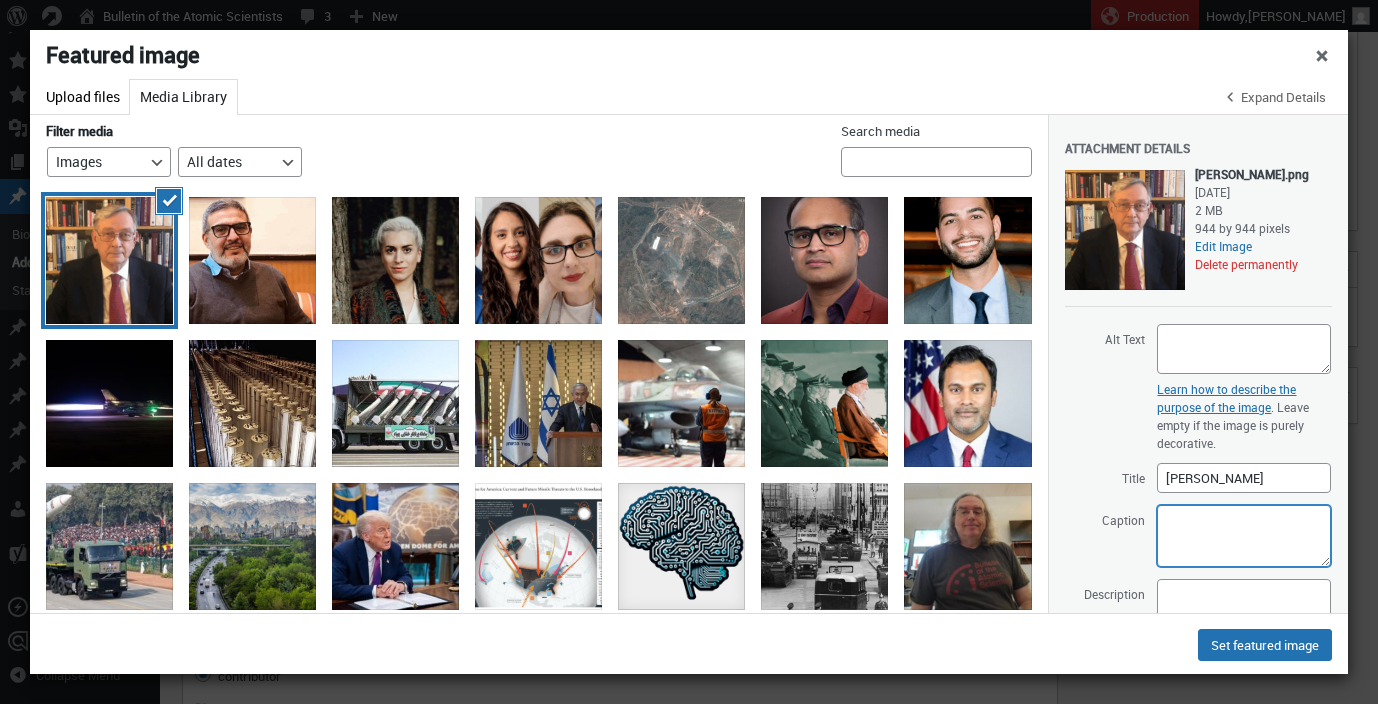 click on "Caption" at bounding box center [1244, 536] 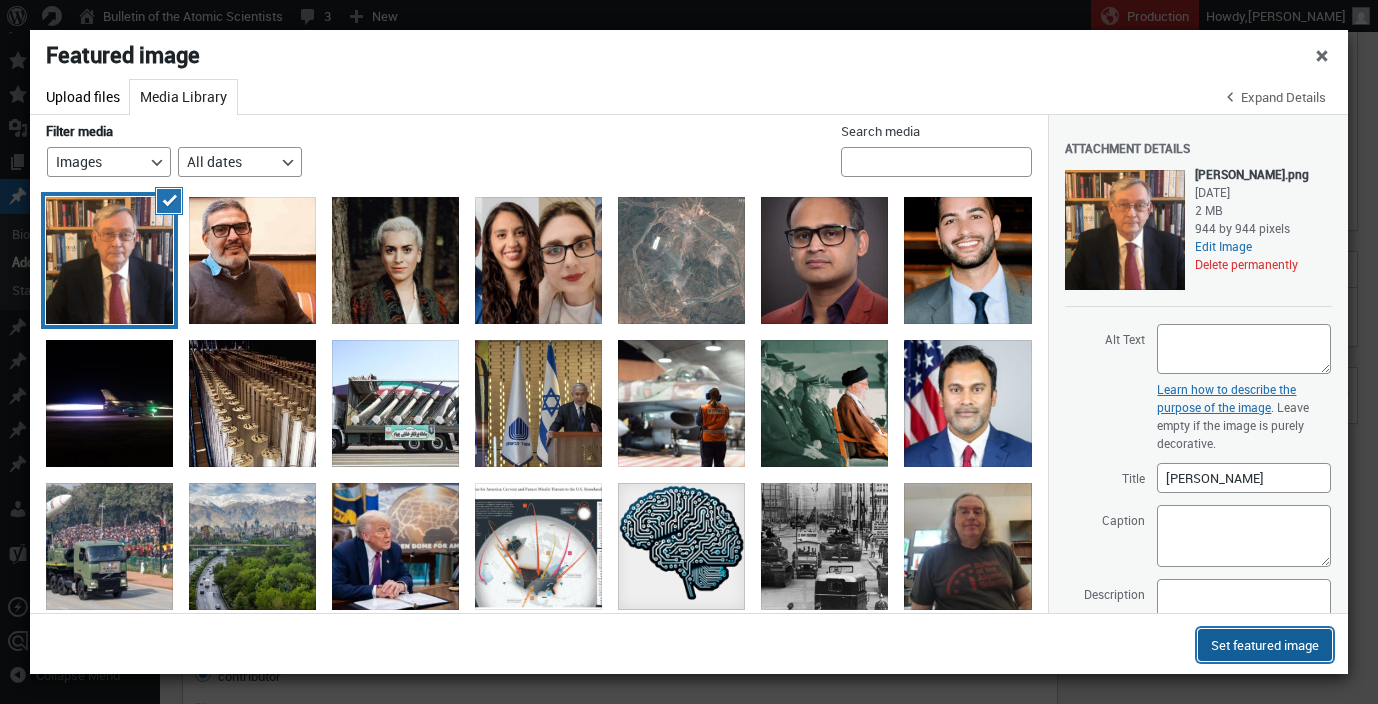 click on "Set featured image" at bounding box center [1265, 645] 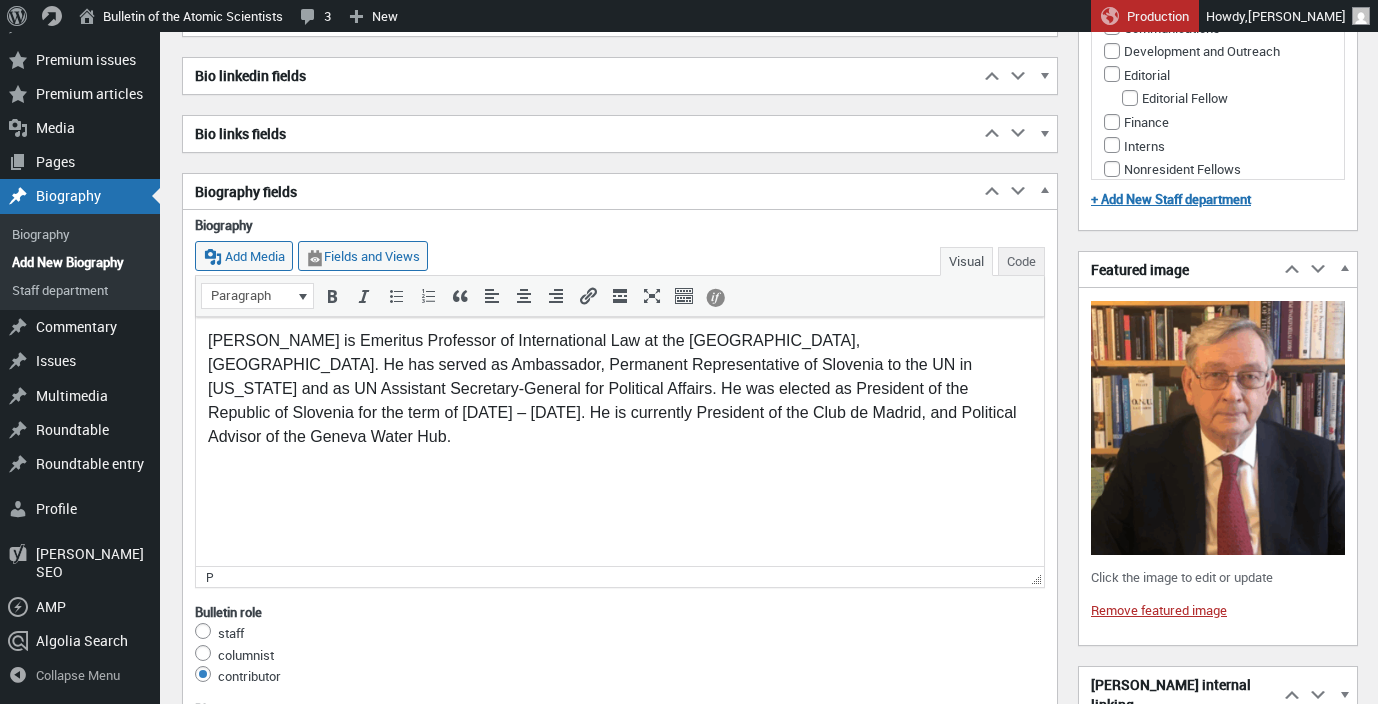 click on "Danilo Türk is Emeritus Professor of International Law at the University of Ljubljana, Slovenia. He has served as Ambassador, Permanent Representative of Slovenia to the UN in New York and as UN Assistant Secretary-General for Political Affairs. He was elected as President of the Republic of Slovenia for the term of 2007 – 2012. He is currently President of the Club de Madrid, and Political Advisor of the Geneva Water Hub." at bounding box center (620, 391) 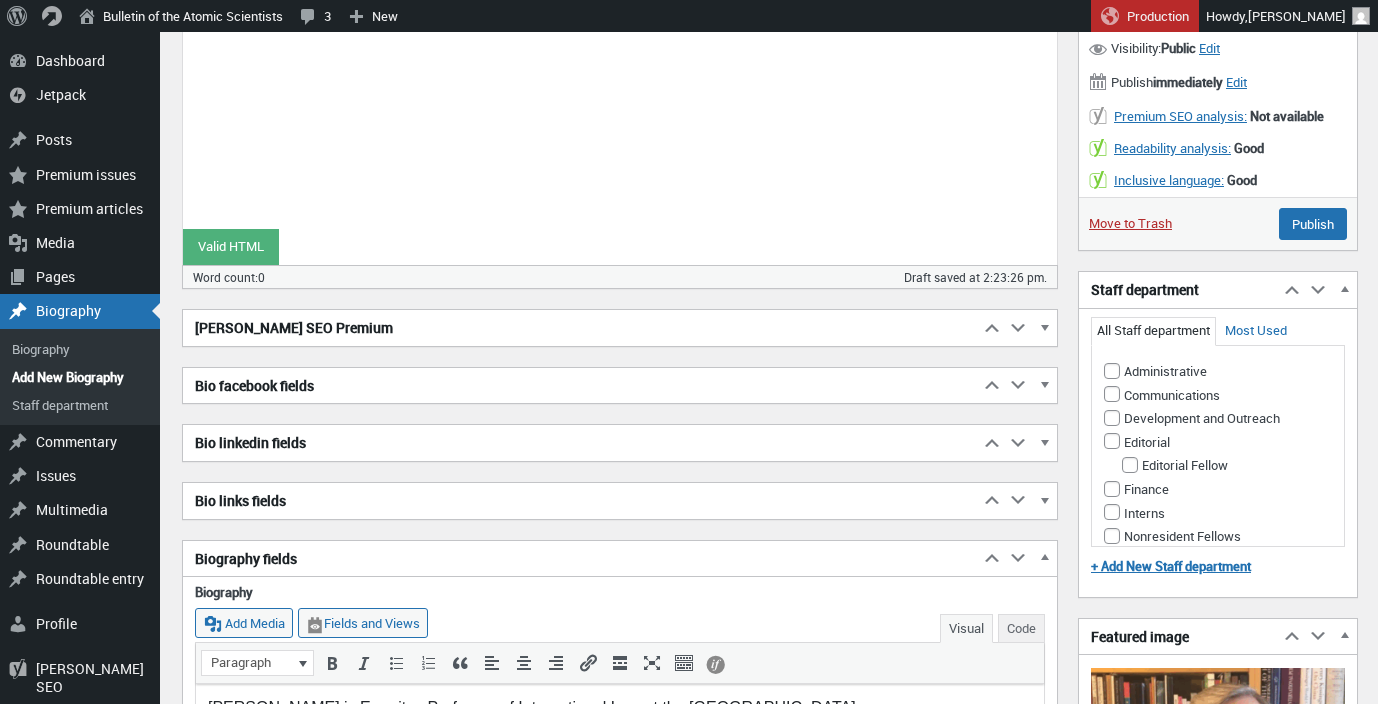 scroll, scrollTop: 0, scrollLeft: 0, axis: both 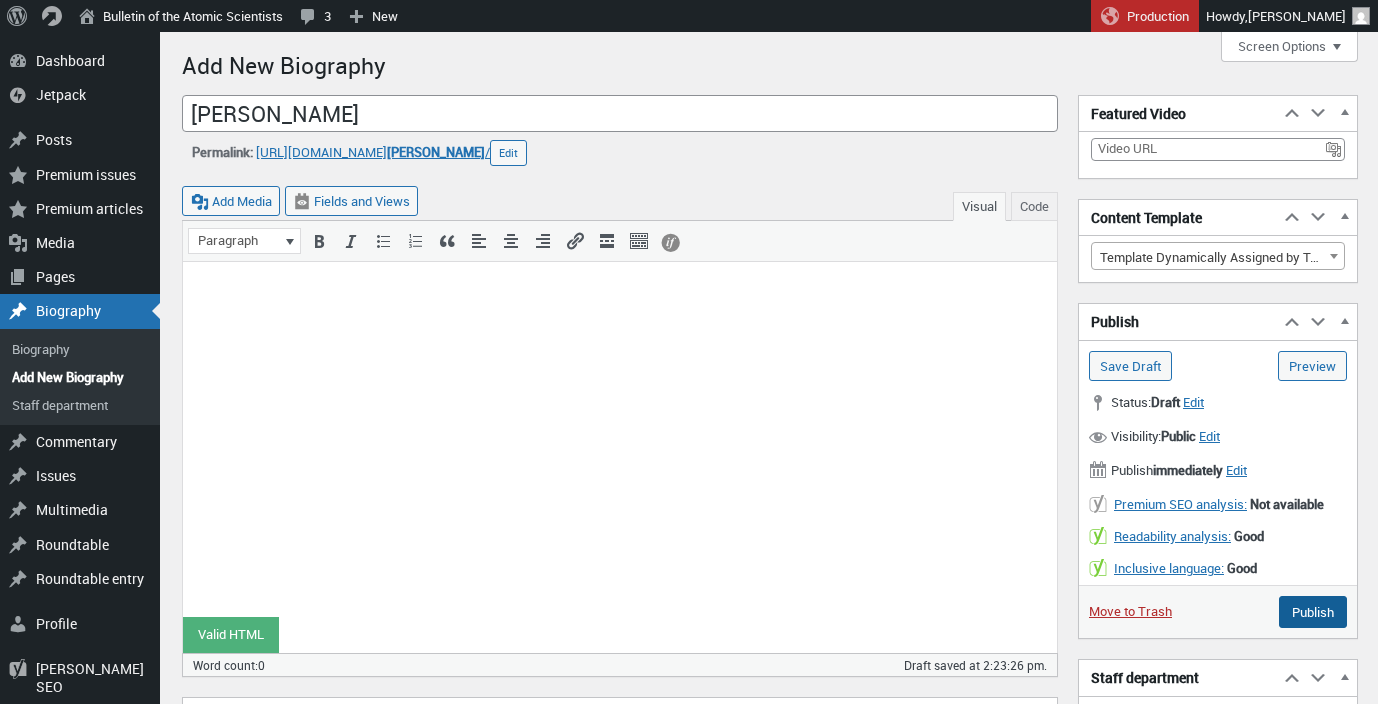 click on "Publish" at bounding box center [1313, 612] 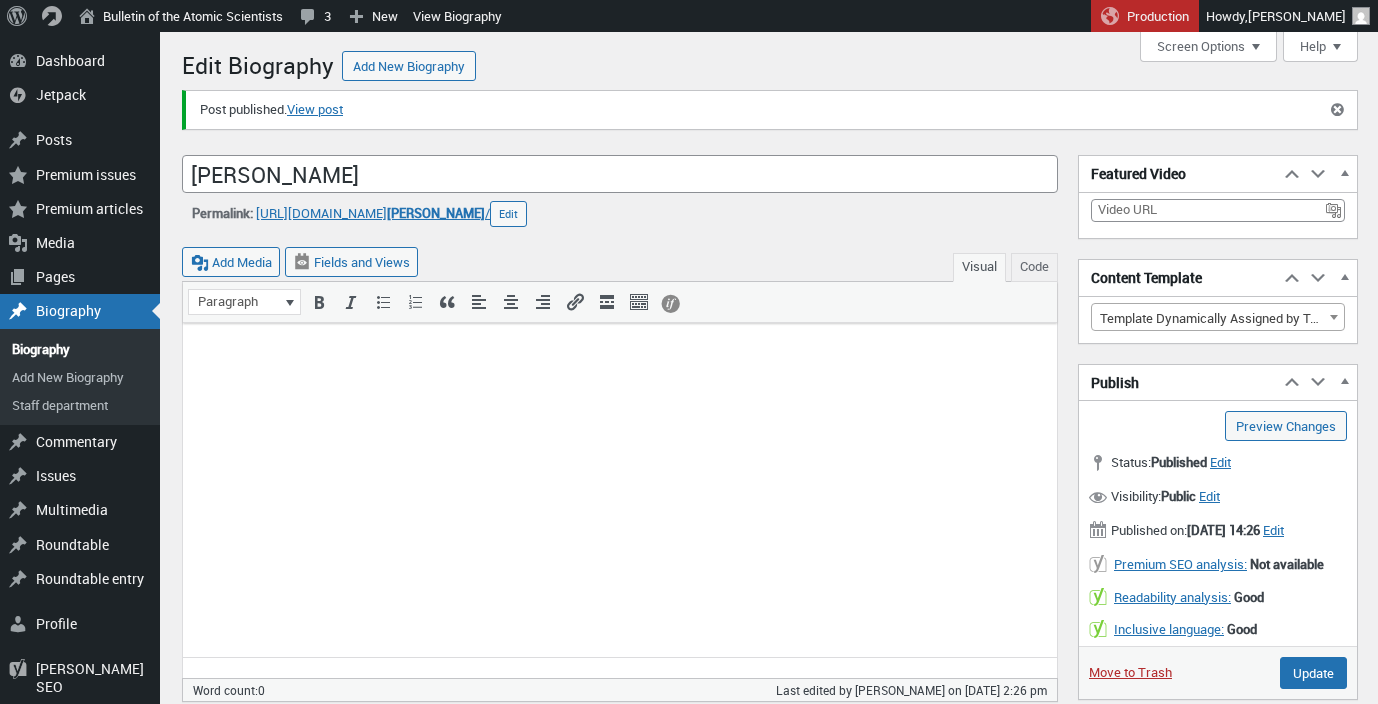 scroll, scrollTop: 0, scrollLeft: 0, axis: both 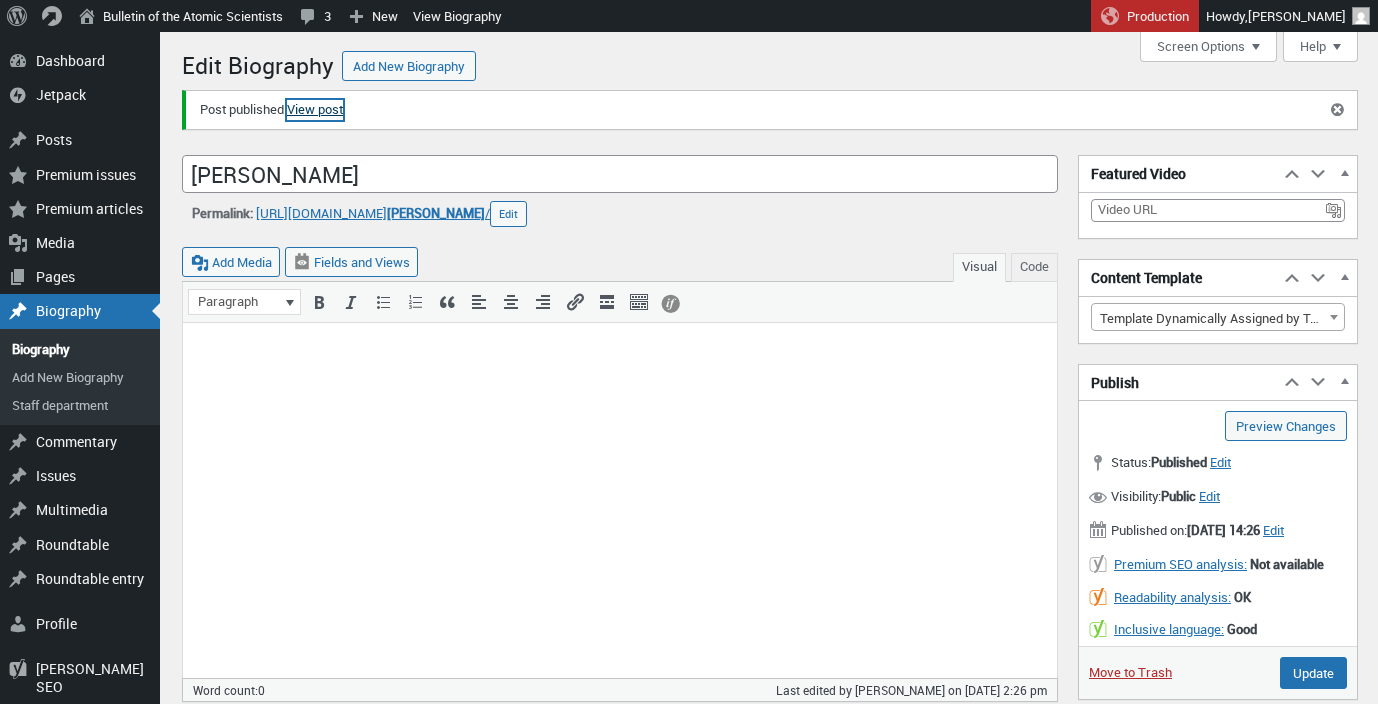 click on "View post" at bounding box center [315, 110] 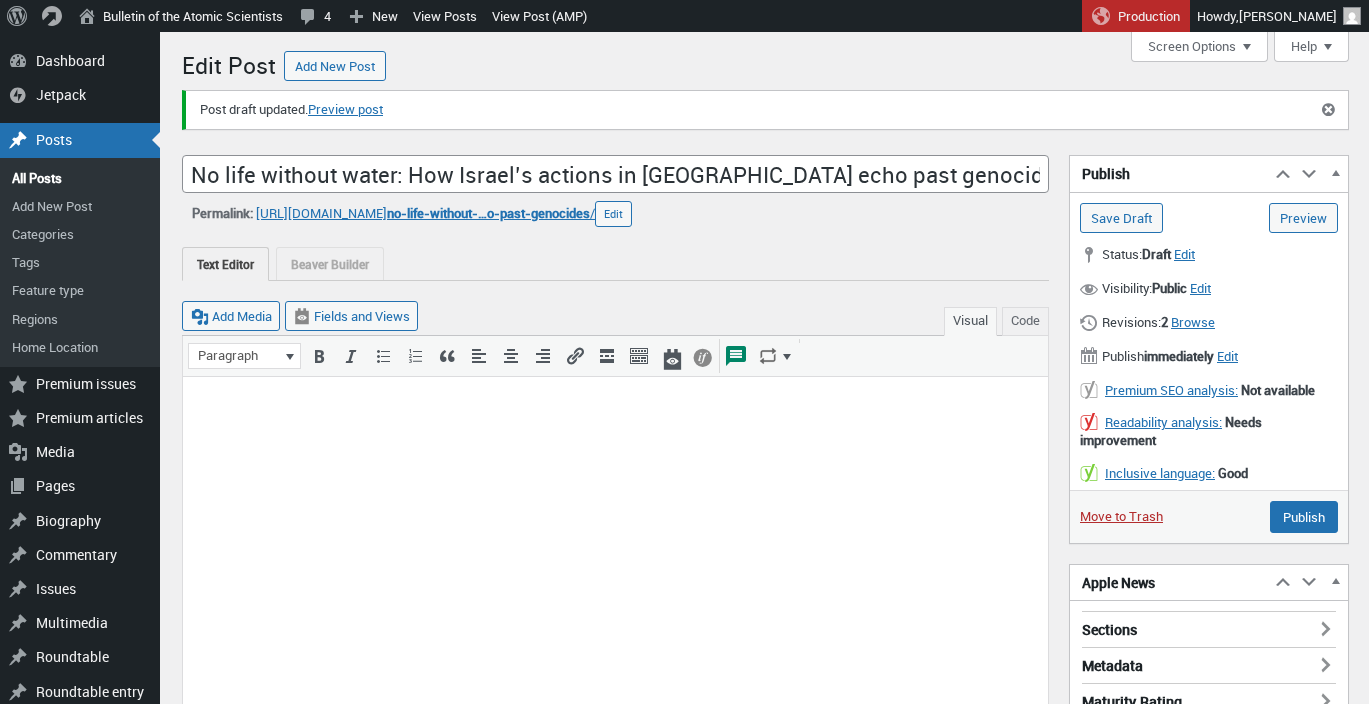scroll, scrollTop: 0, scrollLeft: 0, axis: both 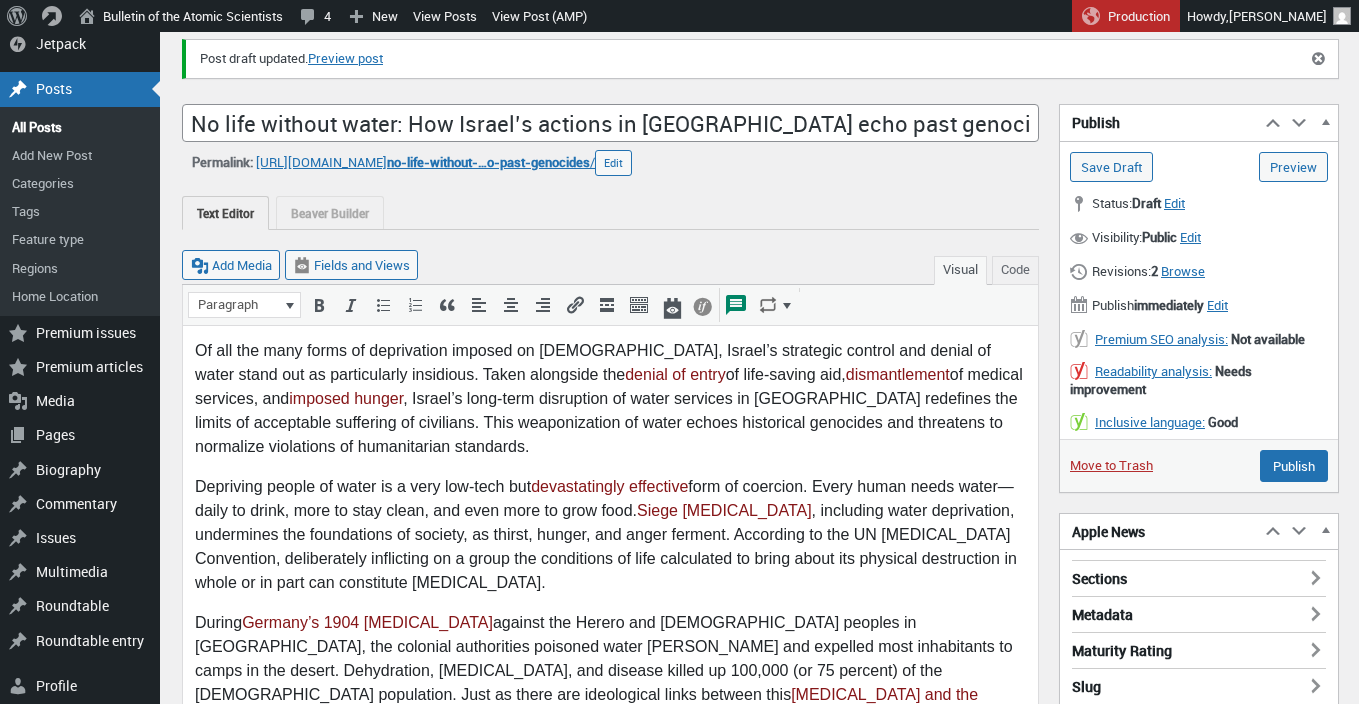 click on "Sections" at bounding box center (1199, 573) 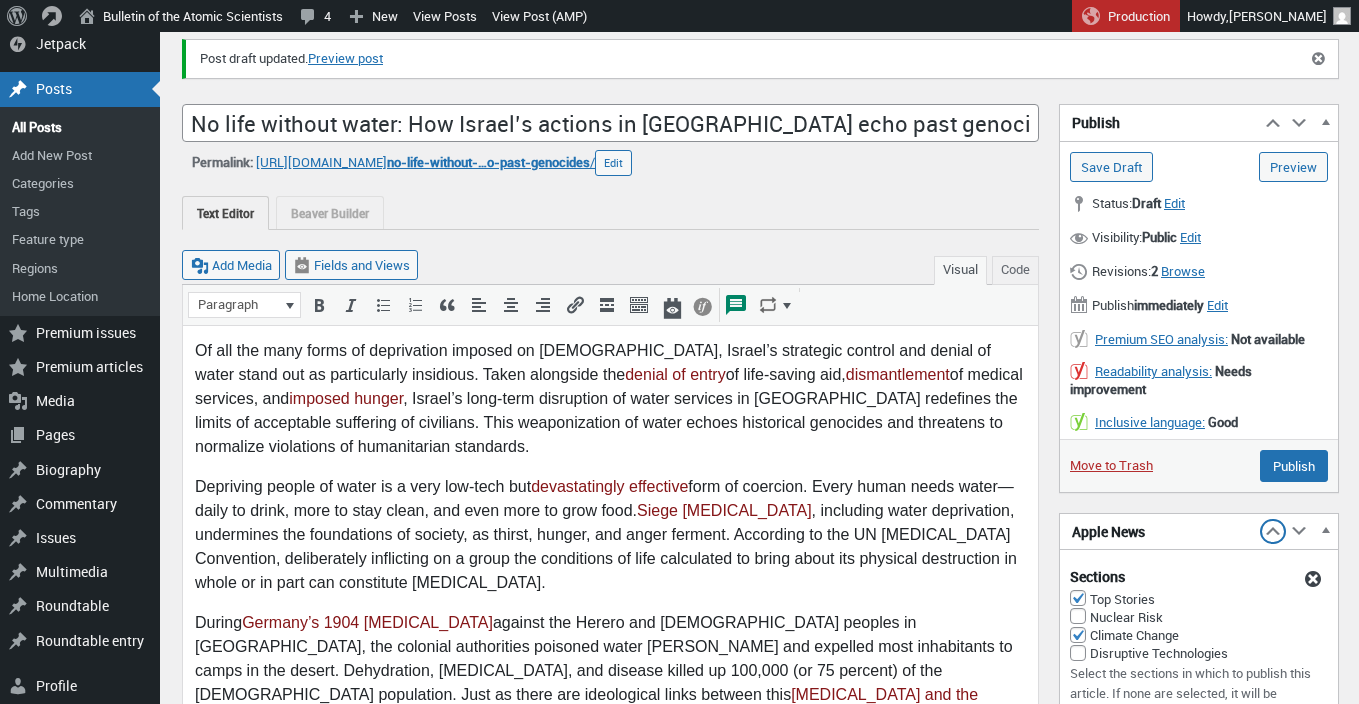 click at bounding box center (1273, 535) 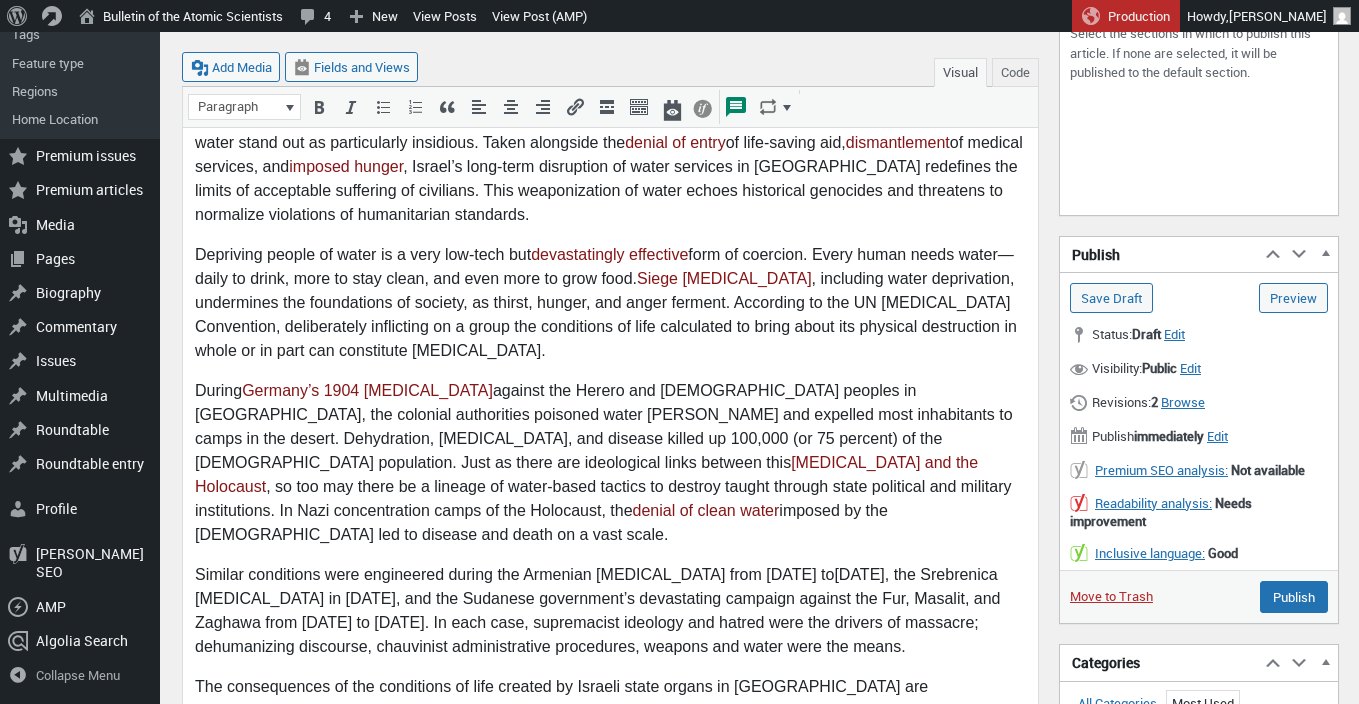 scroll, scrollTop: 497, scrollLeft: 0, axis: vertical 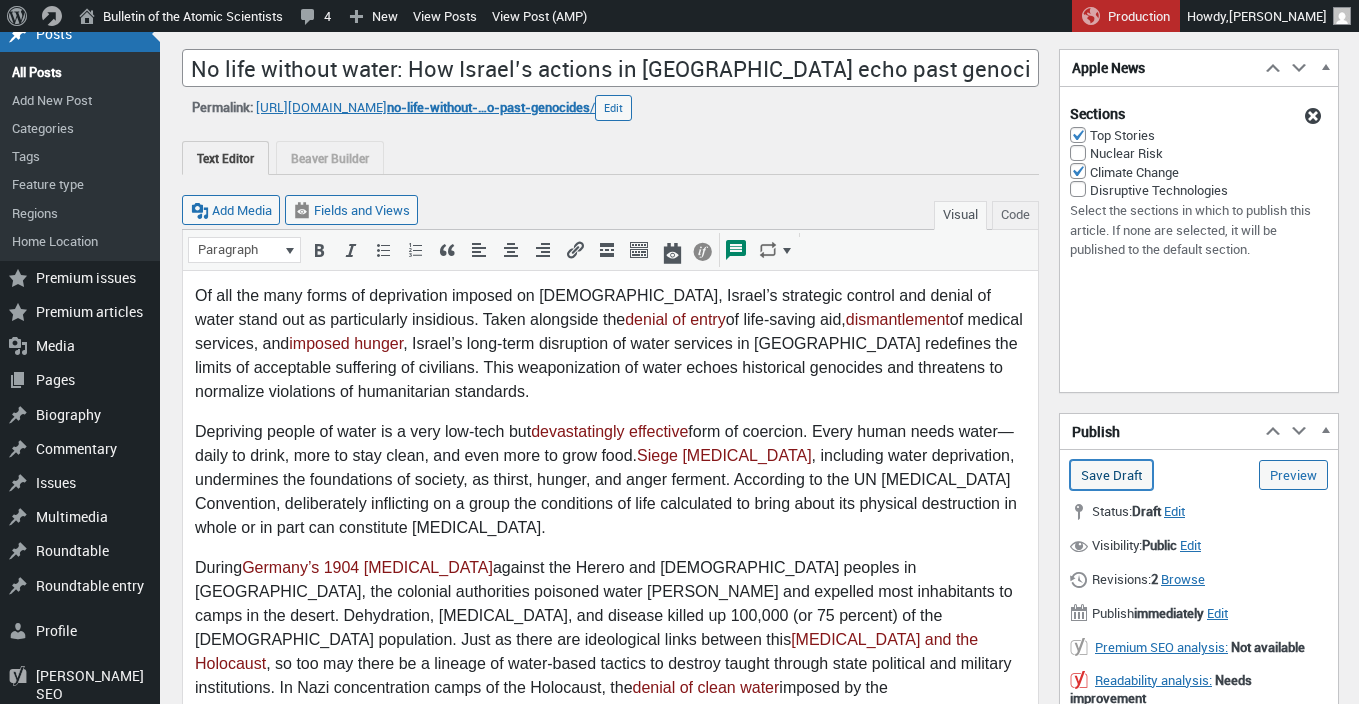 click on "Save Draft" at bounding box center (1111, 475) 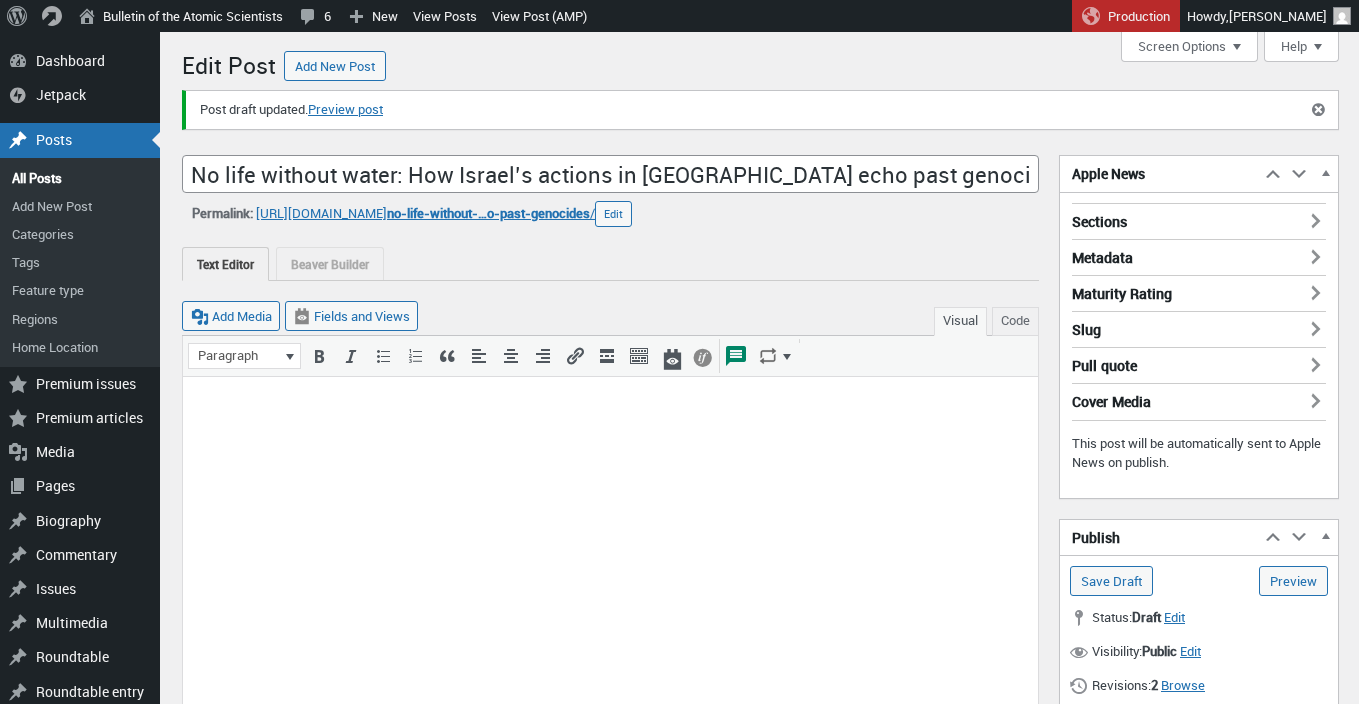 scroll, scrollTop: 0, scrollLeft: 0, axis: both 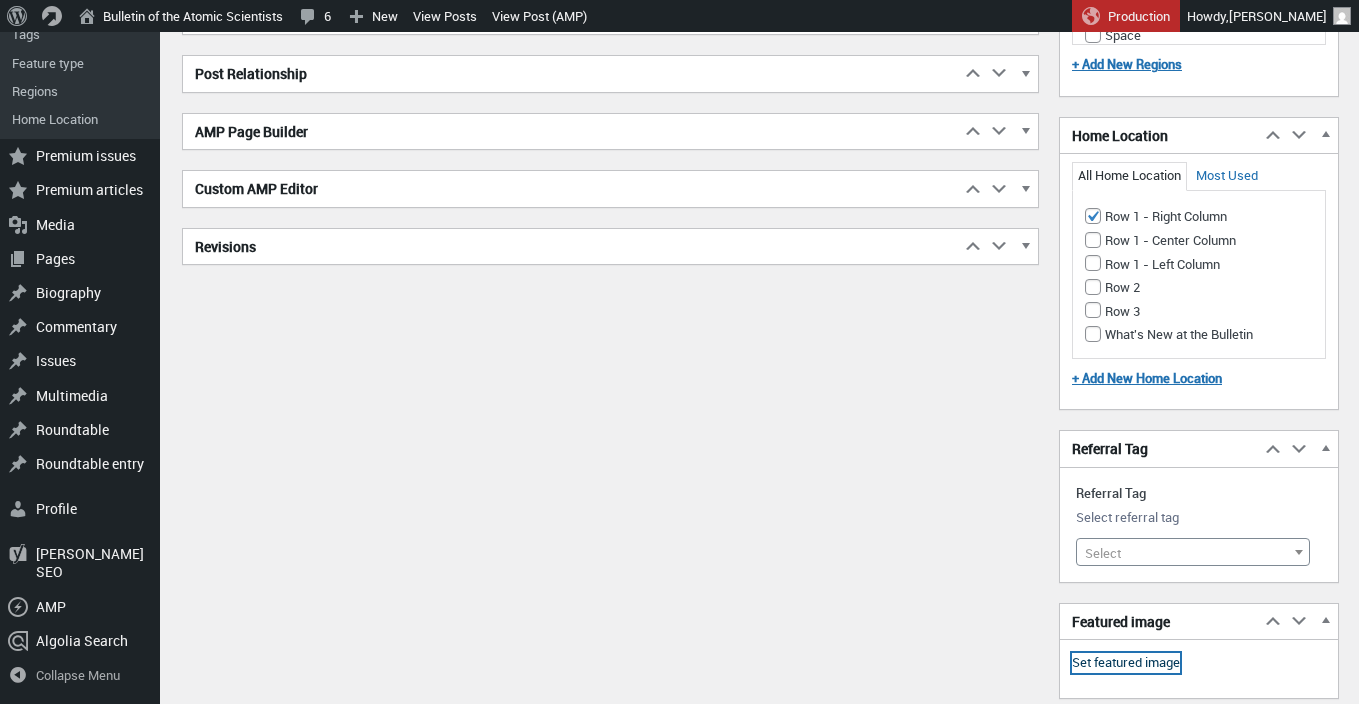 click on "Set featured image" at bounding box center (1126, 663) 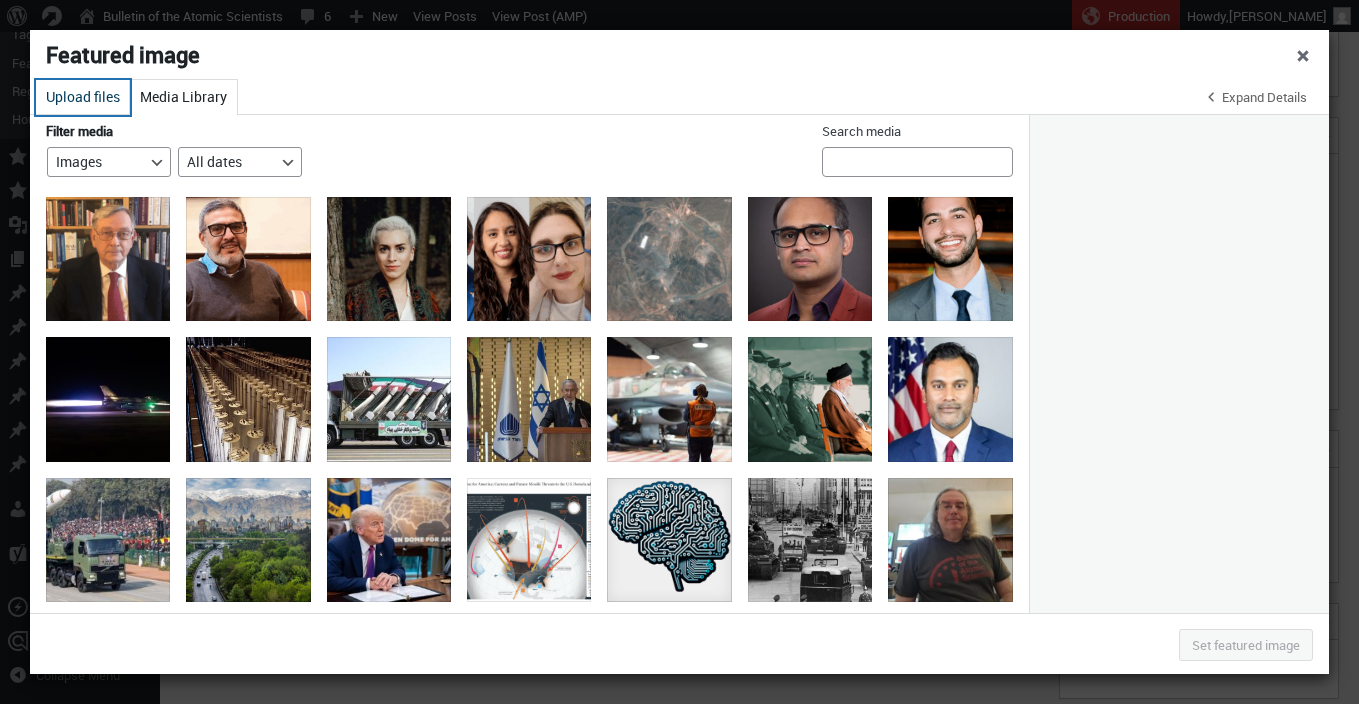 click on "Upload files" at bounding box center [83, 97] 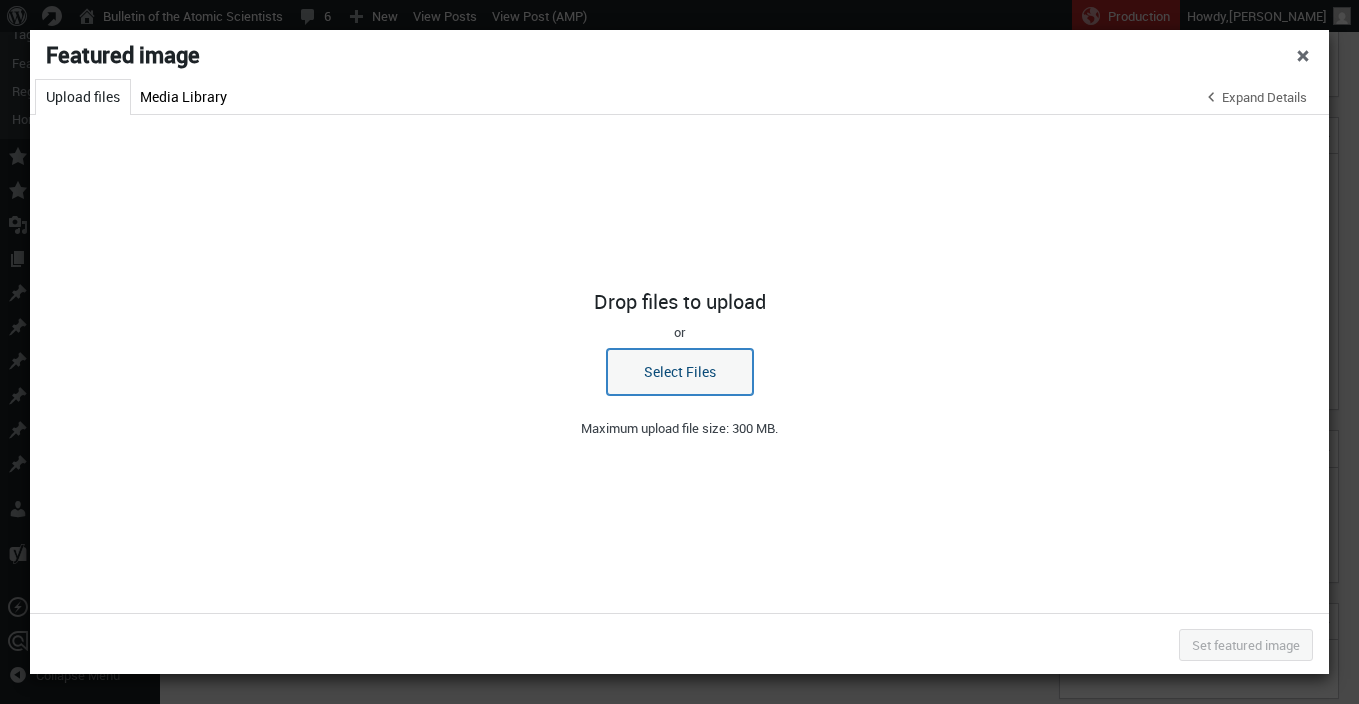 click on "Select Files" at bounding box center [680, 372] 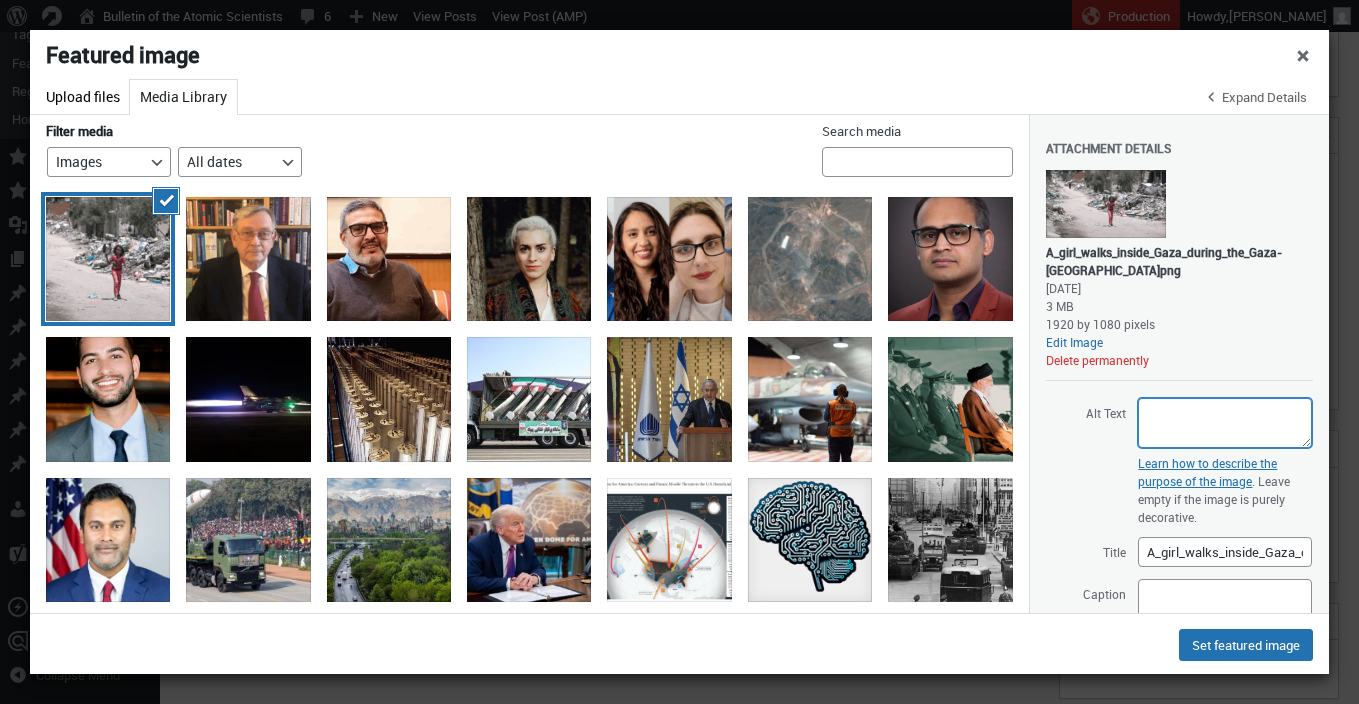 click on "Alt Text" at bounding box center (1225, 423) 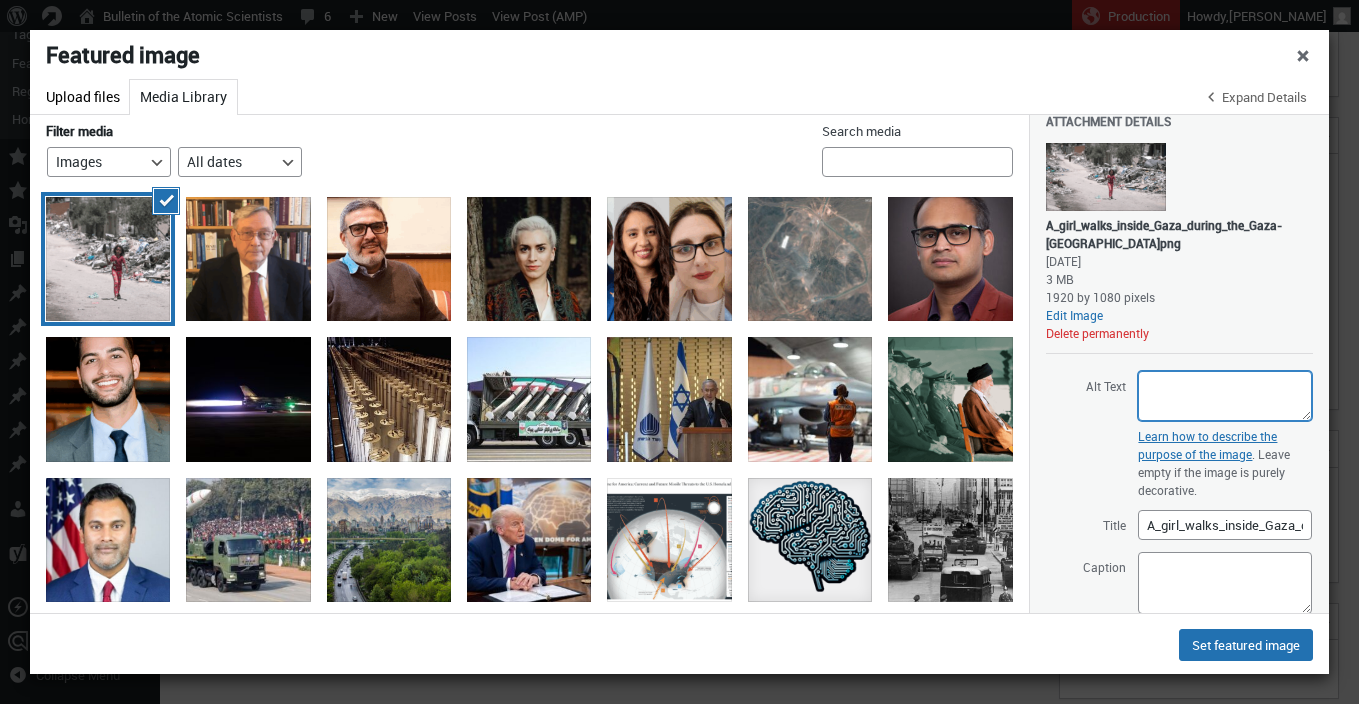 scroll, scrollTop: 28, scrollLeft: 0, axis: vertical 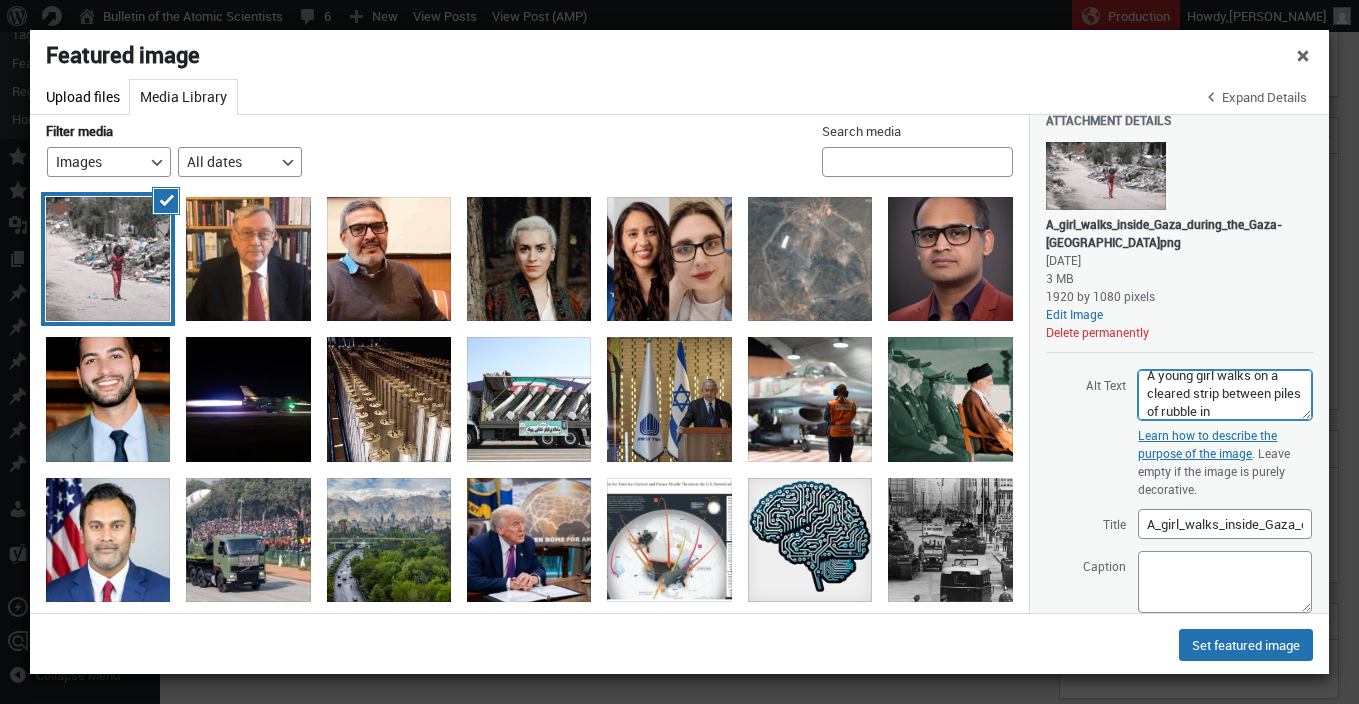 type on "A young girl walks on a cleared strip between piles of rubble in [GEOGRAPHIC_DATA]" 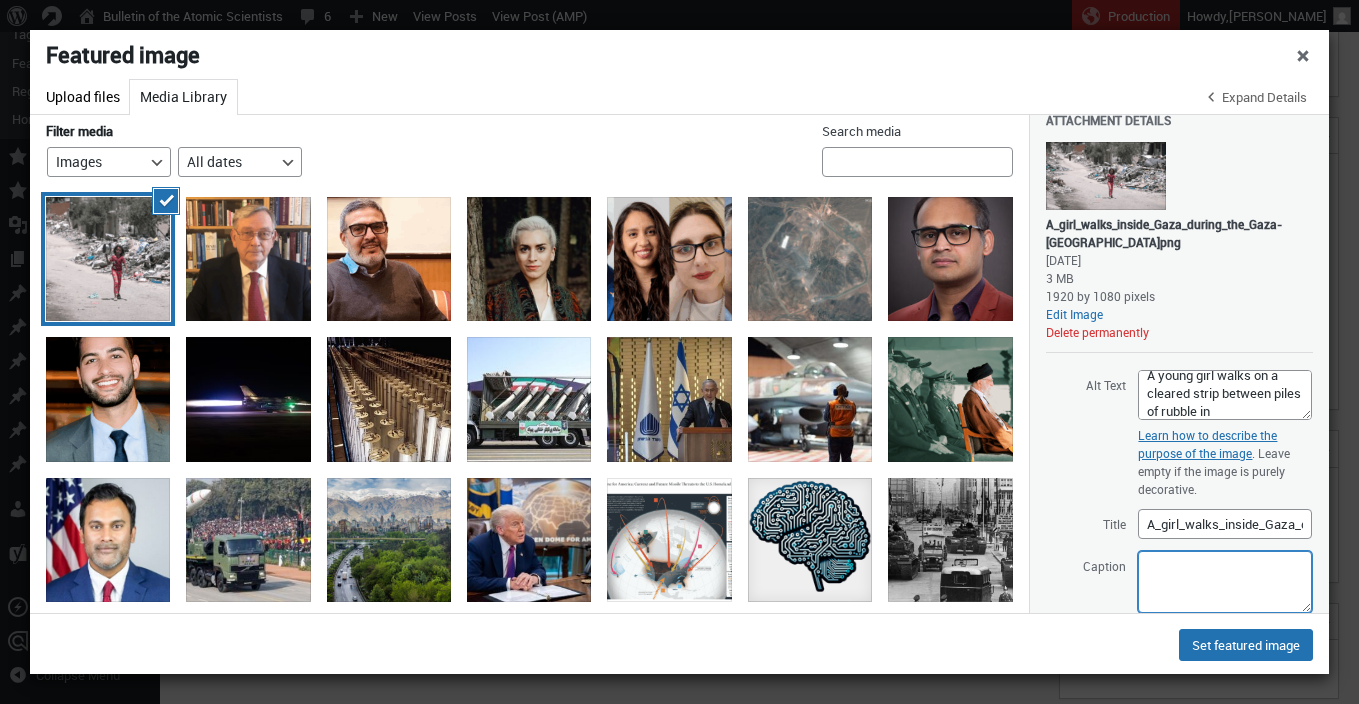 click on "Caption" at bounding box center (1225, 582) 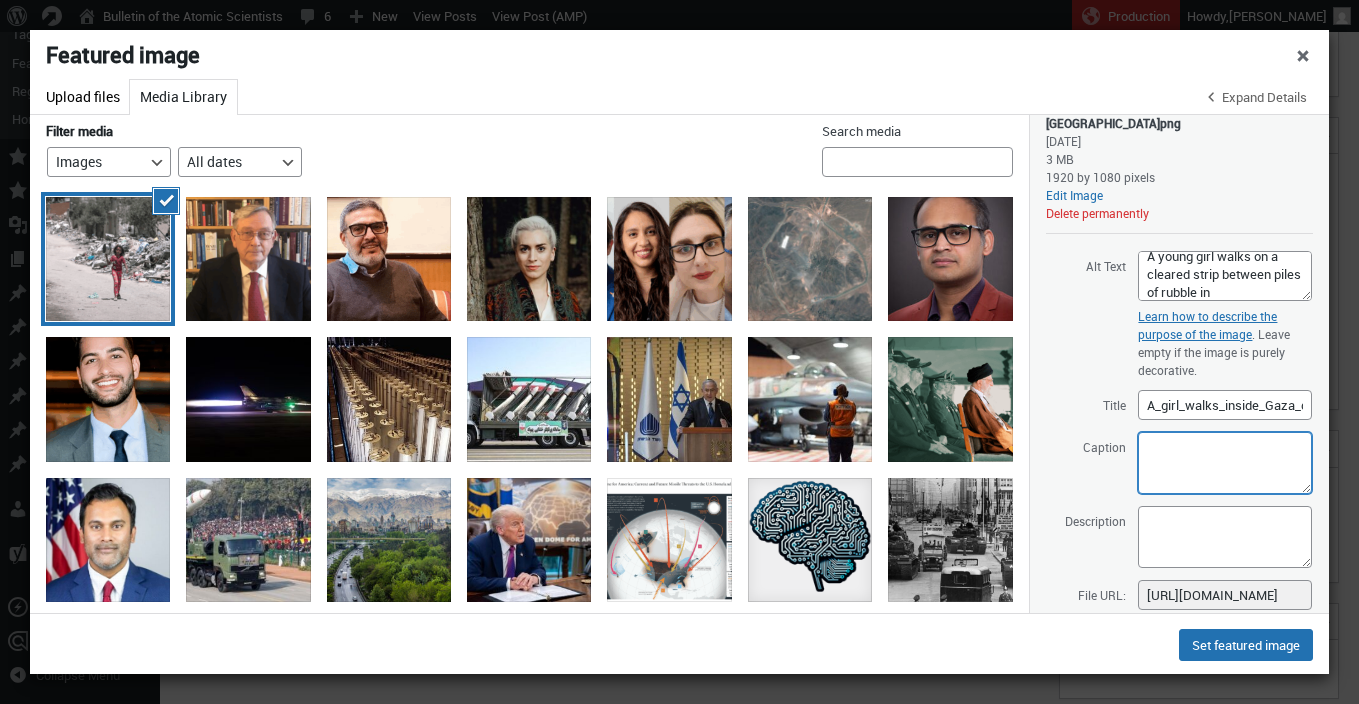 scroll, scrollTop: 150, scrollLeft: 0, axis: vertical 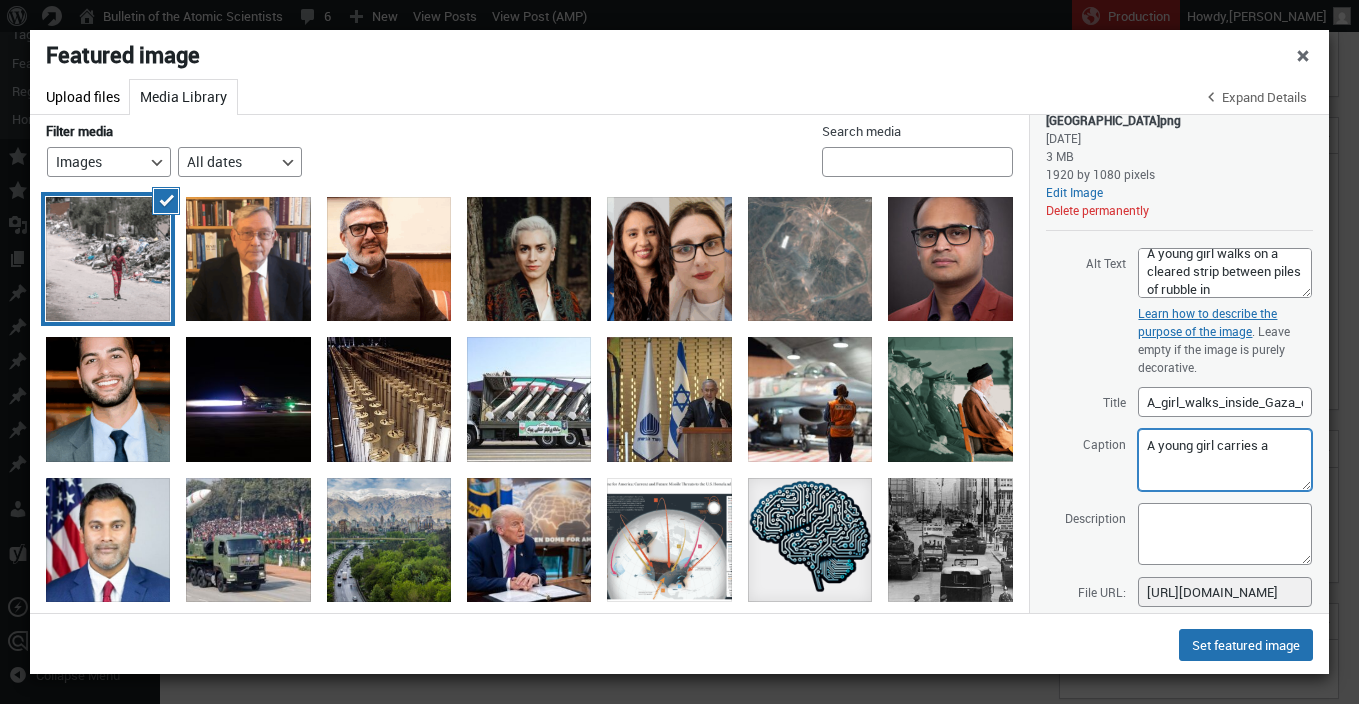 type on "A young girl carries a" 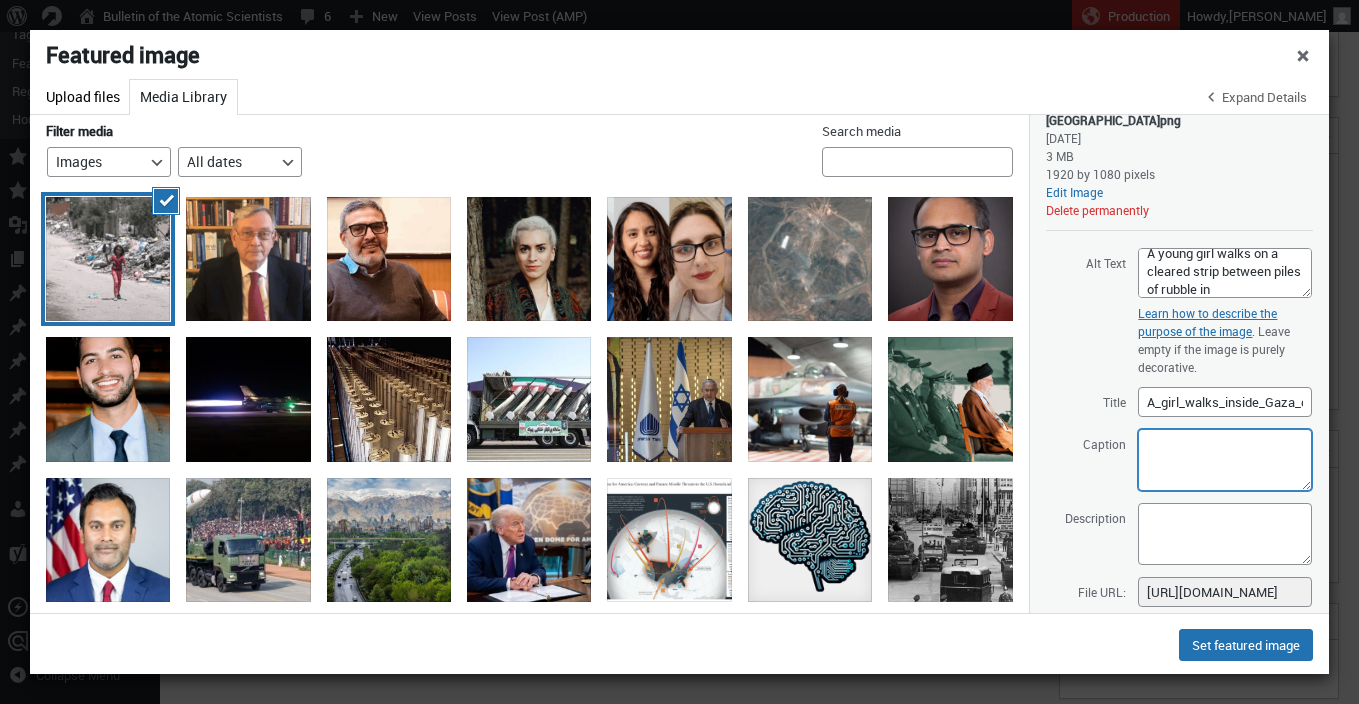 paste on "Taken alongside the denial of entry of life-saving aid, dismantlement of medical services, and imposed hunger, Israel’s long-term disruption of water services in Gaza redefines the limits of acceptable suffering of civilians." 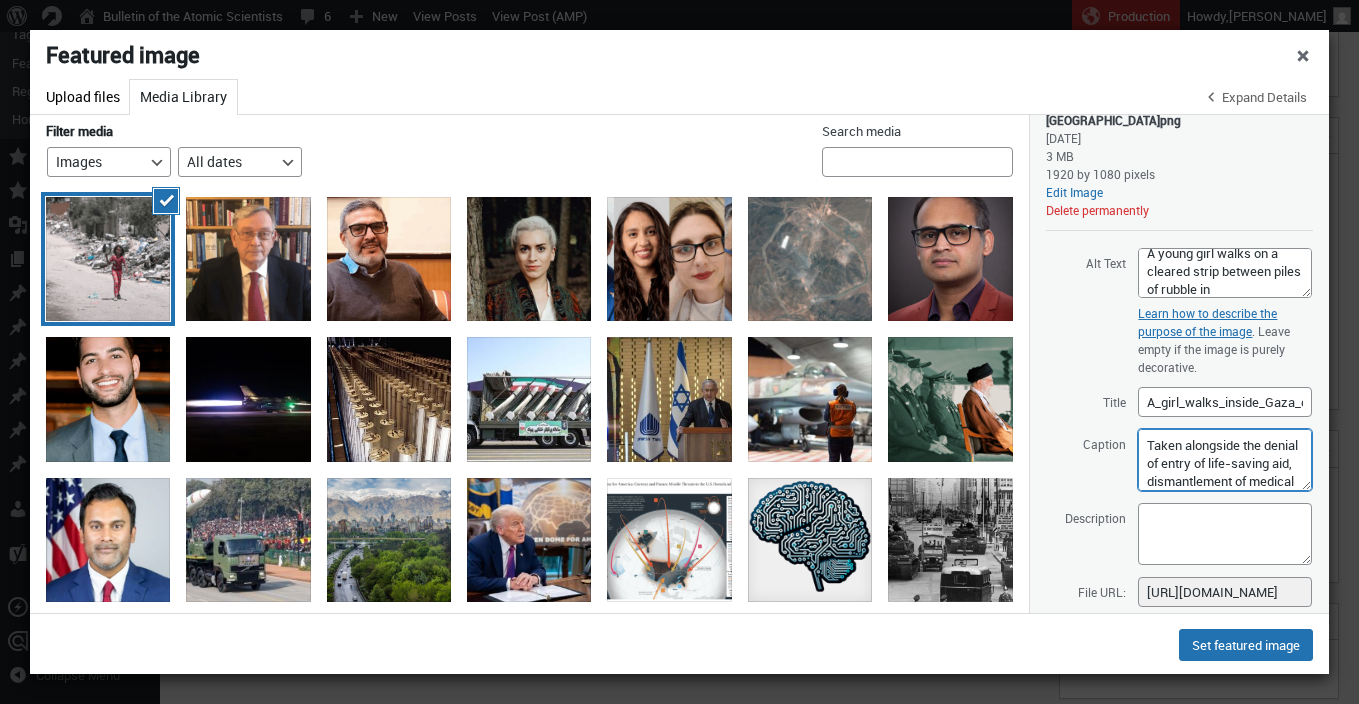 scroll, scrollTop: 143, scrollLeft: 0, axis: vertical 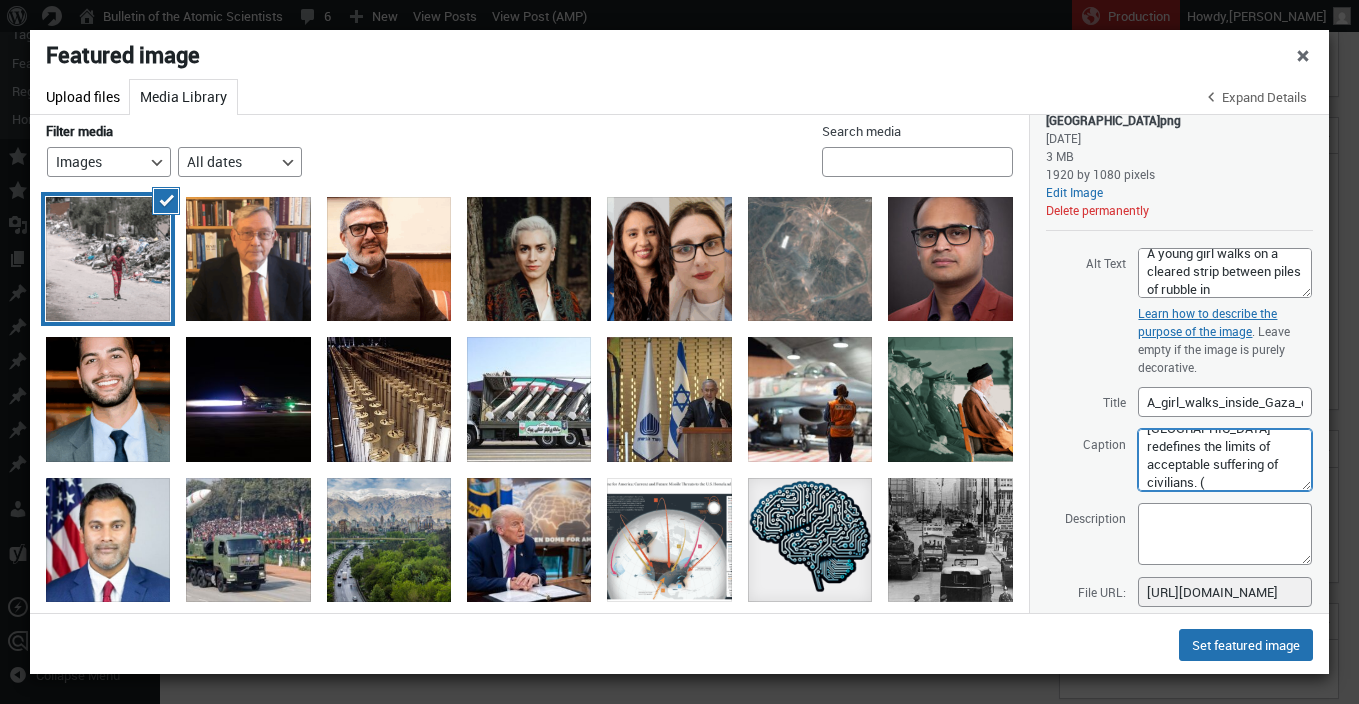 paste on "Jaber Jehad Badwan" 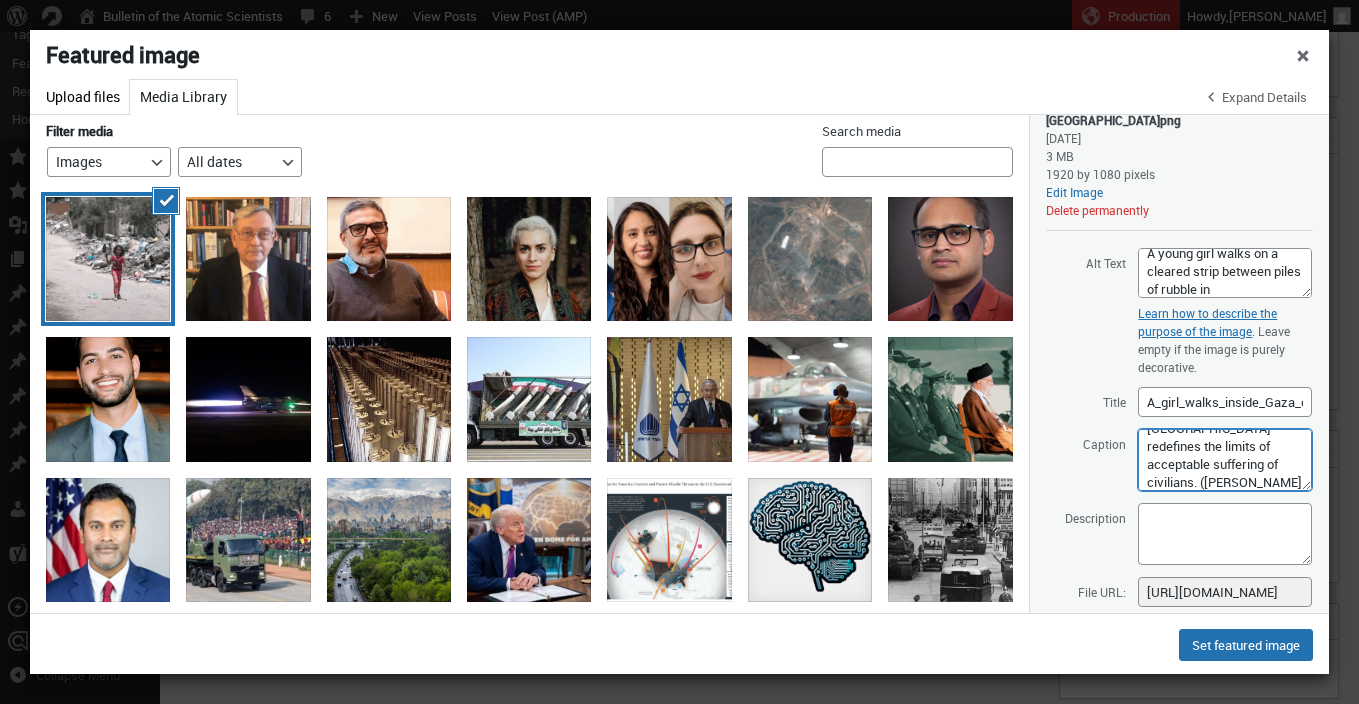 scroll, scrollTop: 161, scrollLeft: 0, axis: vertical 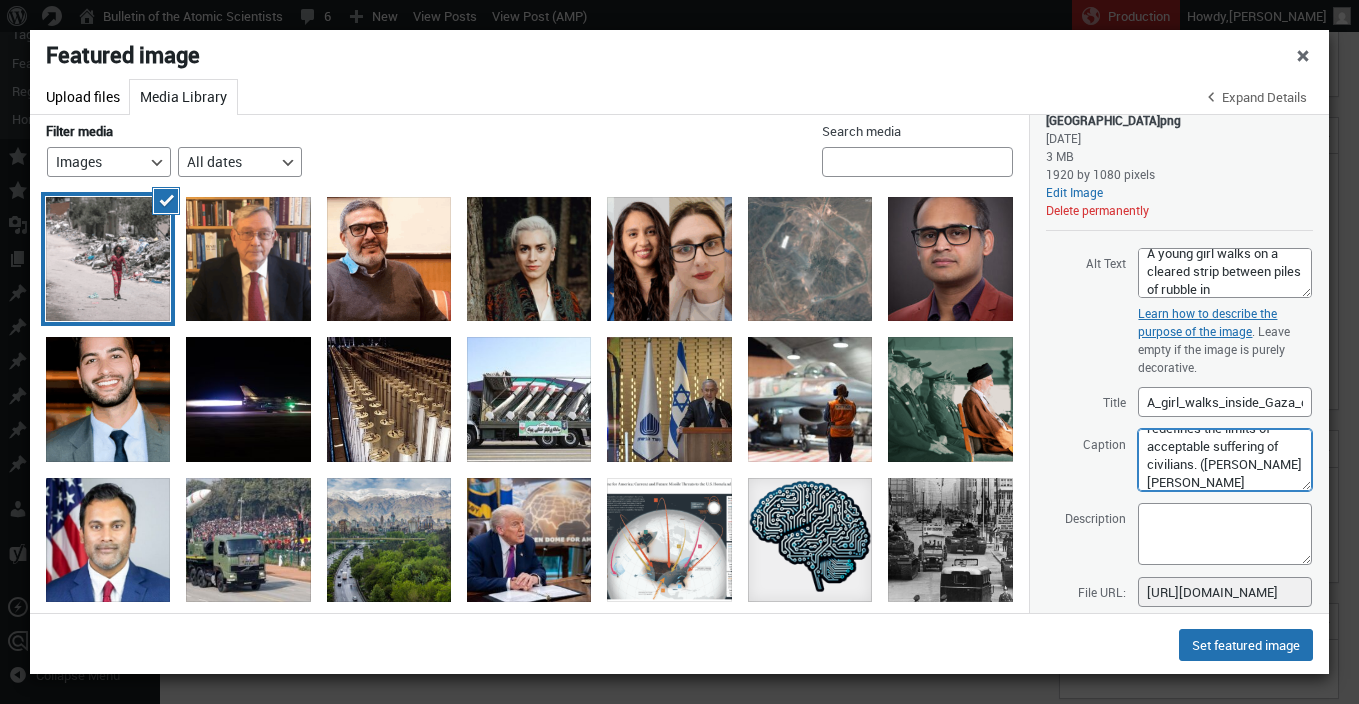 click on "Taken alongside the denial of entry of life-saving aid, dismantlement of medical services, and imposed hunger, Israel’s long-term disruption of water services in Gaza redefines the limits of acceptable suffering of civilians. (Jaber Jehad Badwan" at bounding box center (1225, 460) 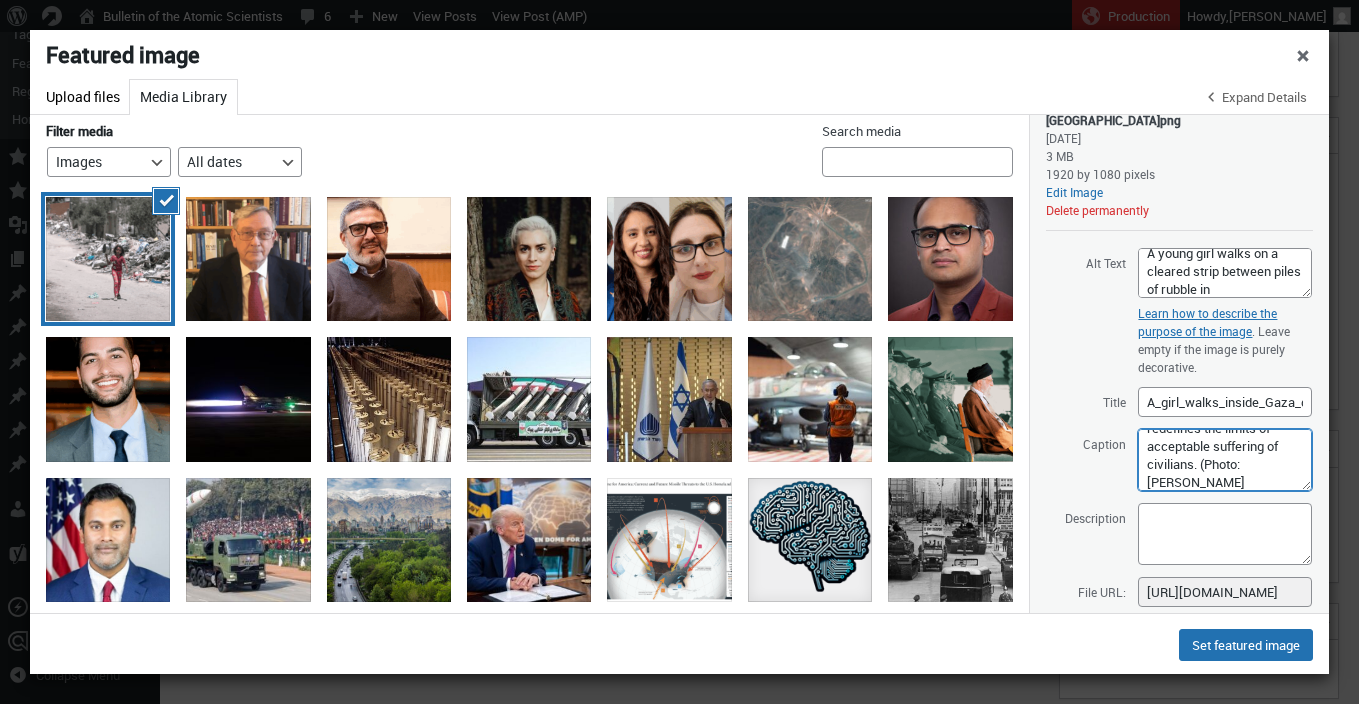 click on "Taken alongside the denial of entry of life-saving aid, dismantlement of medical services, and imposed hunger, Israel’s long-term disruption of water services in Gaza redefines the limits of acceptable suffering of civilians. (Photo: Jaber Jehad Badwan" at bounding box center [1225, 460] 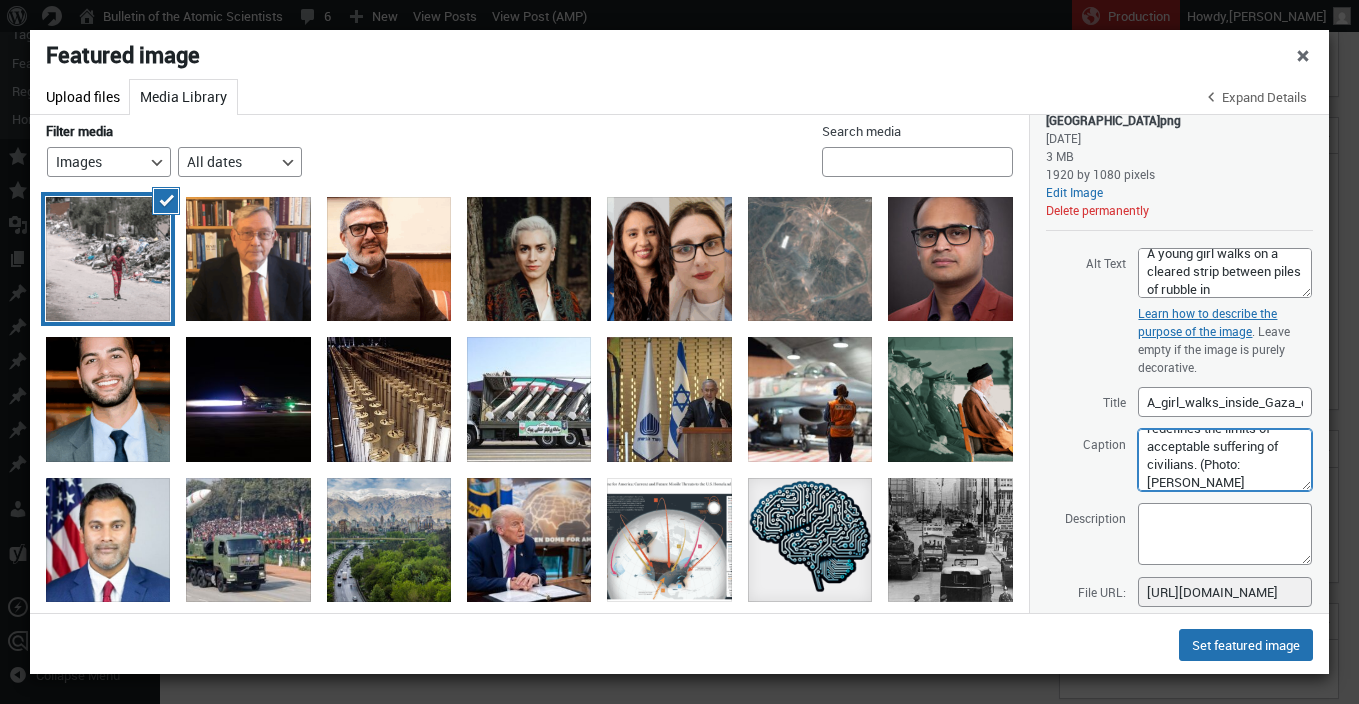 scroll, scrollTop: 179, scrollLeft: 0, axis: vertical 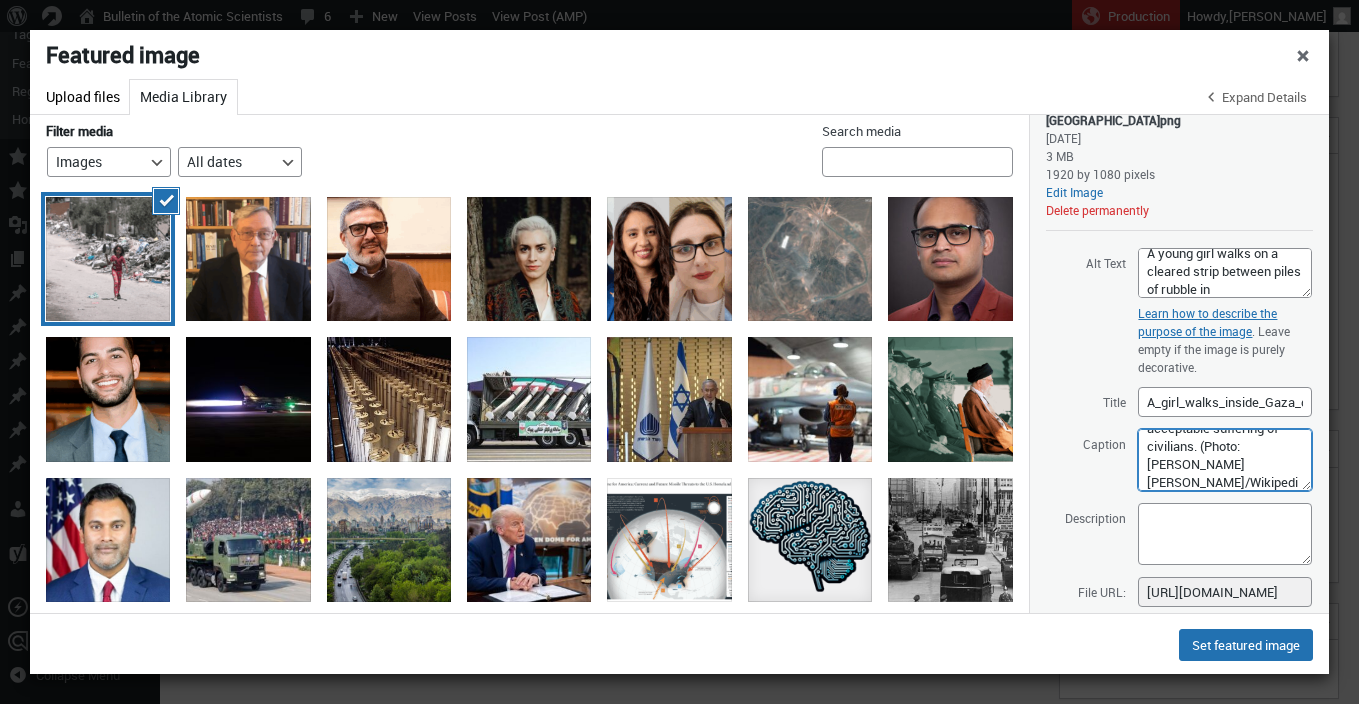 click on "Taken alongside the denial of entry of life-saving aid, dismantlement of medical services, and imposed hunger, Israel’s long-term disruption of water services in Gaza redefines the limits of acceptable suffering of civilians. (Photo: Jaber Jehad Badwan/Wikipedia)" at bounding box center (1225, 460) 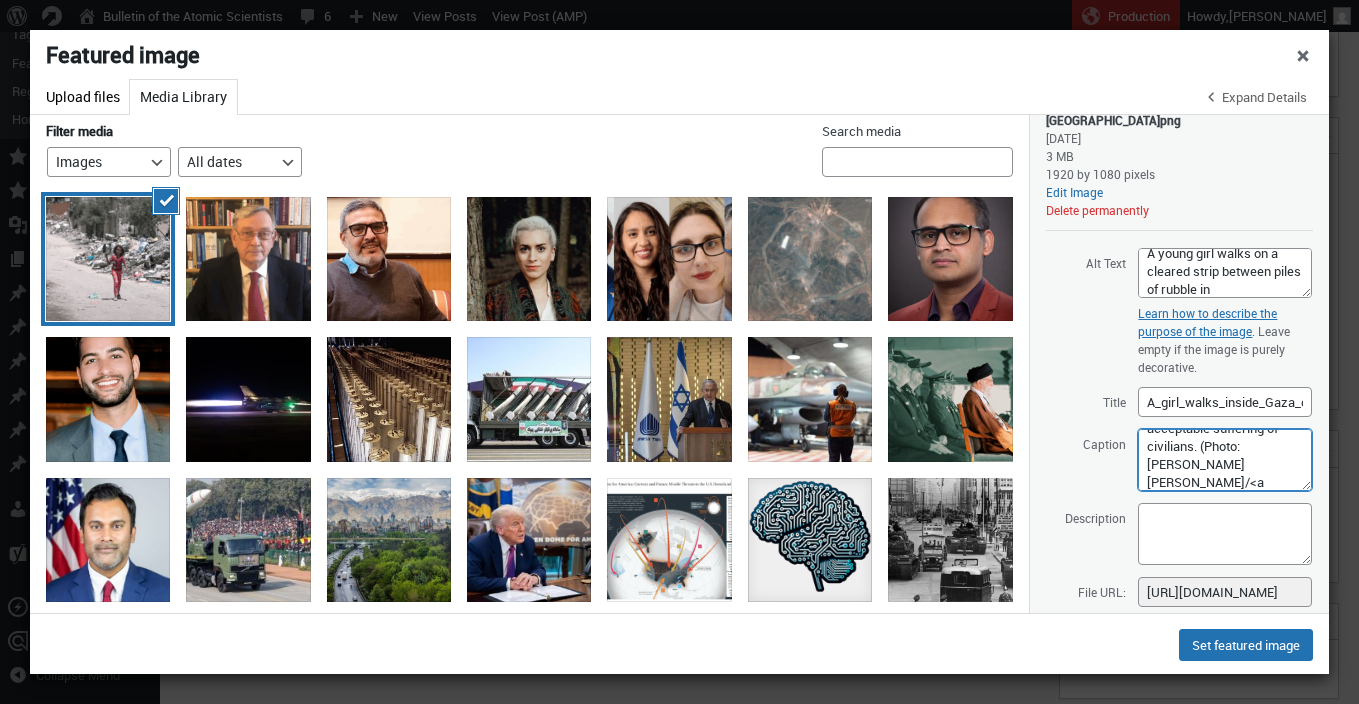 paste on "https://creativecommons.org/licenses/by-sa/4.0/" 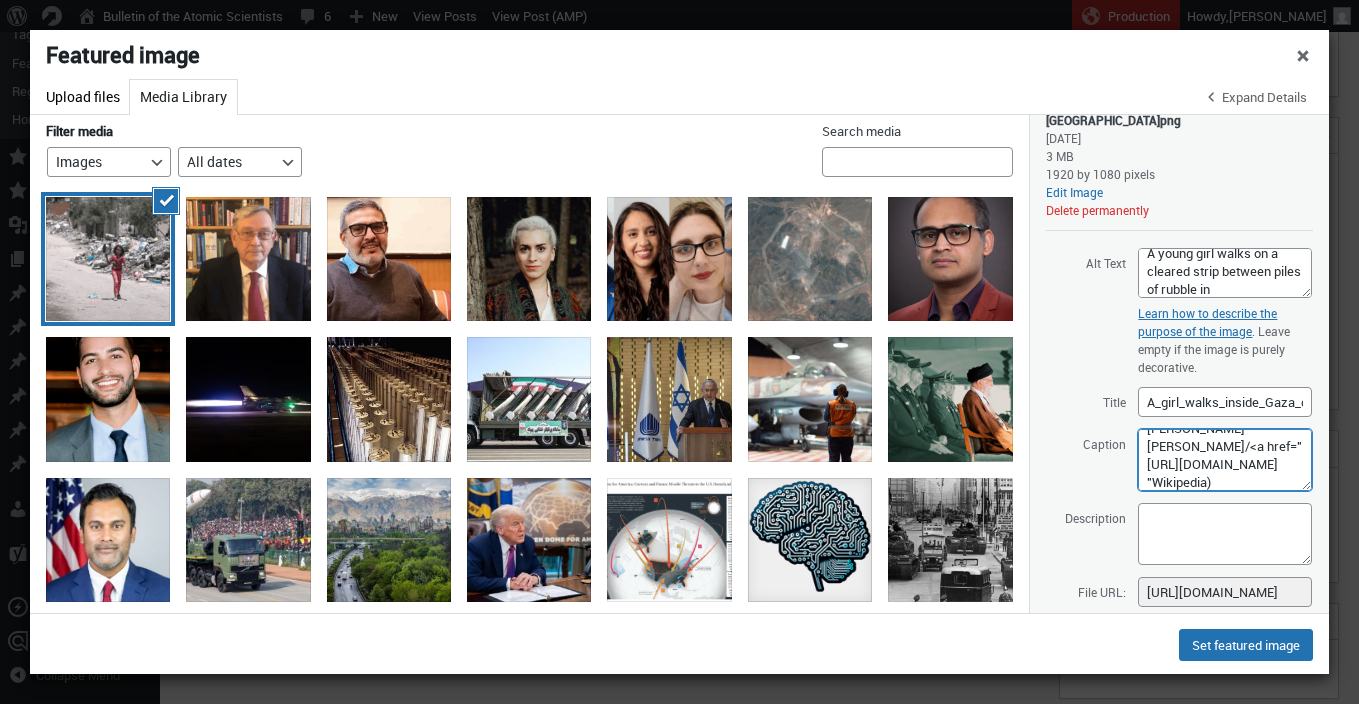 scroll, scrollTop: 233, scrollLeft: 0, axis: vertical 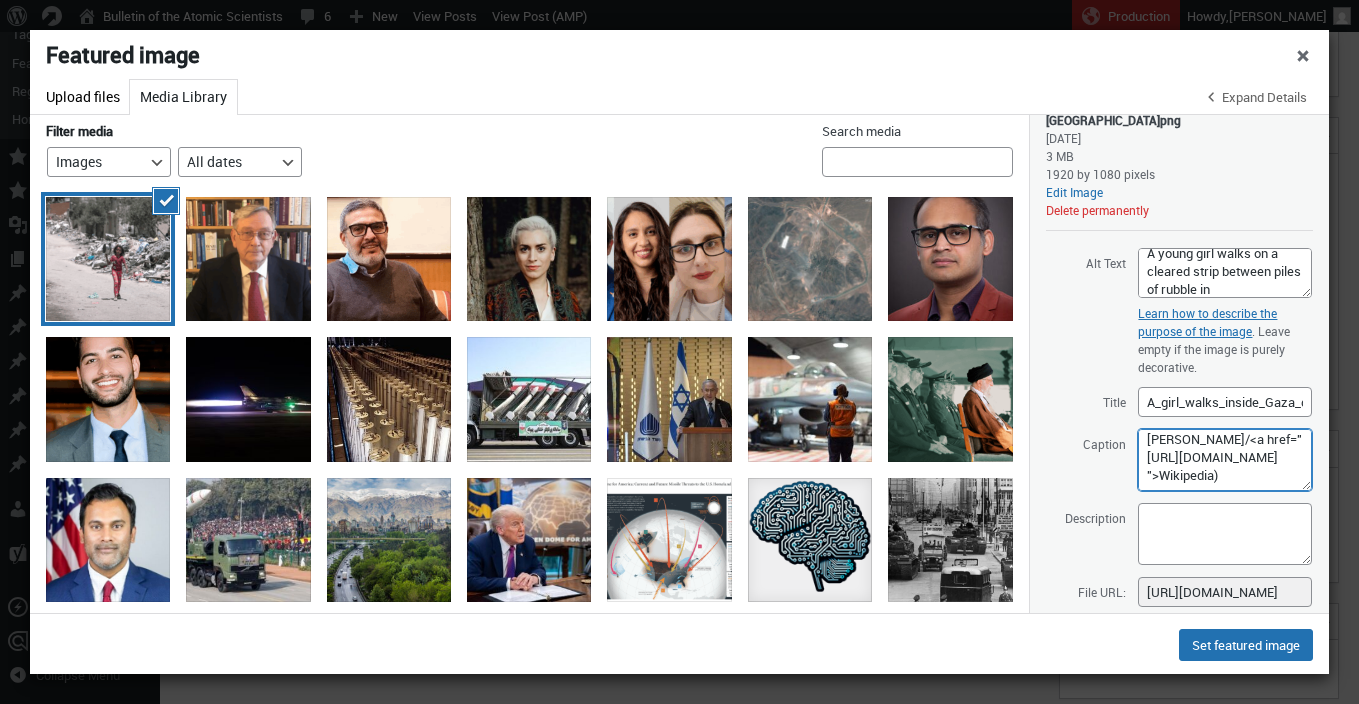 click on "Taken alongside the denial of entry of life-saving aid, dismantlement of medical services, and imposed hunger, Israel’s long-term disruption of water services in Gaza redefines the limits of acceptable suffering of civilians. (Photo: Jaber Jehad Badwan/<a href=" https://creativecommons.org/licenses/by-sa/4.0/ ">Wikipedia)" at bounding box center [1225, 460] 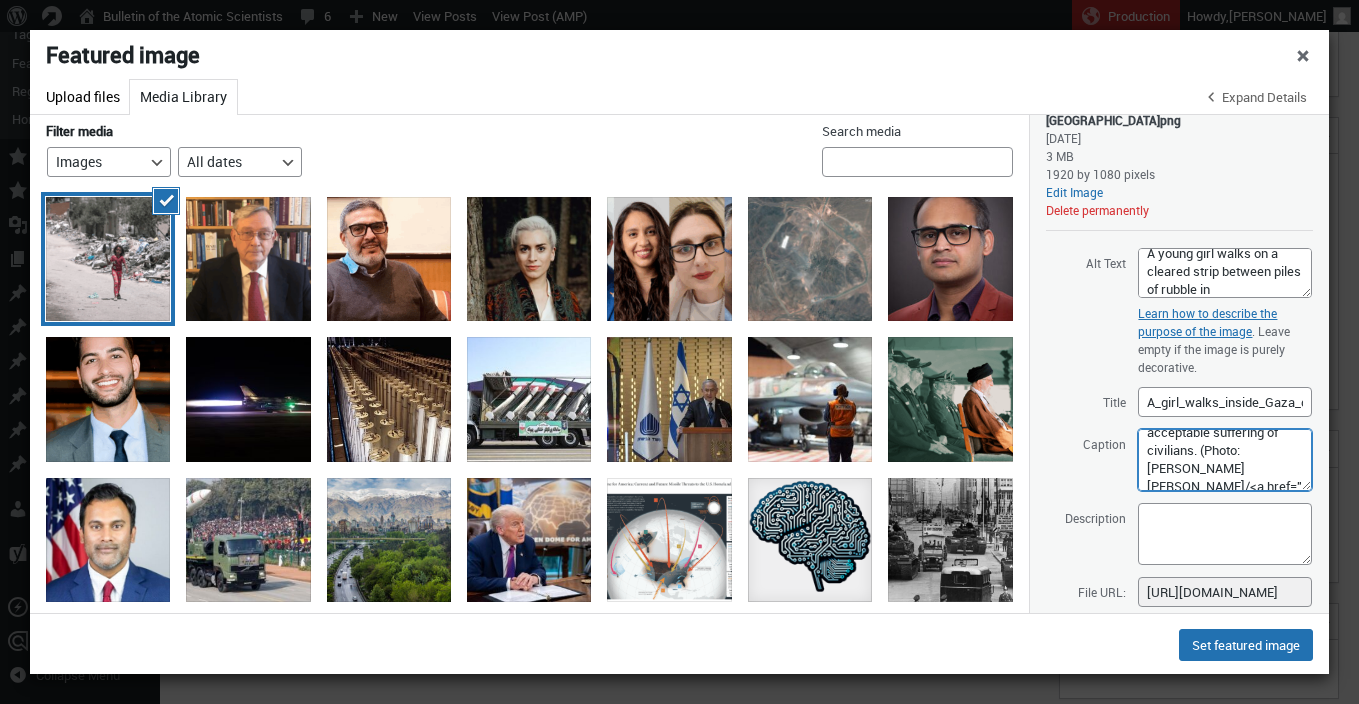 scroll, scrollTop: 176, scrollLeft: 0, axis: vertical 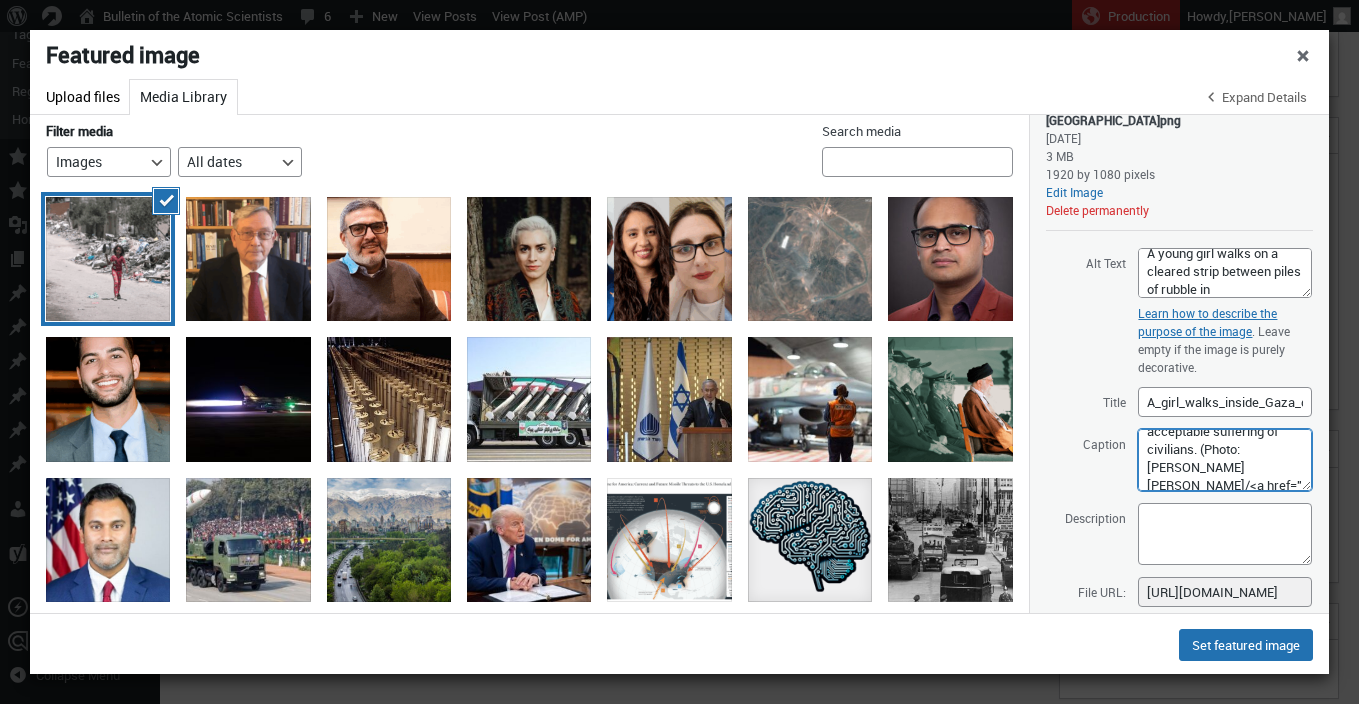drag, startPoint x: 1252, startPoint y: 475, endPoint x: 1242, endPoint y: 468, distance: 12.206555 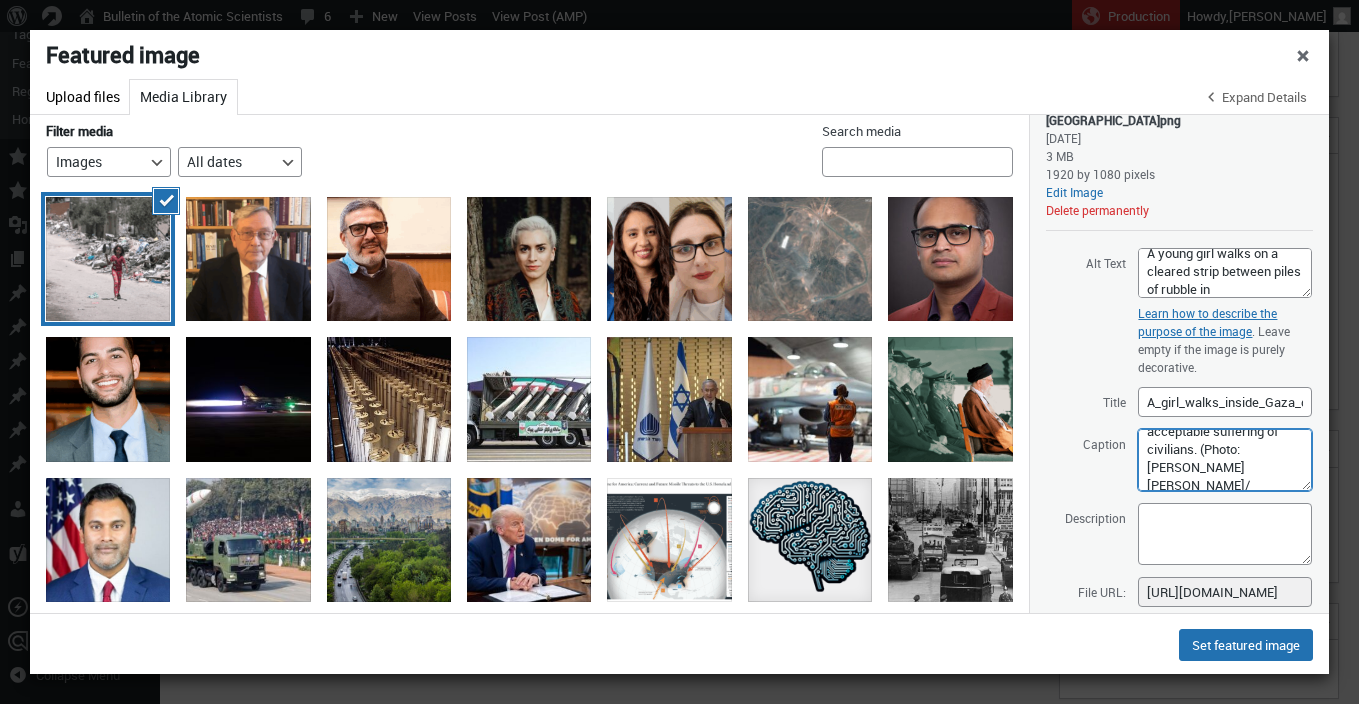 scroll, scrollTop: 168, scrollLeft: 0, axis: vertical 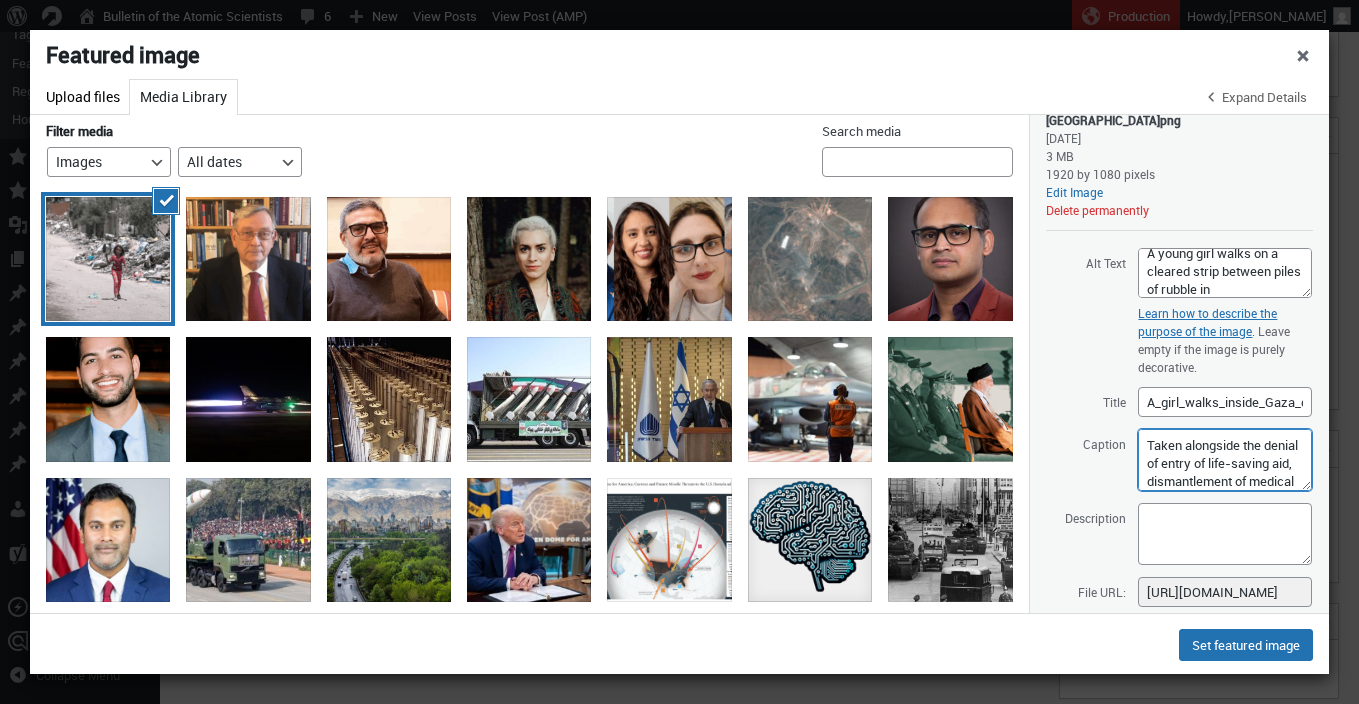 drag, startPoint x: 1225, startPoint y: 483, endPoint x: 1072, endPoint y: 339, distance: 210.10712 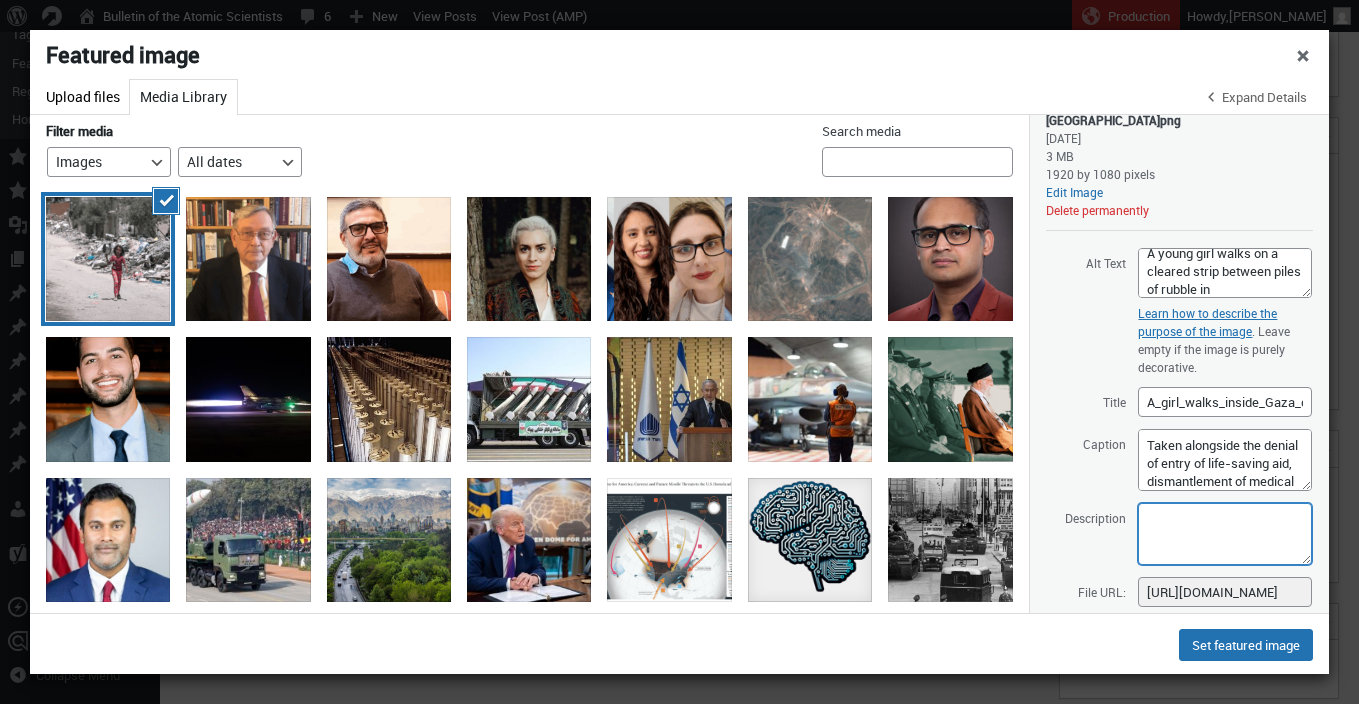 click on "Description" at bounding box center [1225, 534] 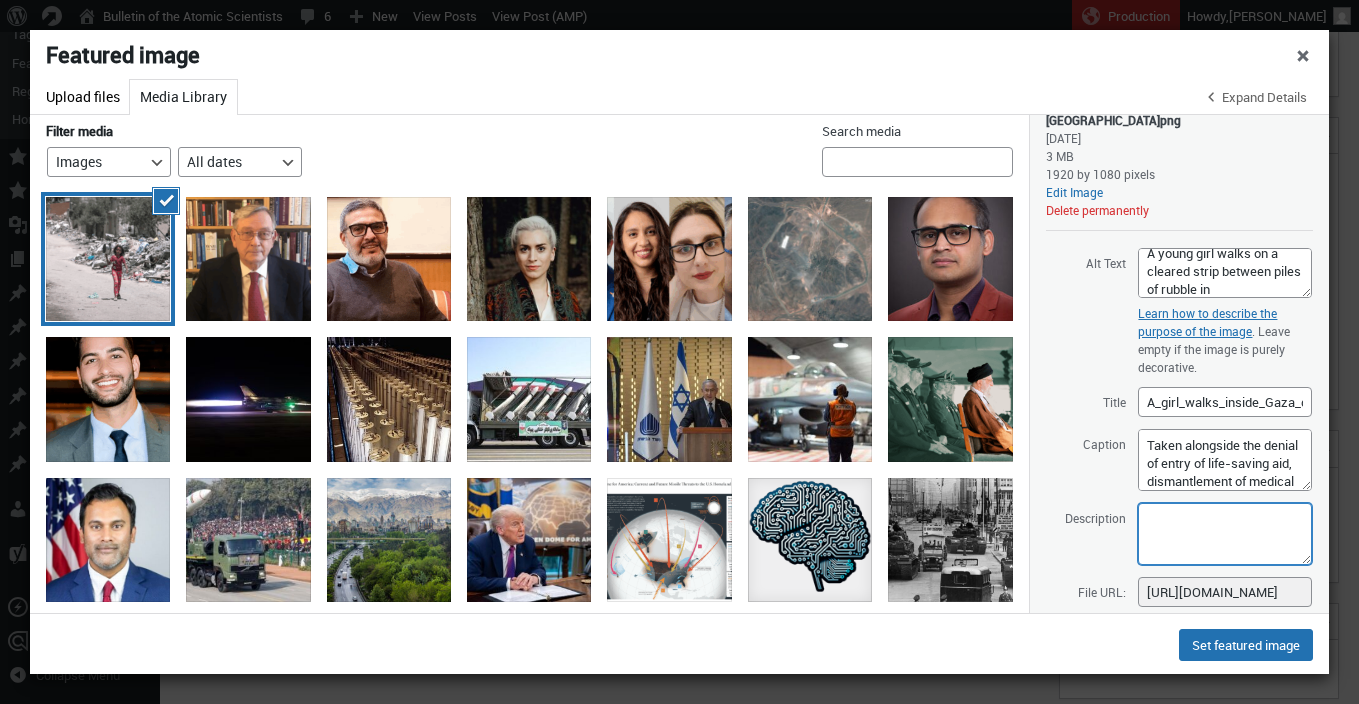 paste on "Taken alongside the denial of entry of life-saving aid, dismantlement of medical services, and imposed hunger, Israel’s long-term disruption of water services in Gaza redefines the limits of acceptable suffering of civilians. (Photo: Jaber Jehad Badwan/Wikipedia)" 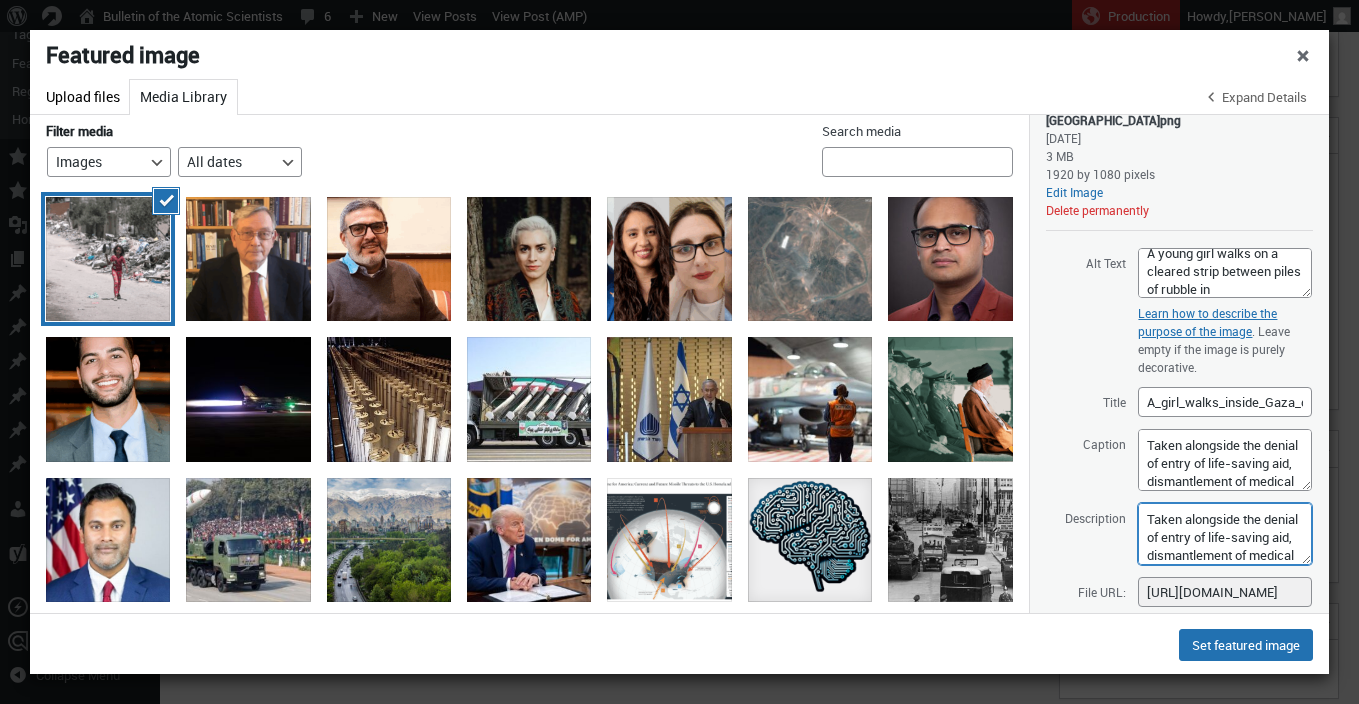 scroll, scrollTop: 179, scrollLeft: 0, axis: vertical 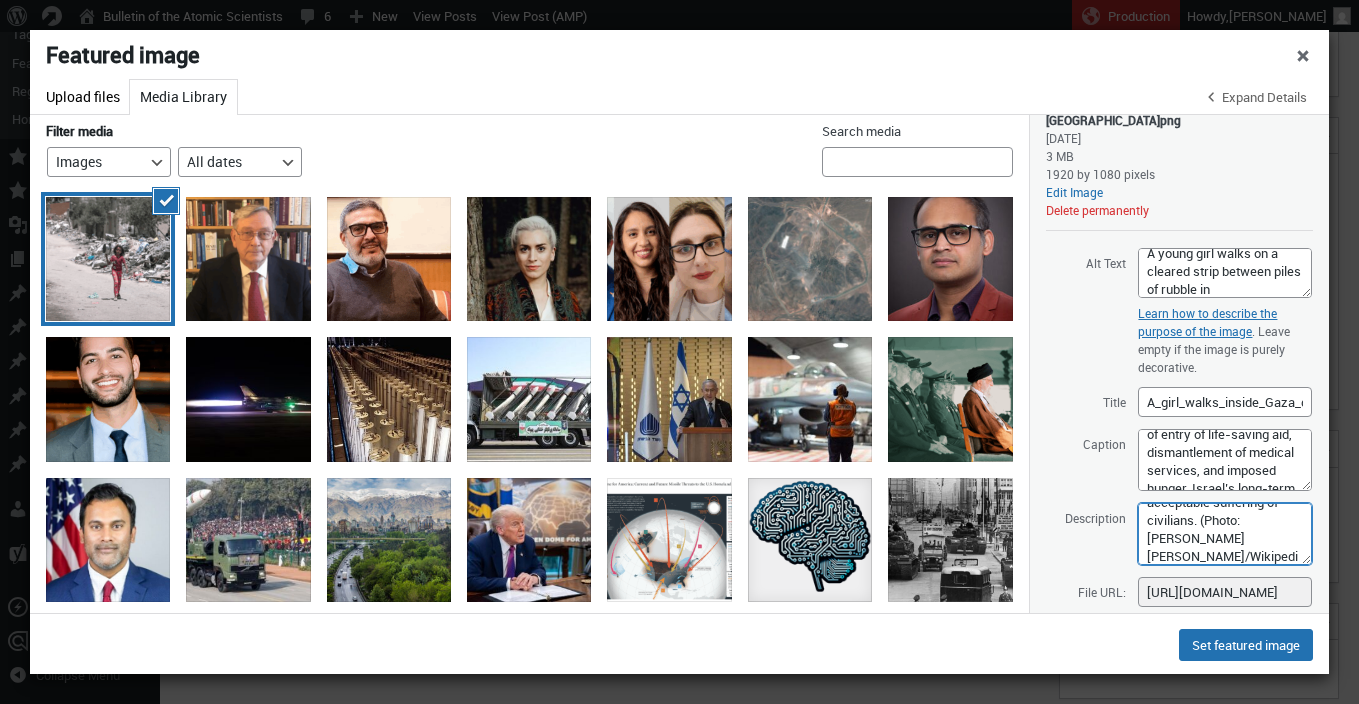 drag, startPoint x: 1206, startPoint y: 560, endPoint x: 1131, endPoint y: 560, distance: 75 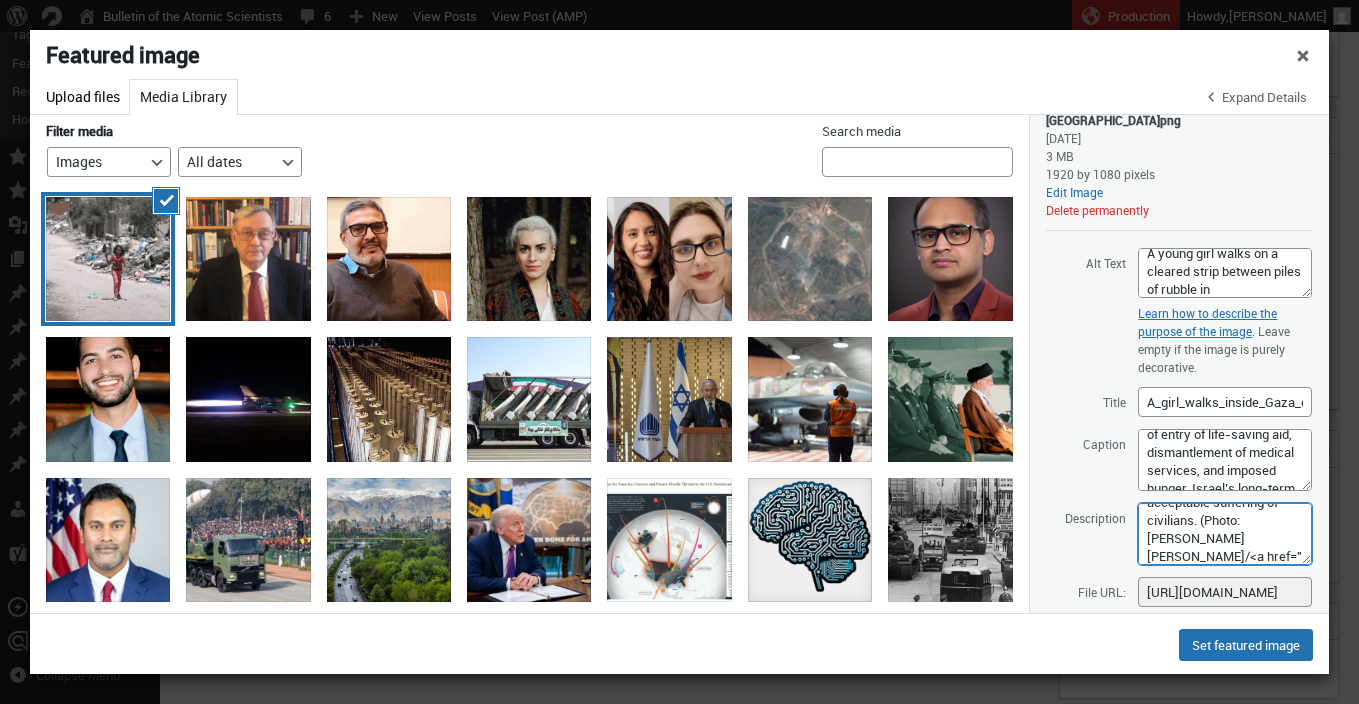 scroll, scrollTop: 287, scrollLeft: 0, axis: vertical 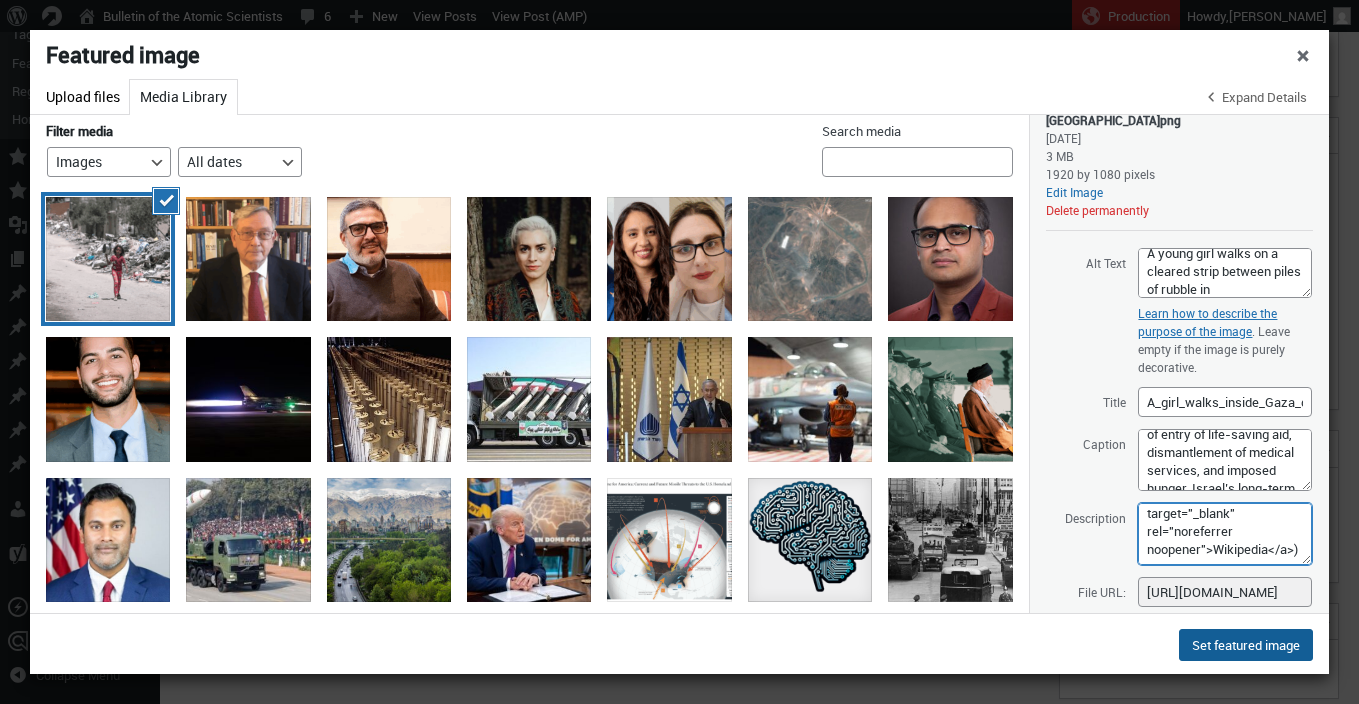 type on "Taken alongside the denial of entry of life-saving aid, dismantlement of medical services, and imposed hunger, Israel’s long-term disruption of water services in Gaza redefines the limits of acceptable suffering of civilians. (Photo: Jaber Jehad Badwan/<a href="https://creativecommons.org/licenses/by-sa/4.0/" target="_blank" rel="noreferrer noopener">Wikipedia</a>)" 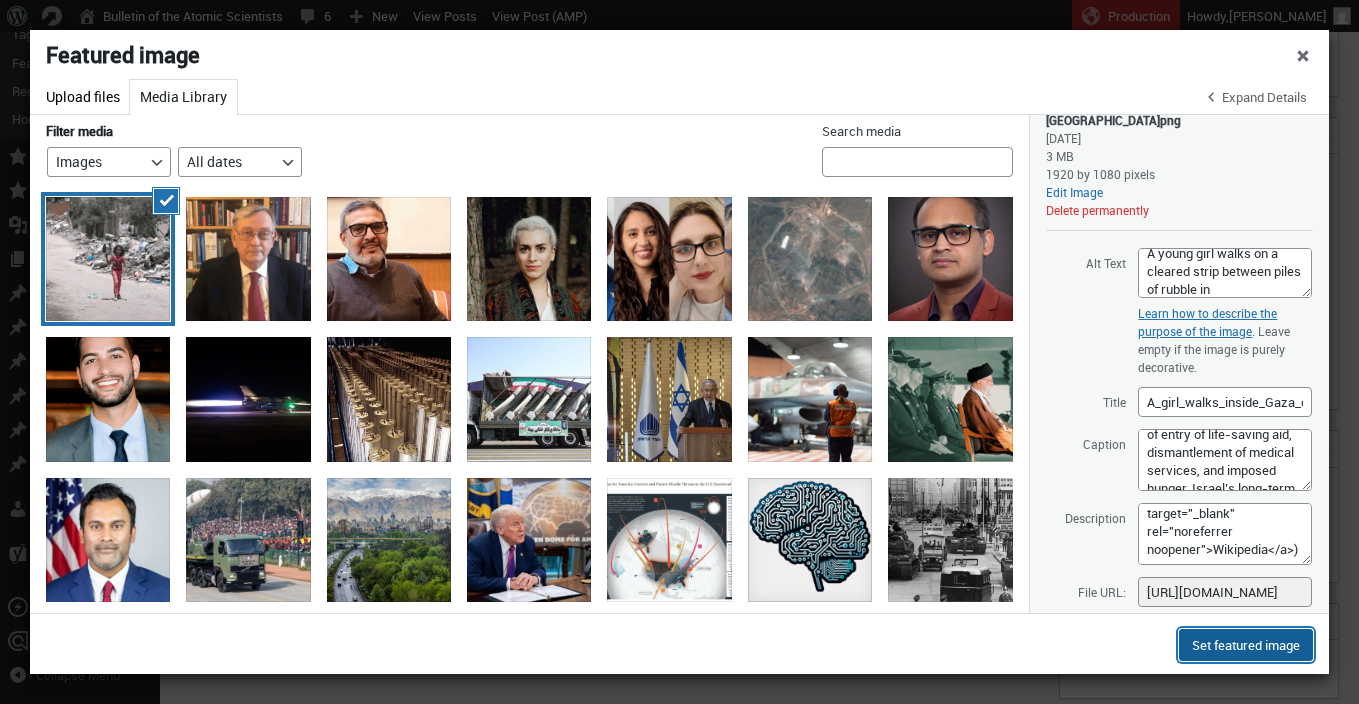 click on "Set featured image" at bounding box center [1246, 645] 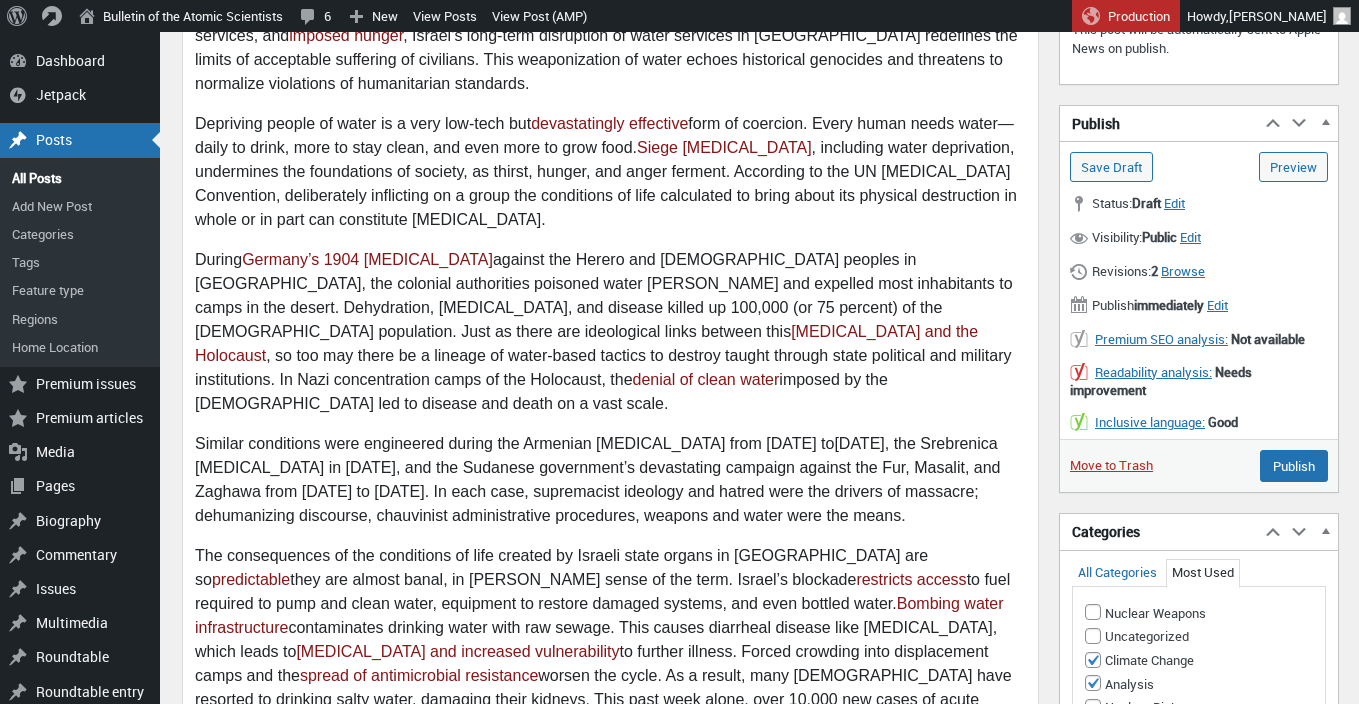 scroll, scrollTop: 0, scrollLeft: 0, axis: both 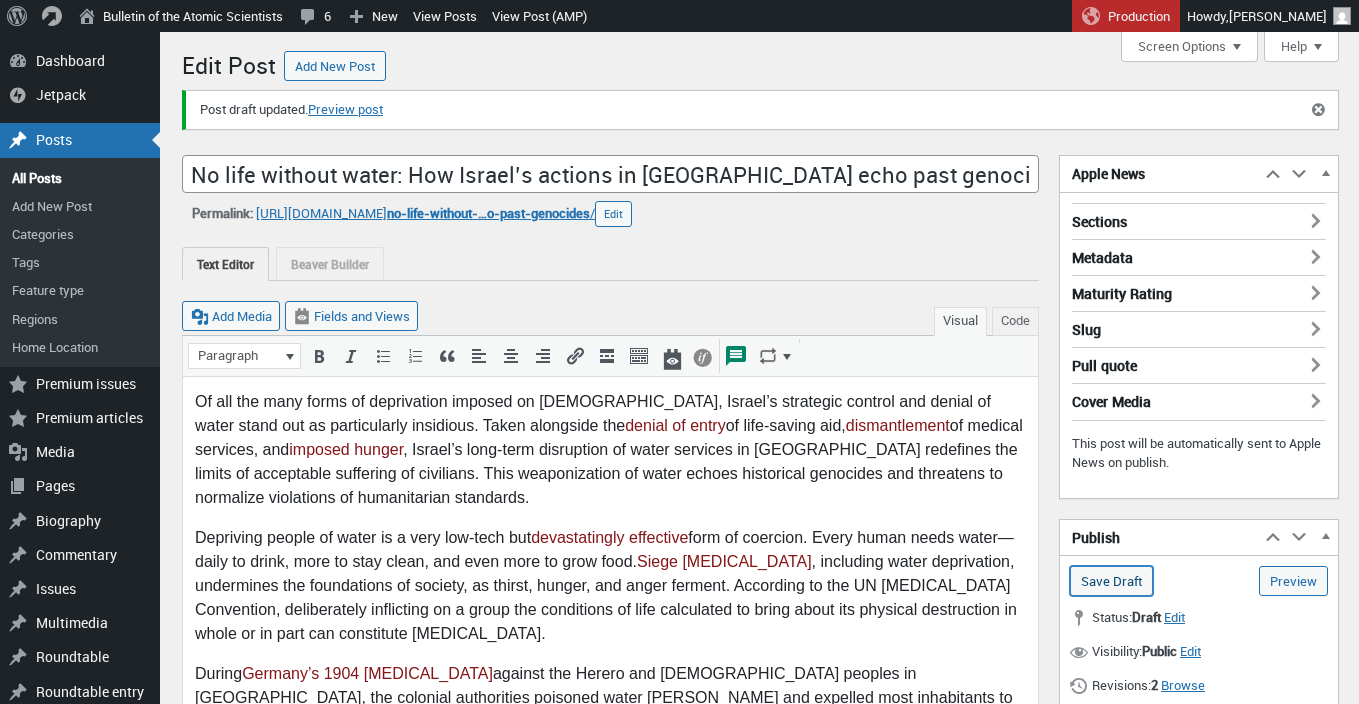 click on "Save Draft" at bounding box center (1111, 581) 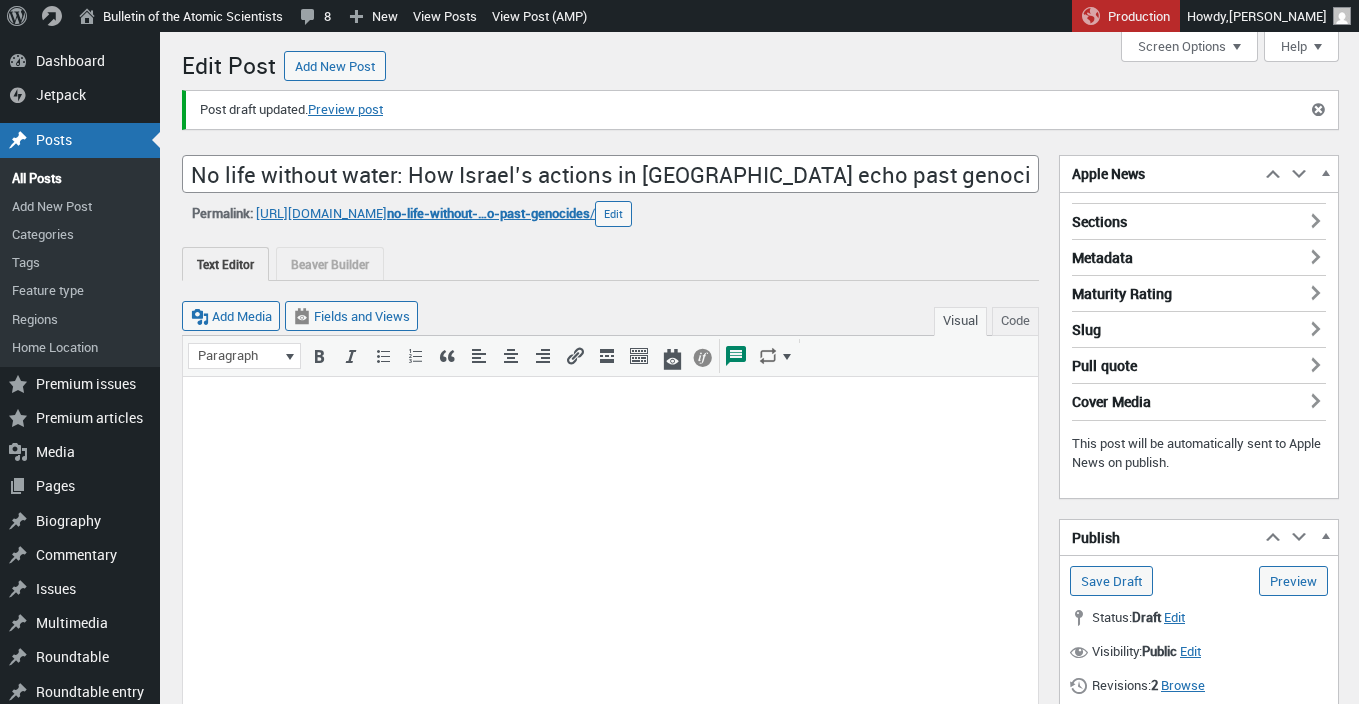 scroll, scrollTop: 0, scrollLeft: 0, axis: both 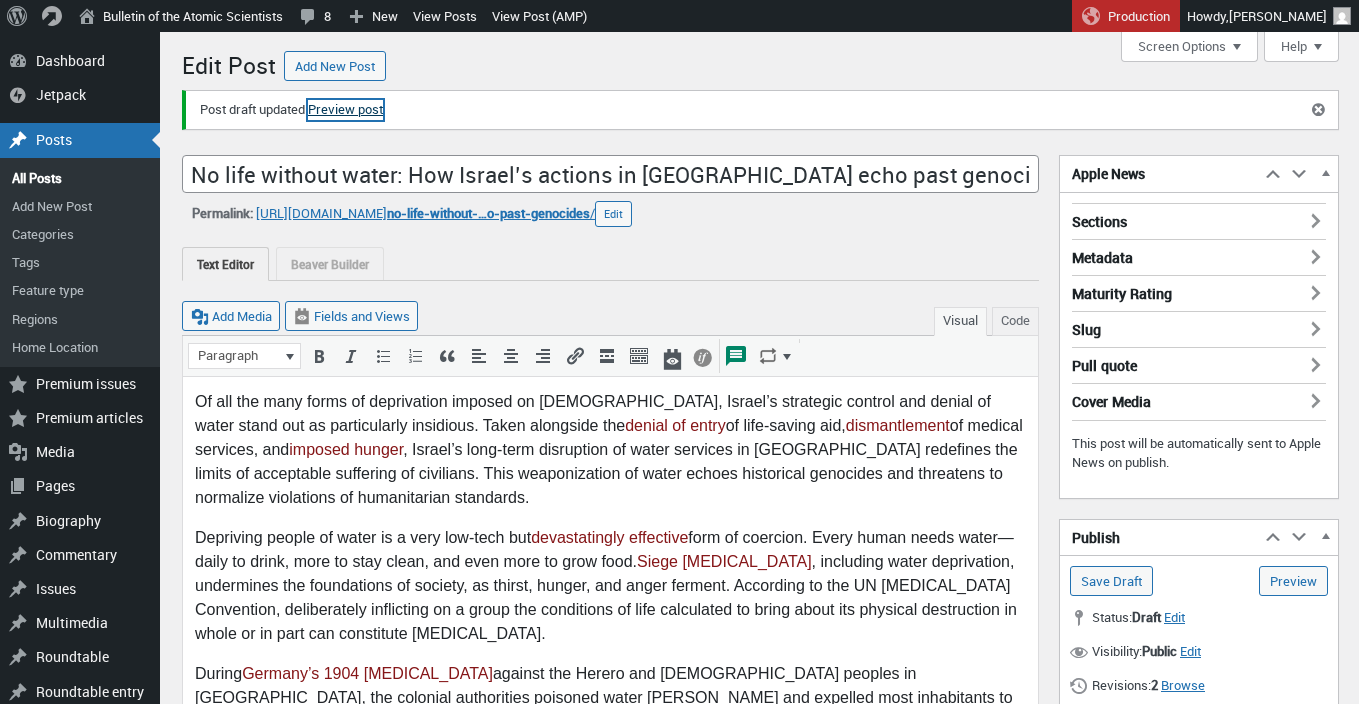 click on "Preview post" at bounding box center (345, 110) 